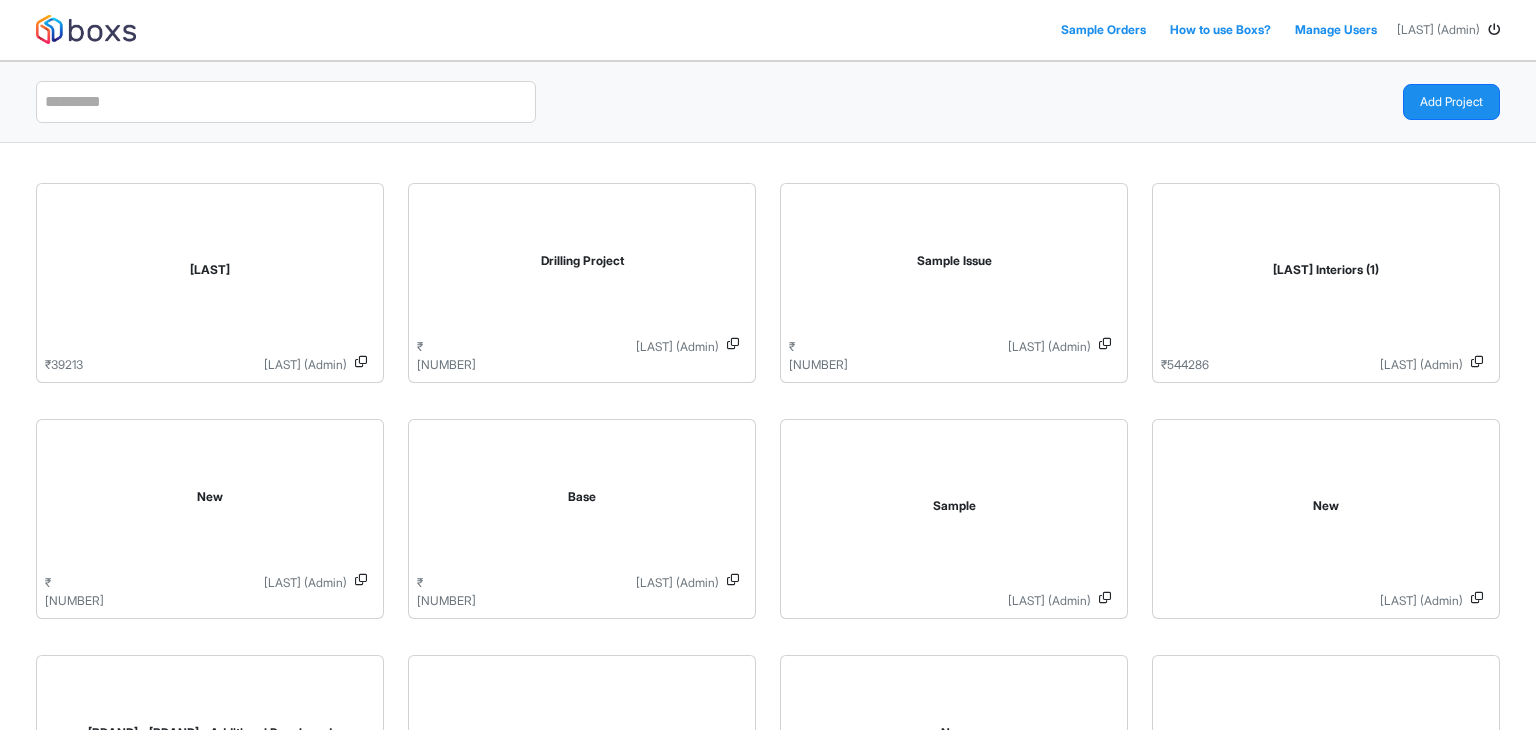 scroll, scrollTop: 0, scrollLeft: 0, axis: both 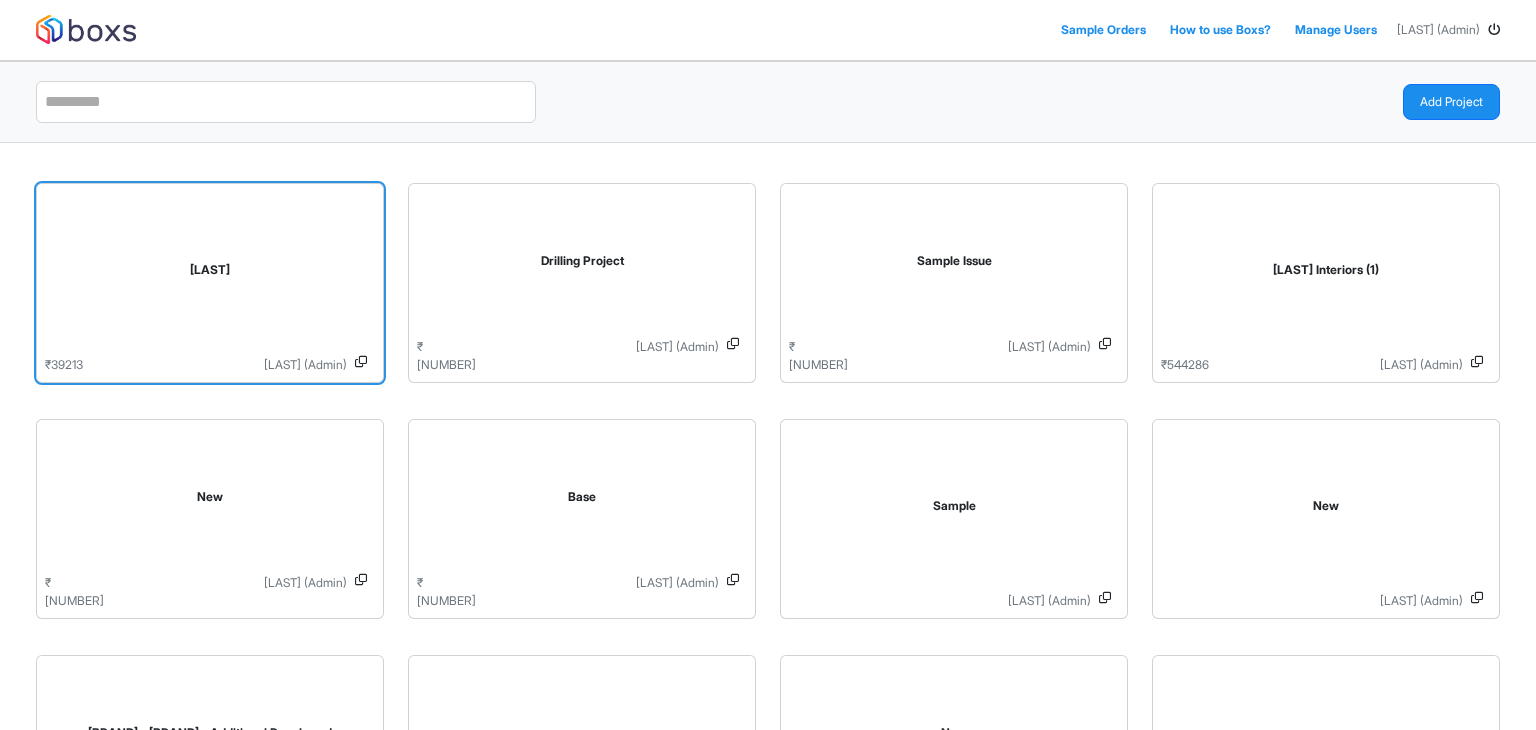 click on "Jaleela" at bounding box center (210, 274) 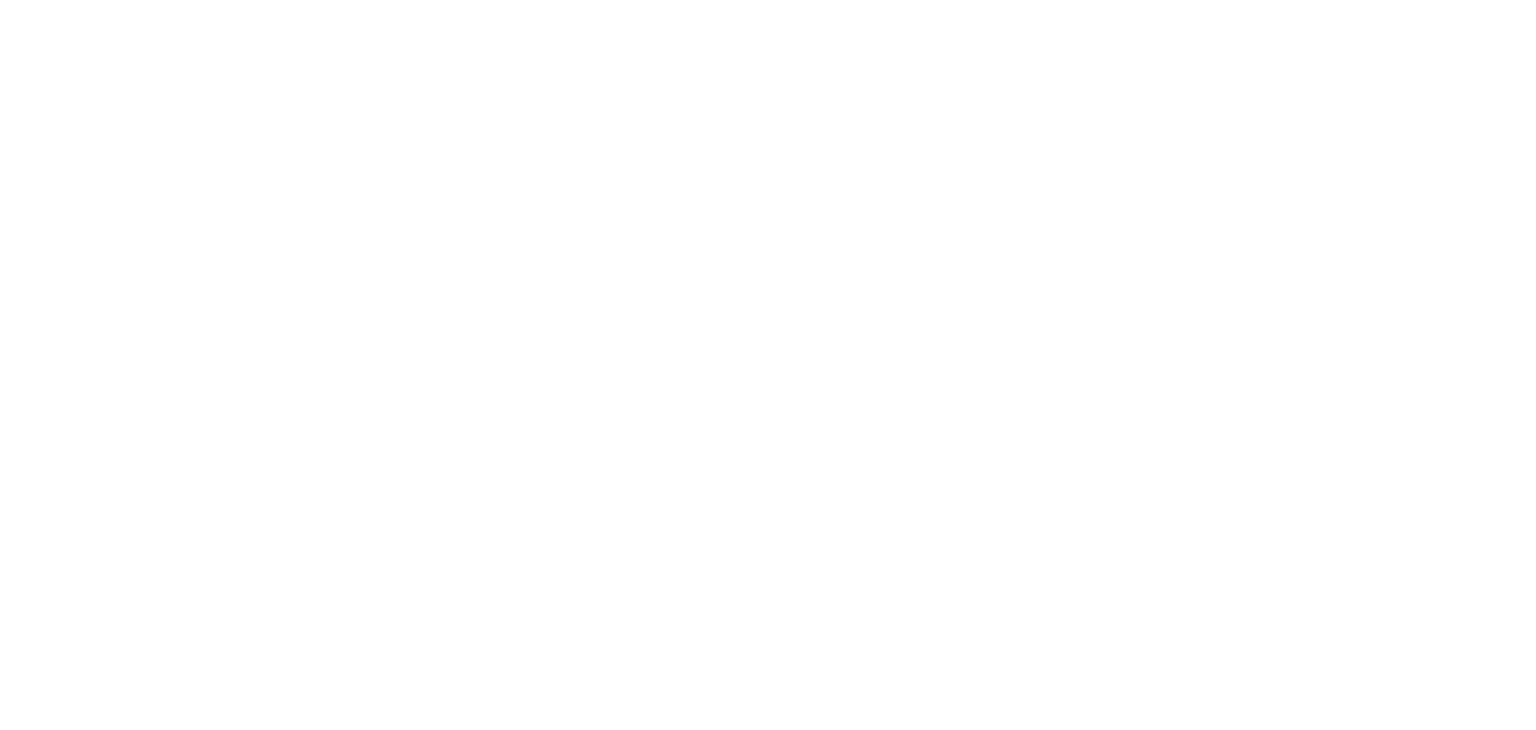 scroll, scrollTop: 0, scrollLeft: 0, axis: both 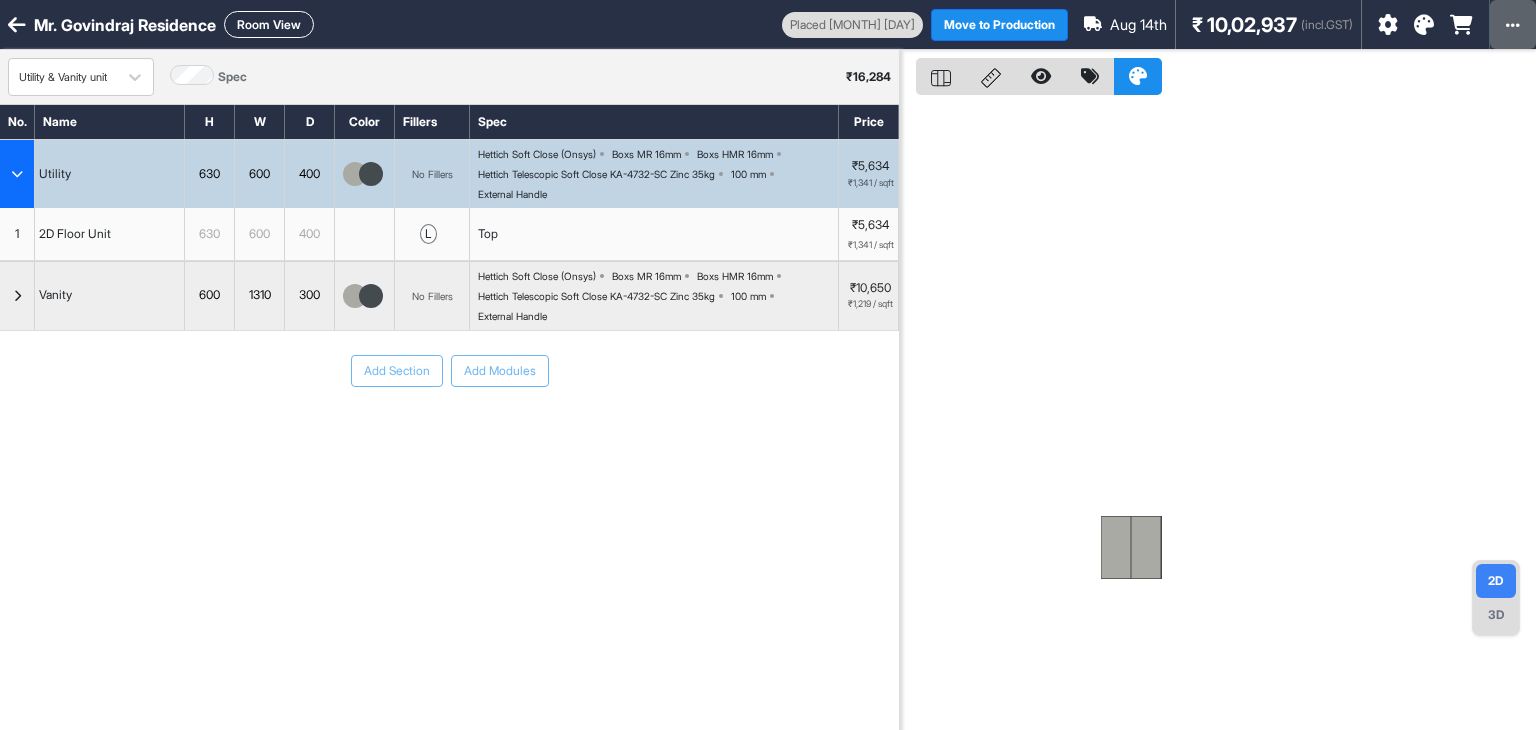 click at bounding box center [1513, 24] 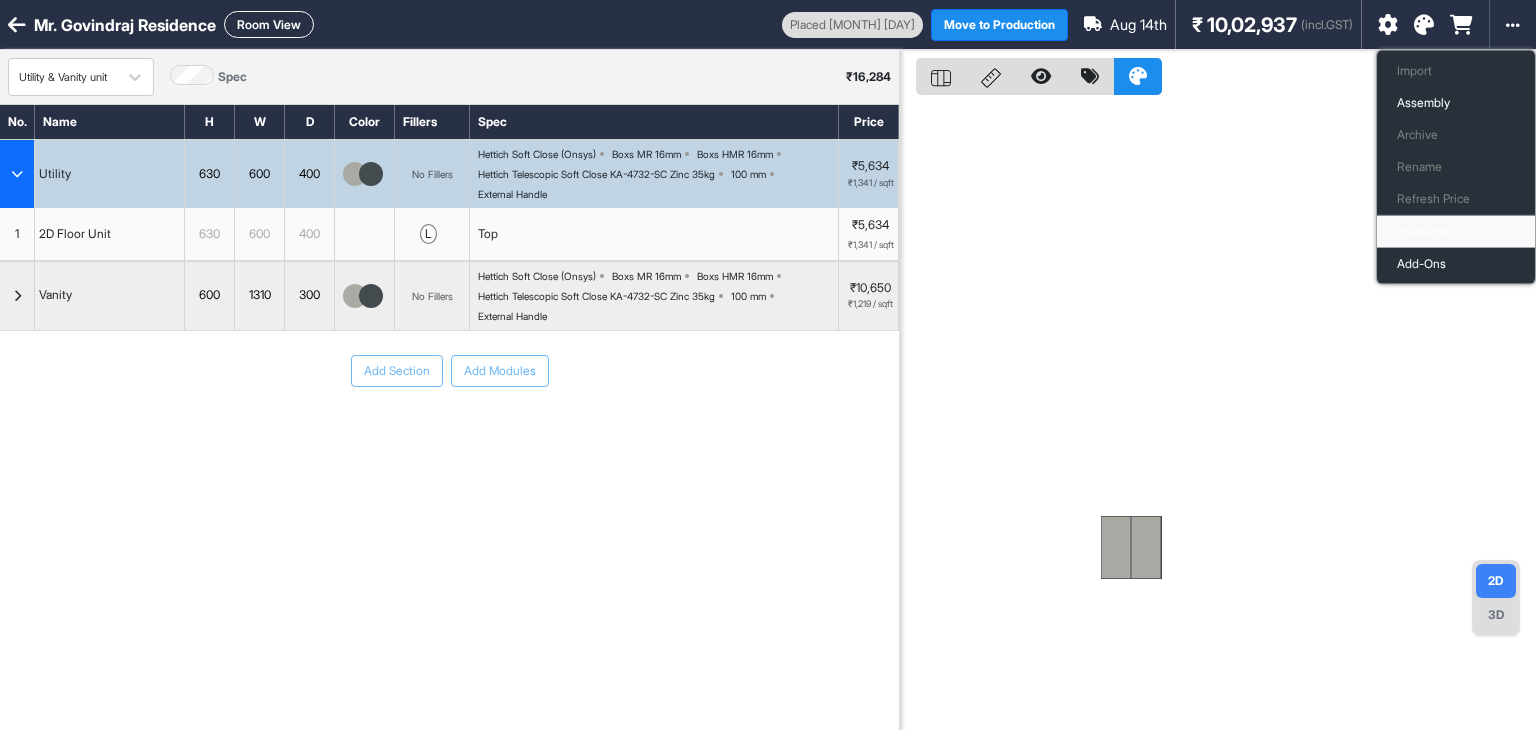 click on "Production" at bounding box center [1456, 232] 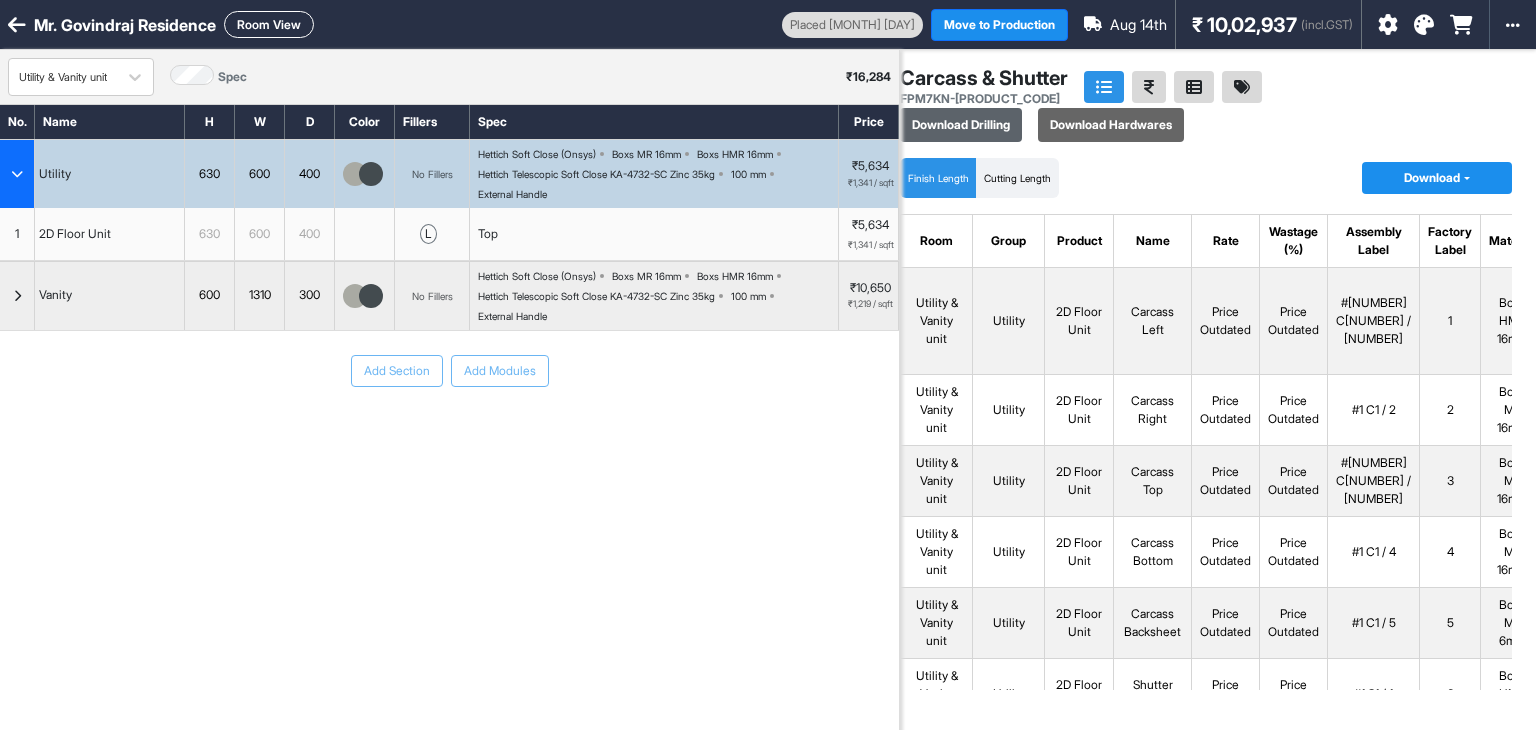 click on "Download Drilling" at bounding box center (961, 125) 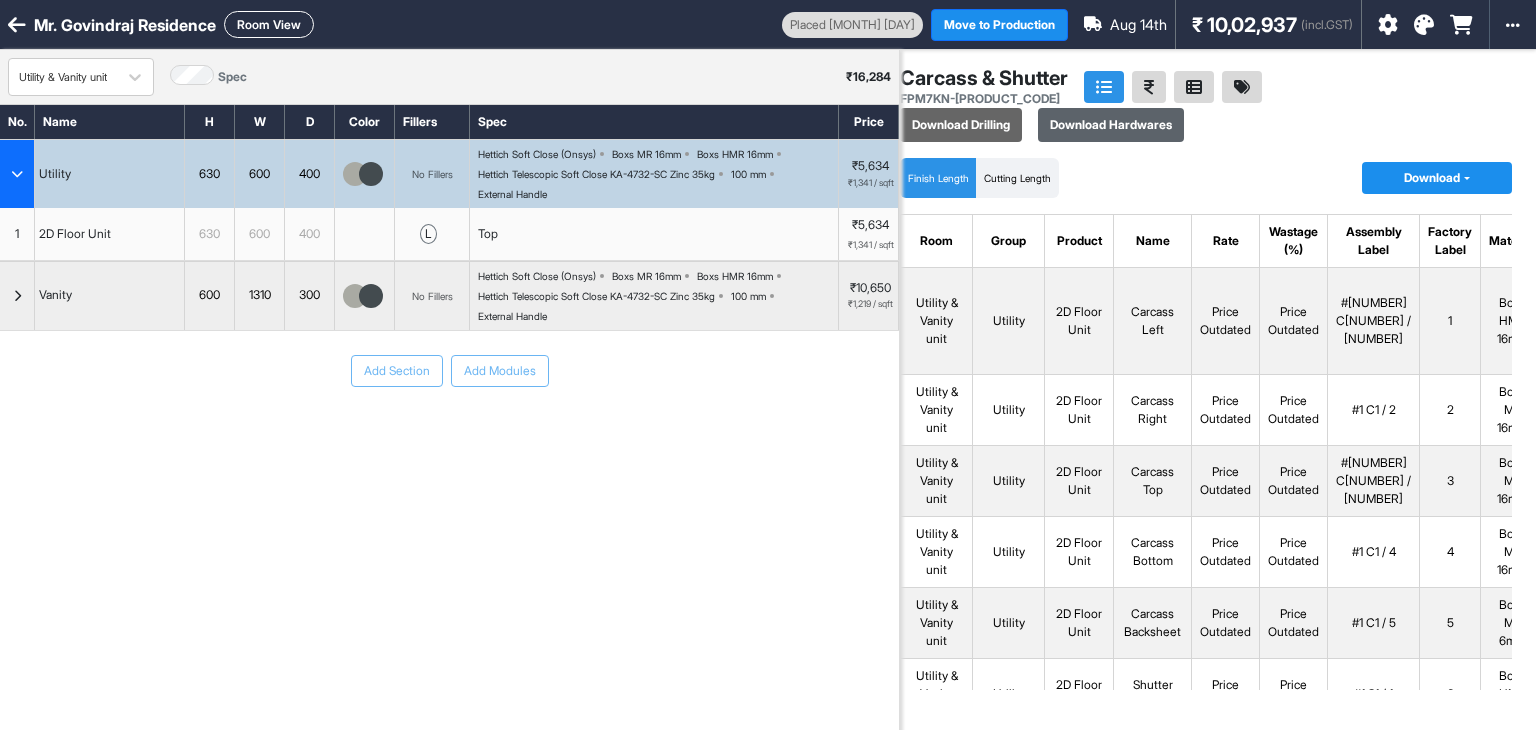 click on "Download Hardwares" at bounding box center (1111, 125) 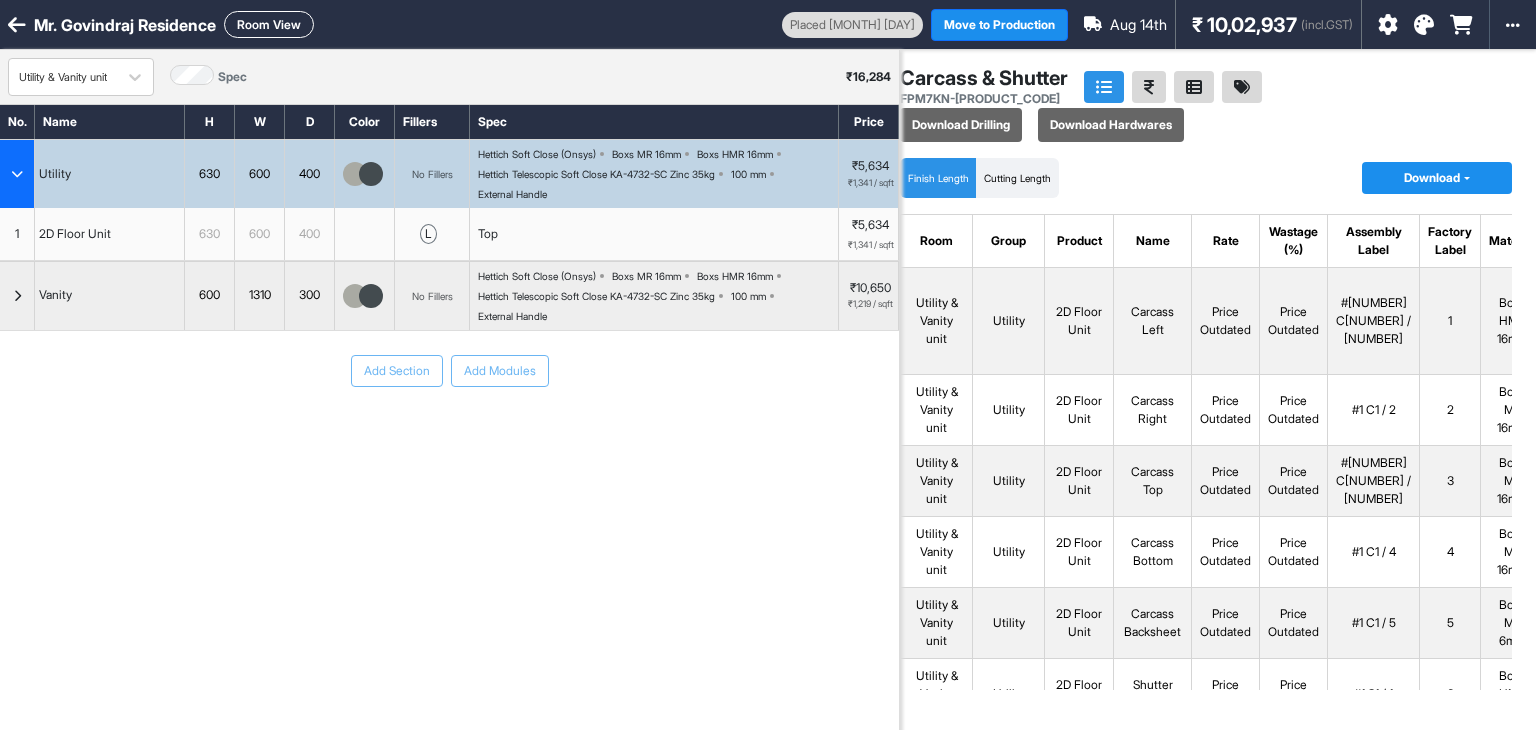 click on "Download" at bounding box center [1437, 178] 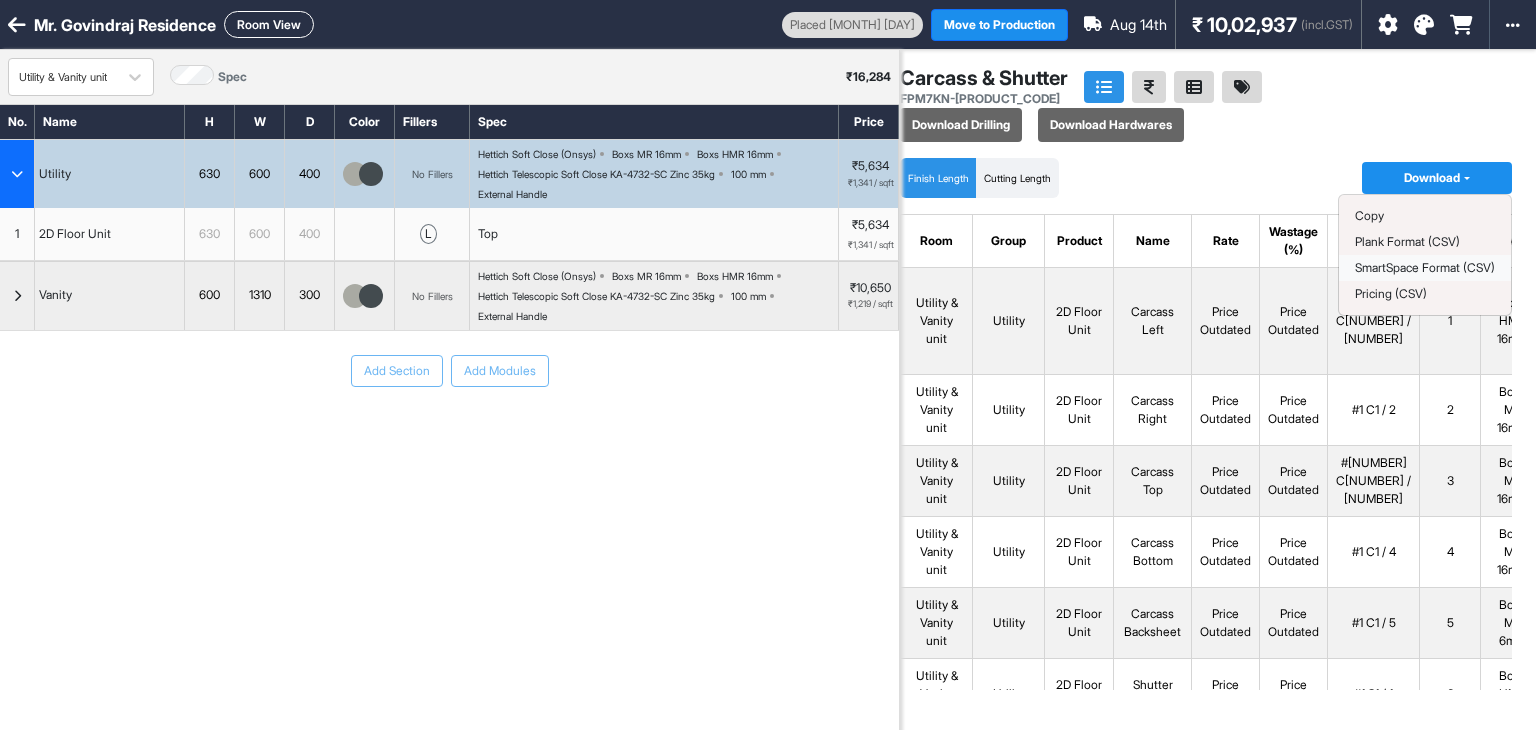 click on "SmartSpace Format (CSV)" at bounding box center [1425, 267] 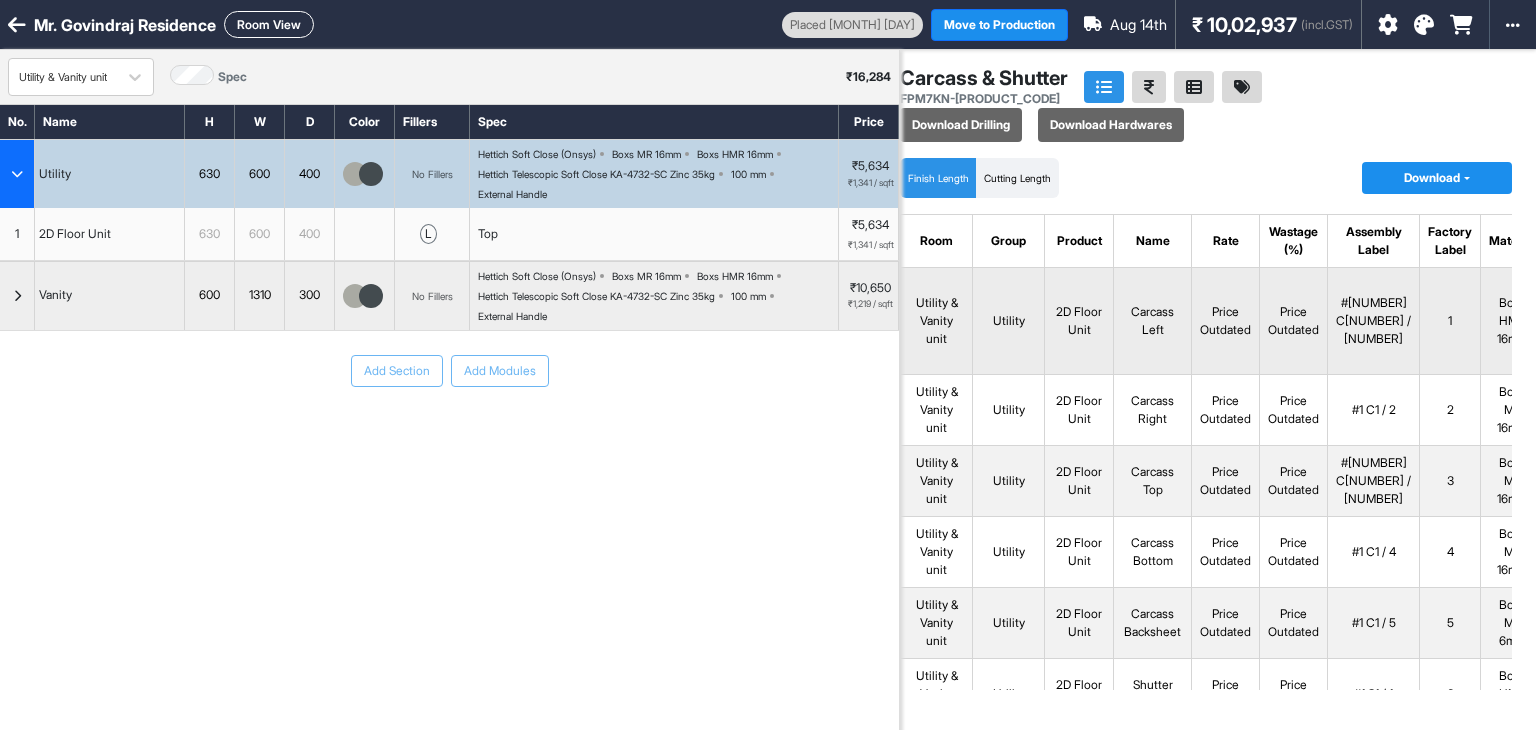 click on "Utility" at bounding box center [1009, 321] 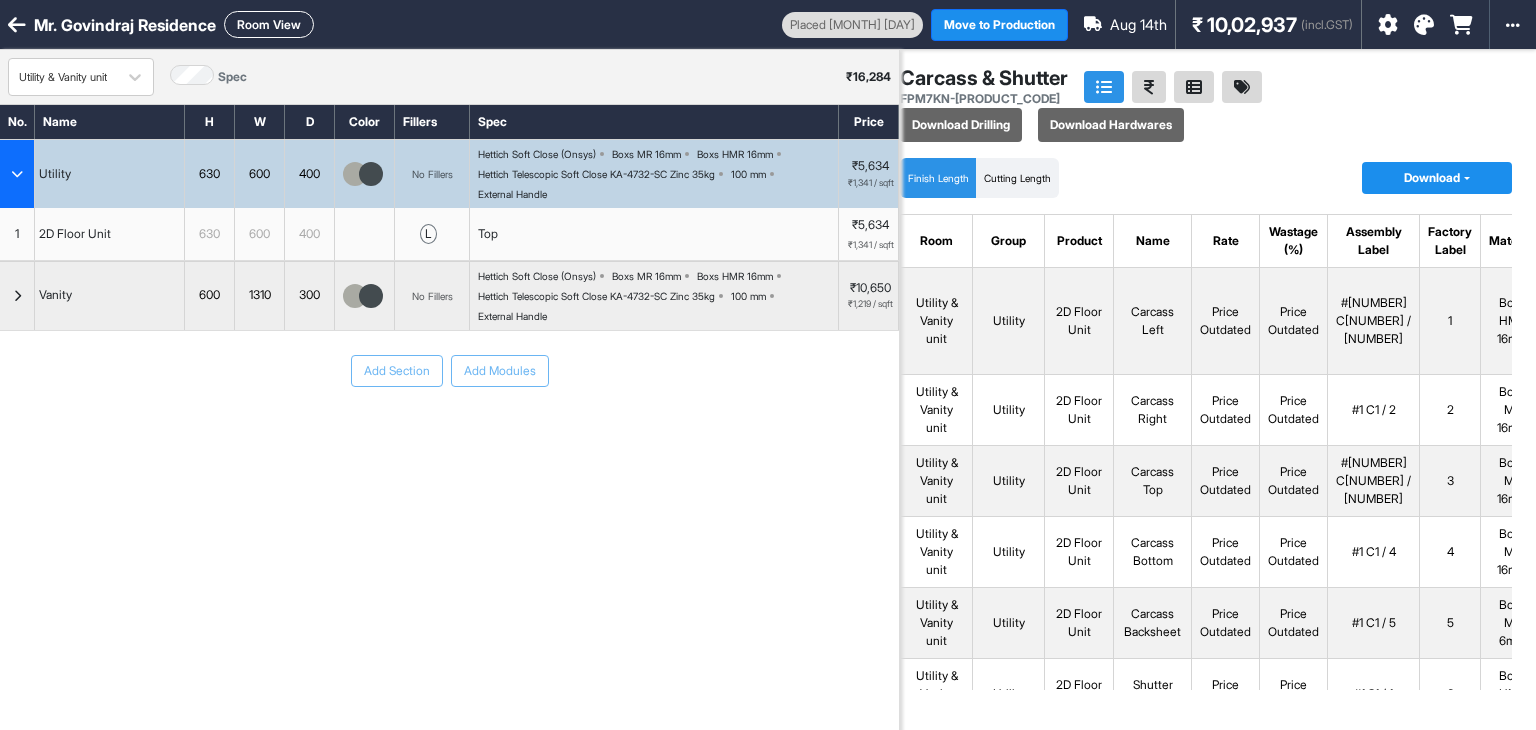 click on "Room View" at bounding box center [269, 24] 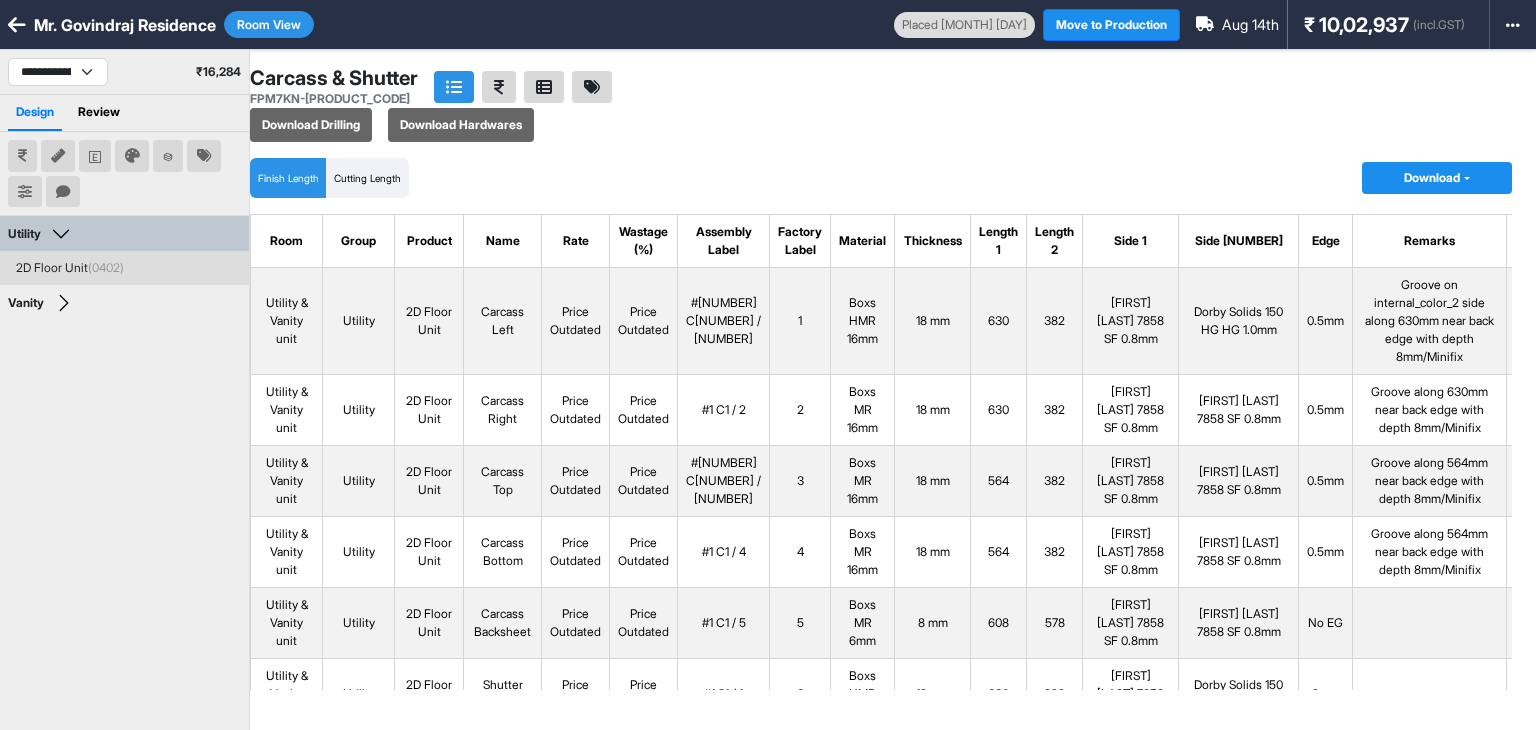 click on "(0402)" at bounding box center (106, 267) 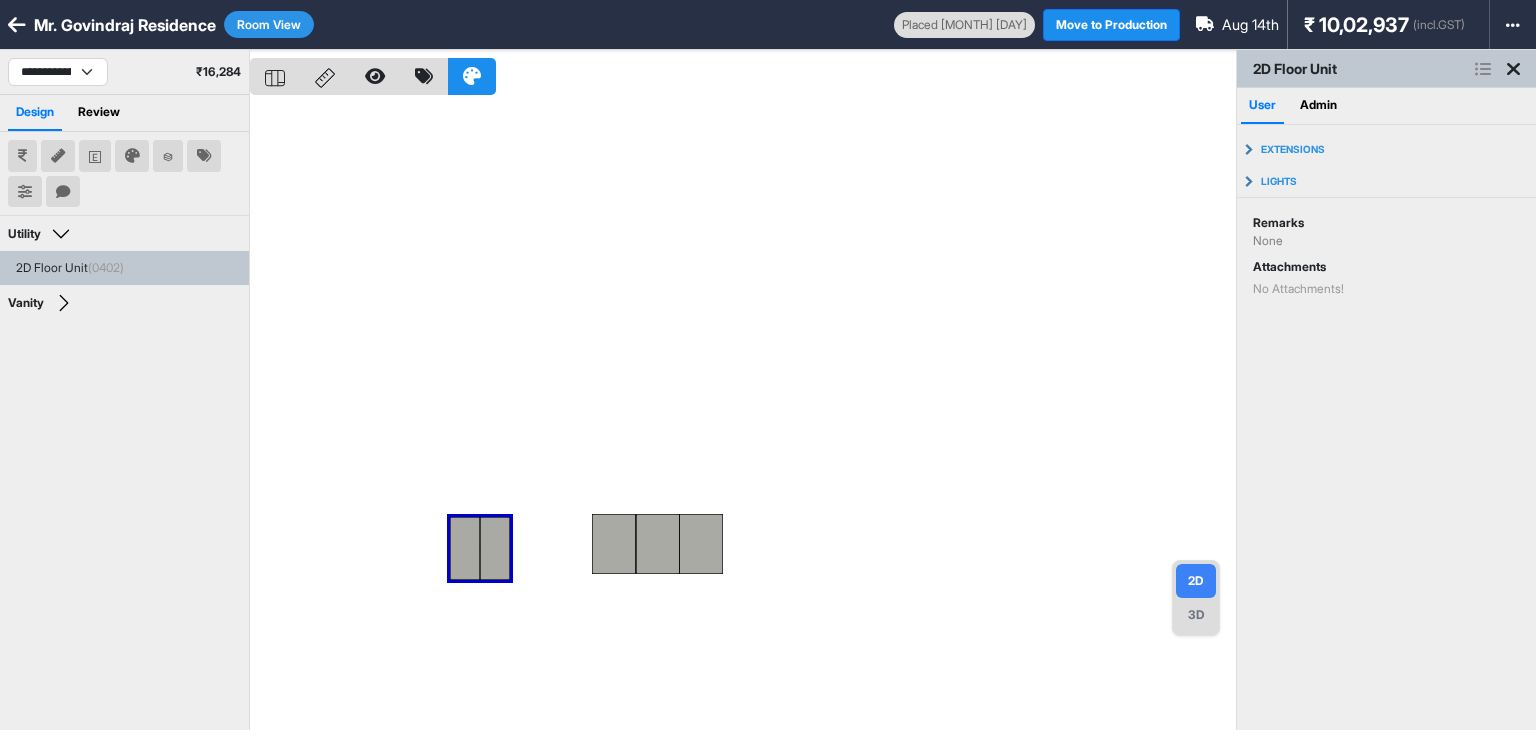 click at bounding box center (743, 415) 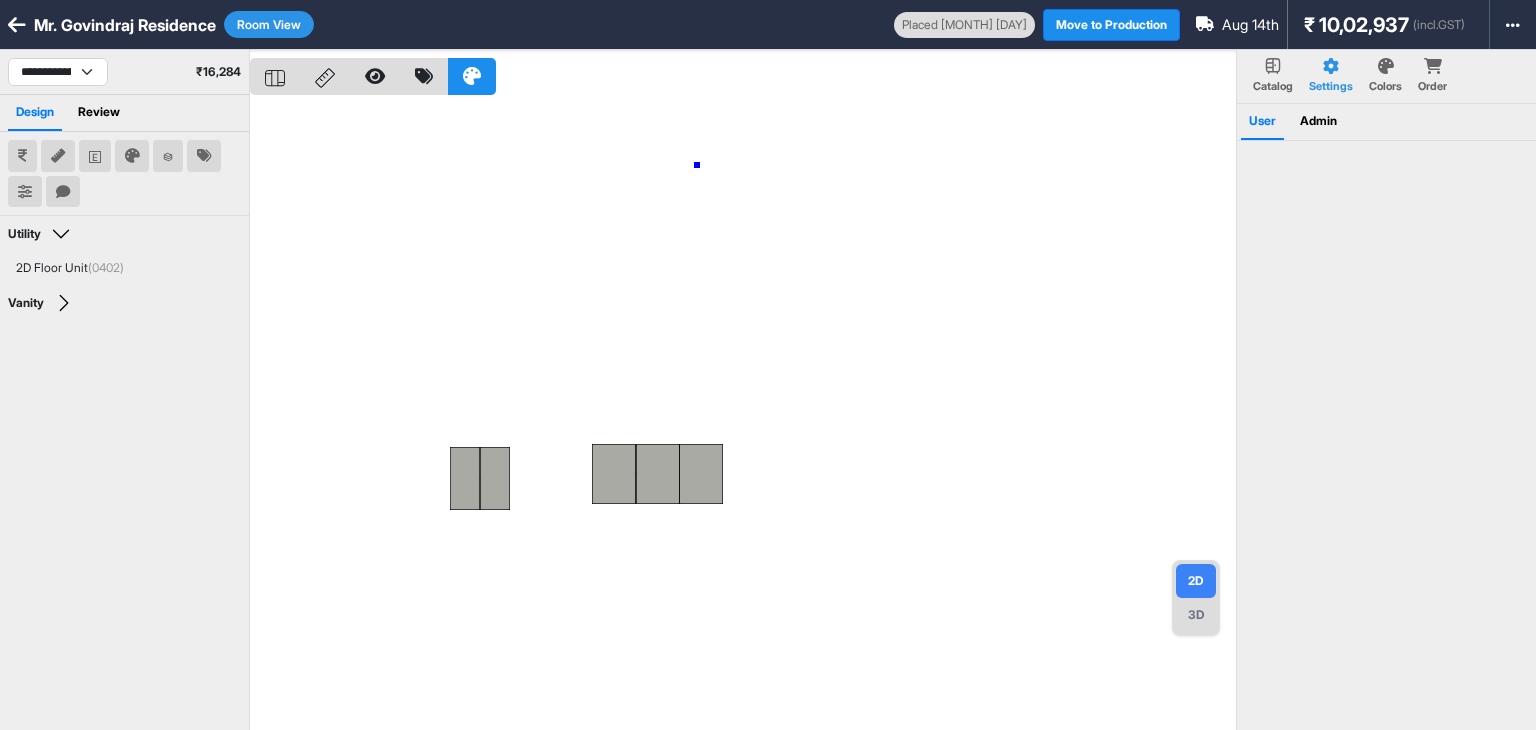 click at bounding box center [743, 415] 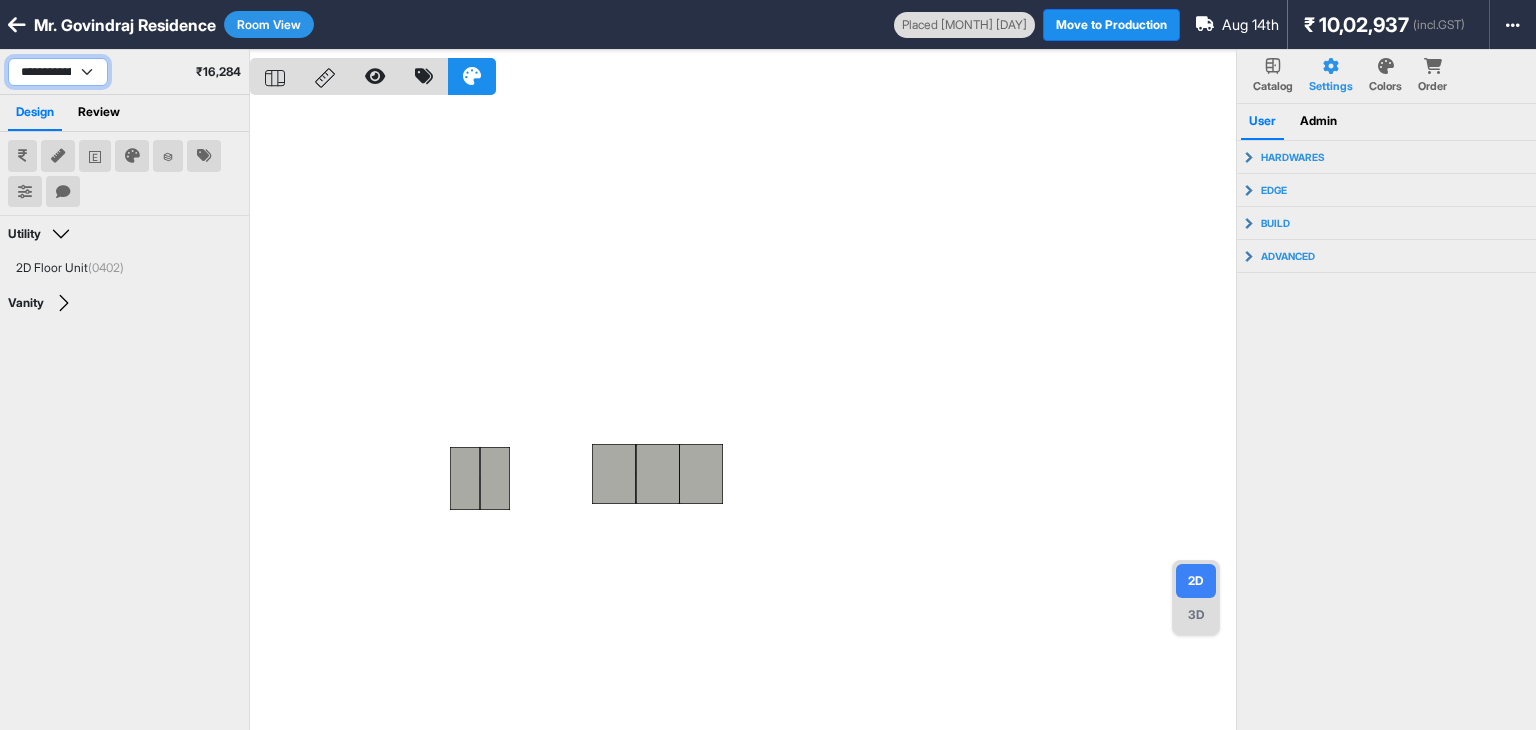 click on "**********" at bounding box center [58, 72] 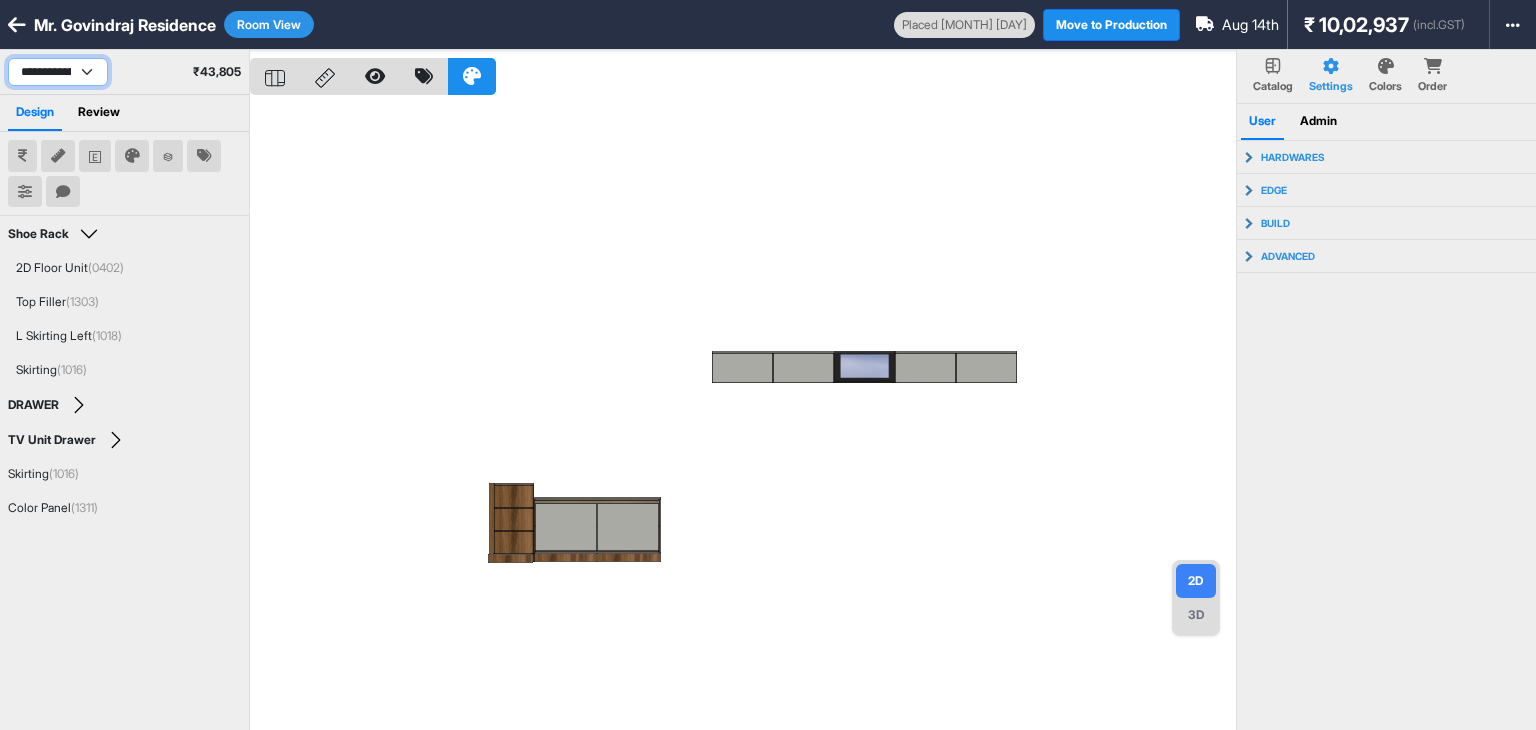 click on "**********" at bounding box center [58, 72] 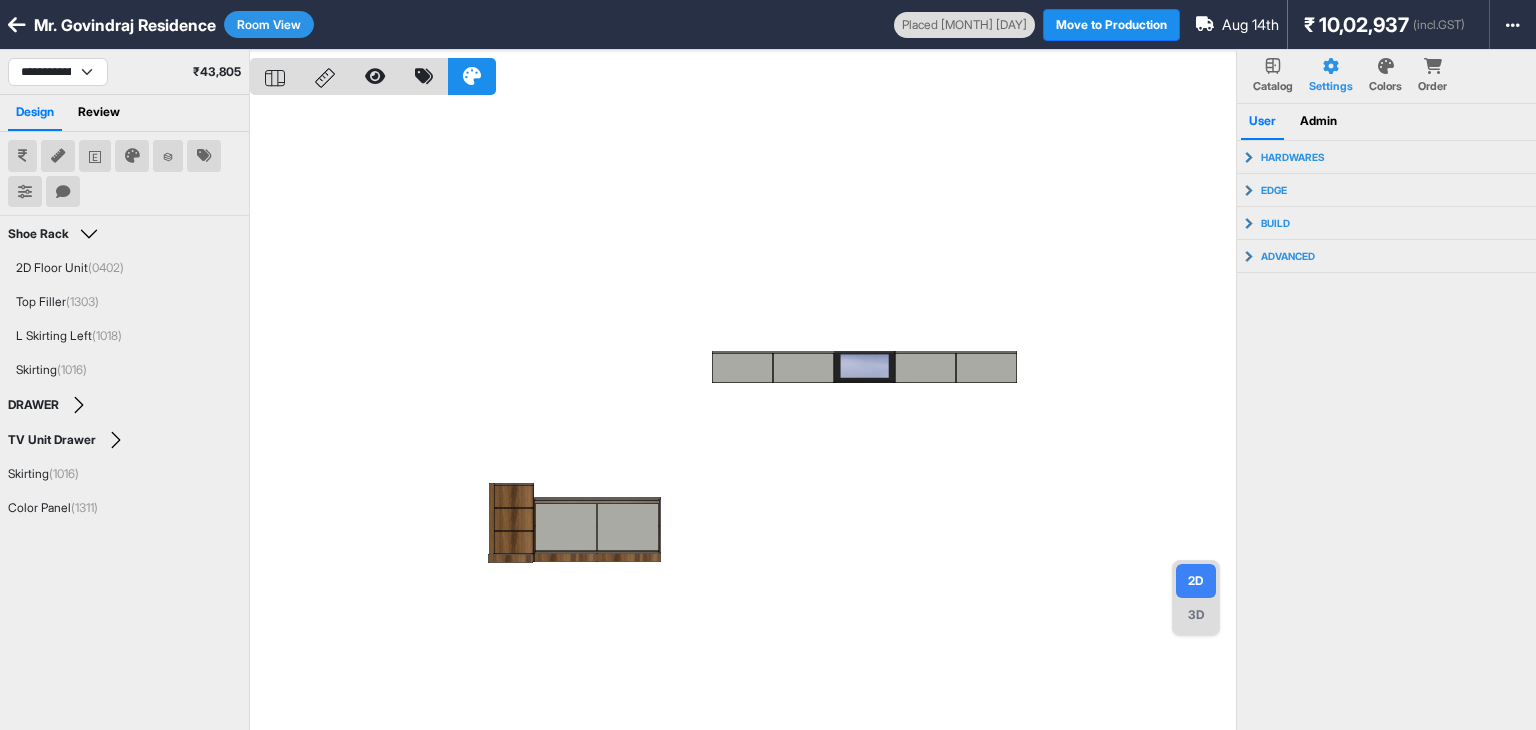 click at bounding box center [743, 415] 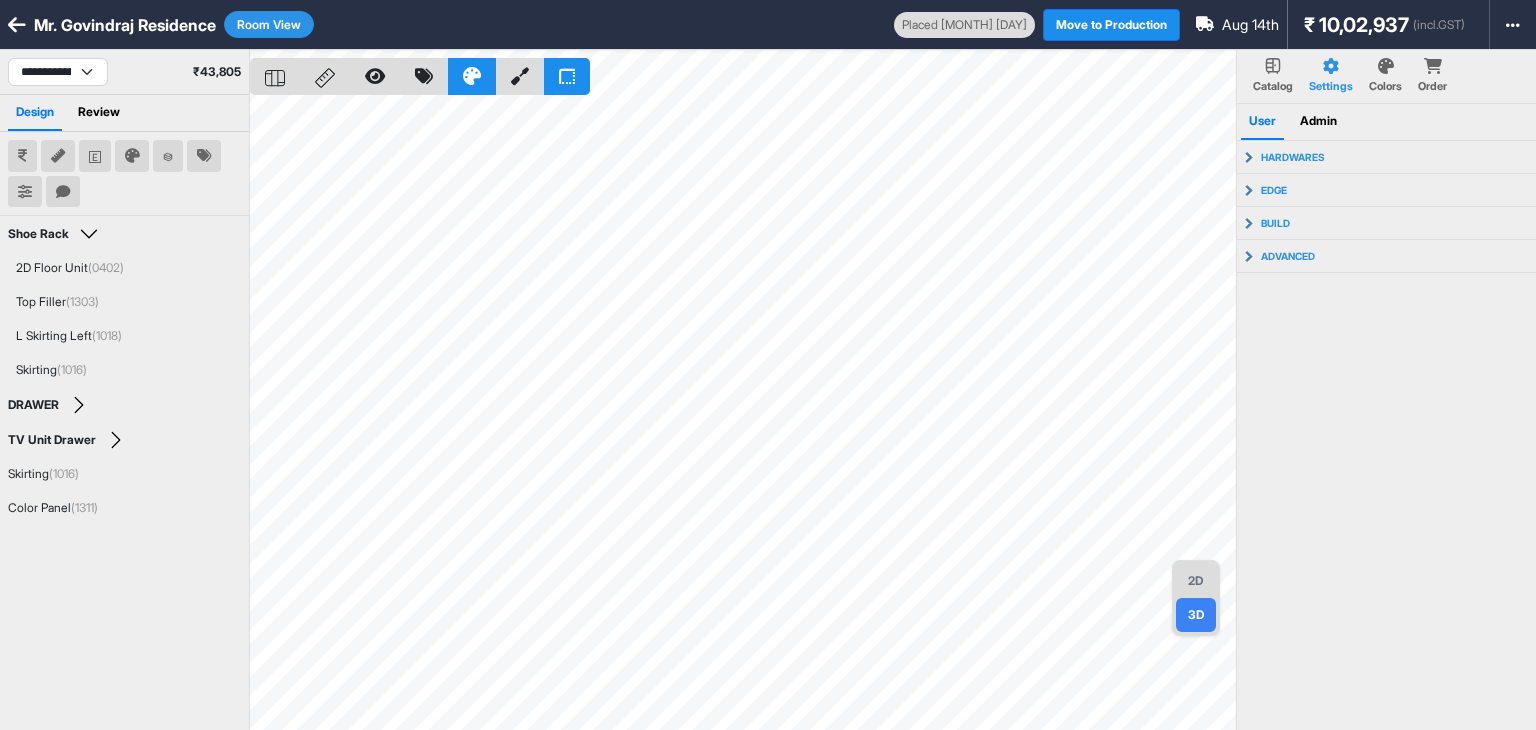 click on "2D" at bounding box center [1196, 581] 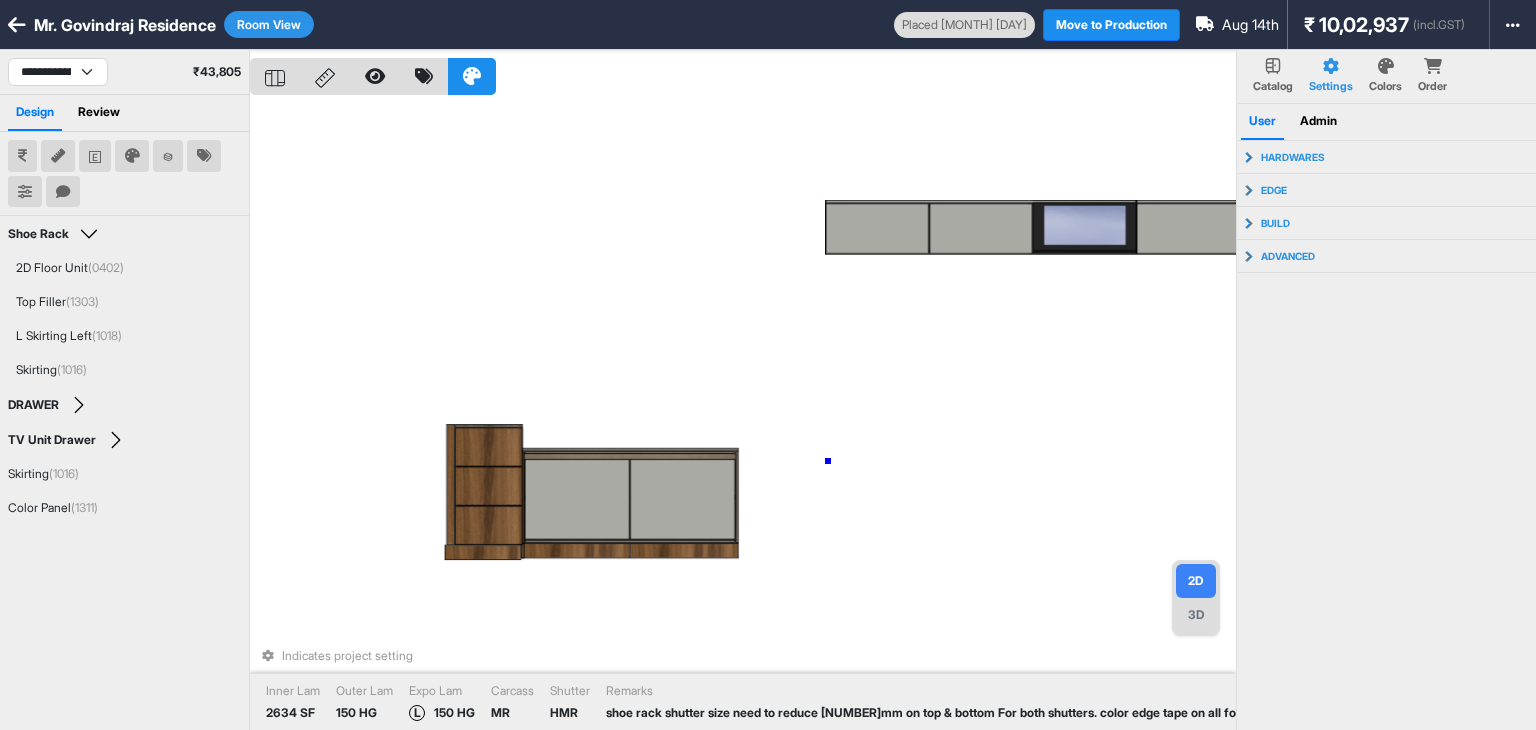 click on "Indicates project setting Inner Lam [PRODUCT_CODE] SF Outer Lam [PRODUCT_CODE] HG Expo Lam L [PRODUCT_CODE] HG Carcass MR Shutter HMR Remarks shoe rack shutter size need to reduce 20mm on top & bottom For both shutters. color edge tape on all four sides- inner shutter. 45 degree handle is needed" at bounding box center [743, 415] 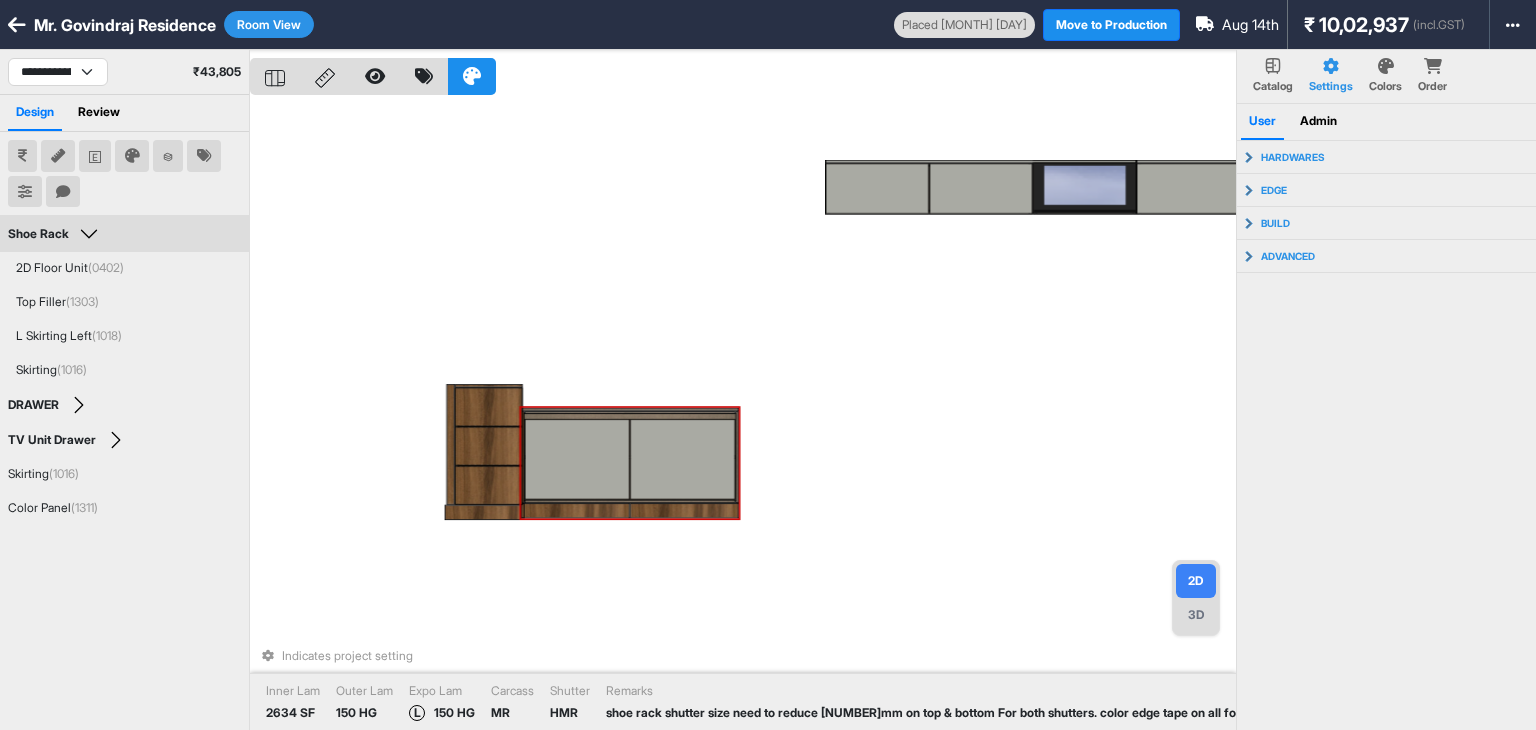 click at bounding box center [682, 459] 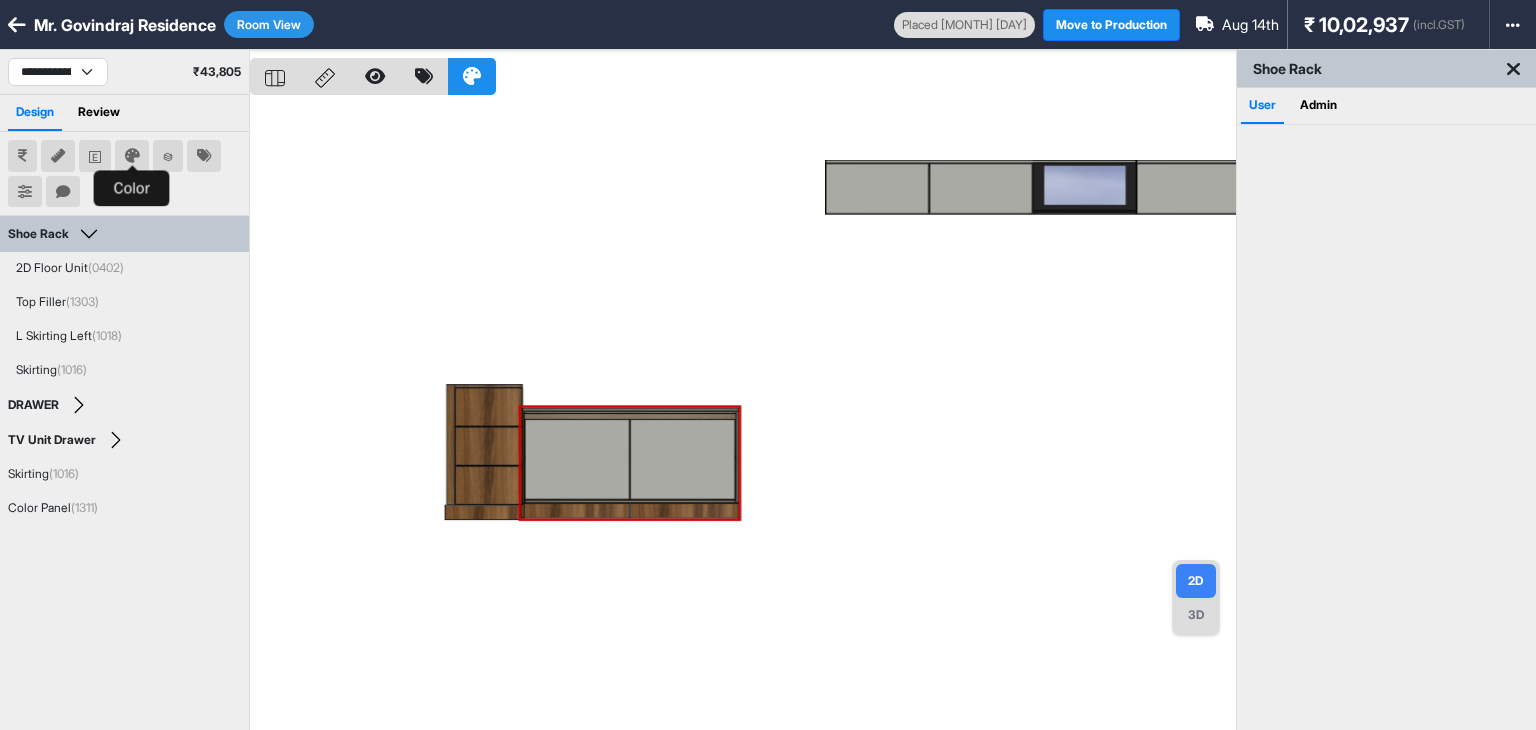 click at bounding box center [132, 156] 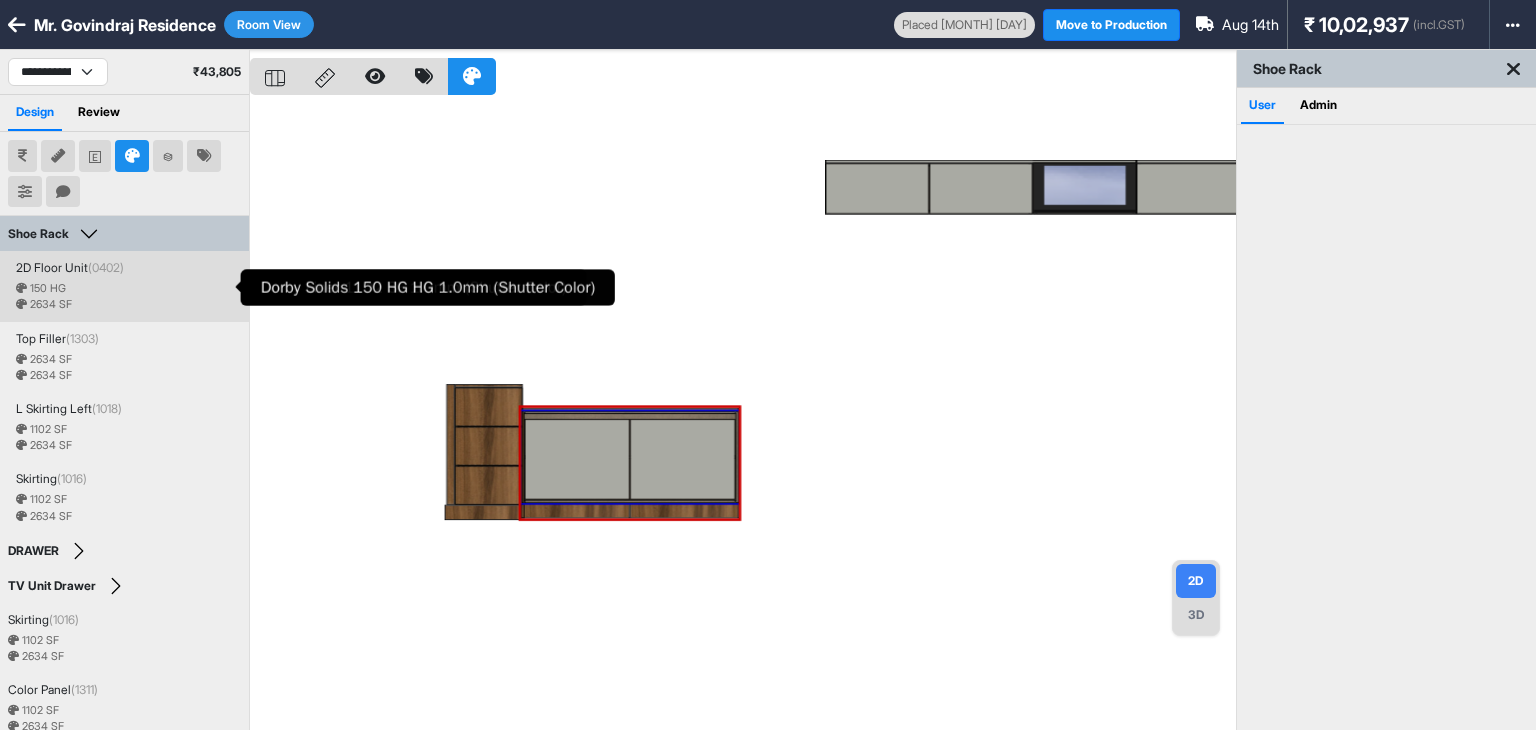 click on "150 HG" at bounding box center [128, 289] 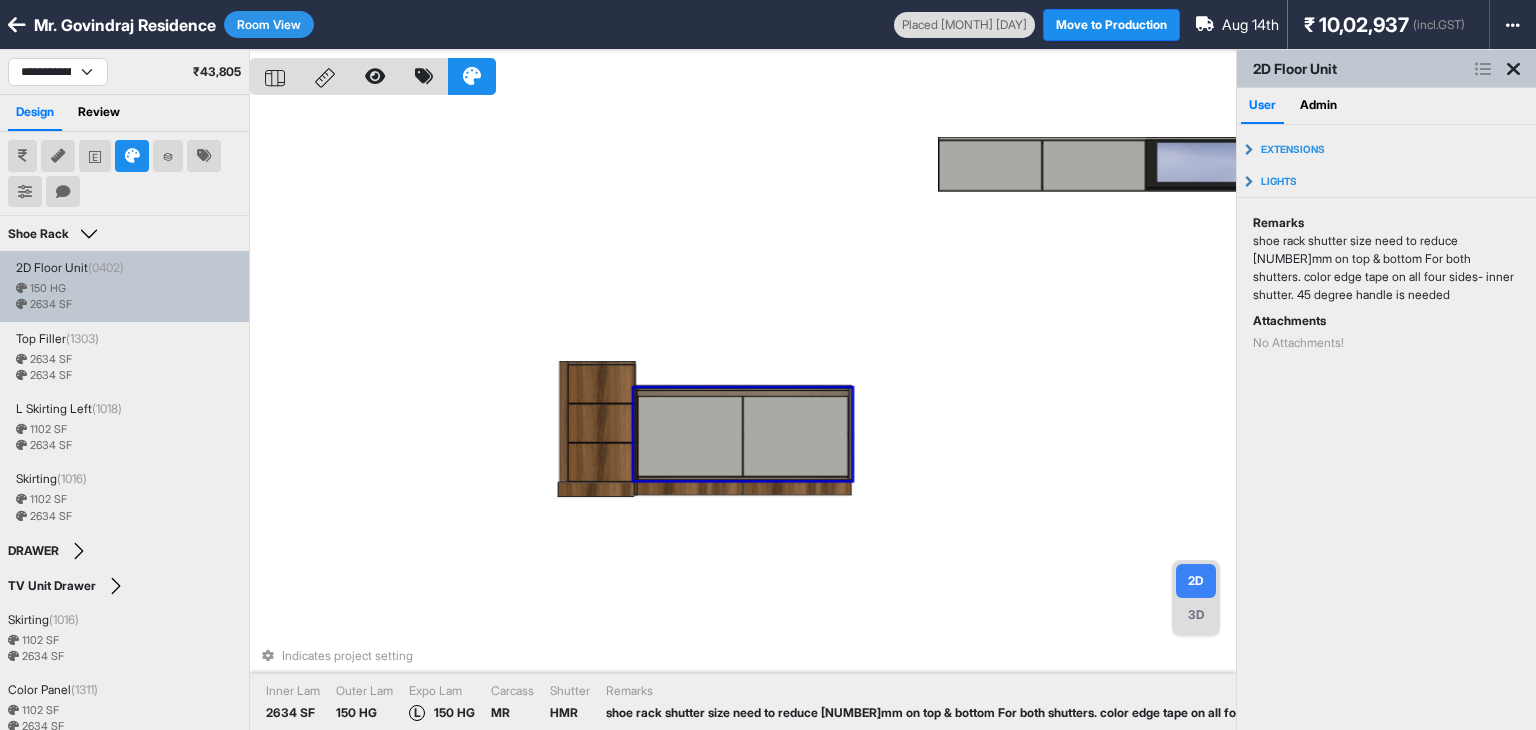click on "Indicates project setting Inner Lam [PRODUCT_CODE] SF Outer Lam [PRODUCT_CODE] HG Expo Lam L [PRODUCT_CODE] HG Carcass MR Shutter HMR Remarks shoe rack shutter size need to reduce 20mm on top & bottom For both shutters. color edge tape on all four sides- inner shutter. 45 degree handle is needed" at bounding box center [743, 415] 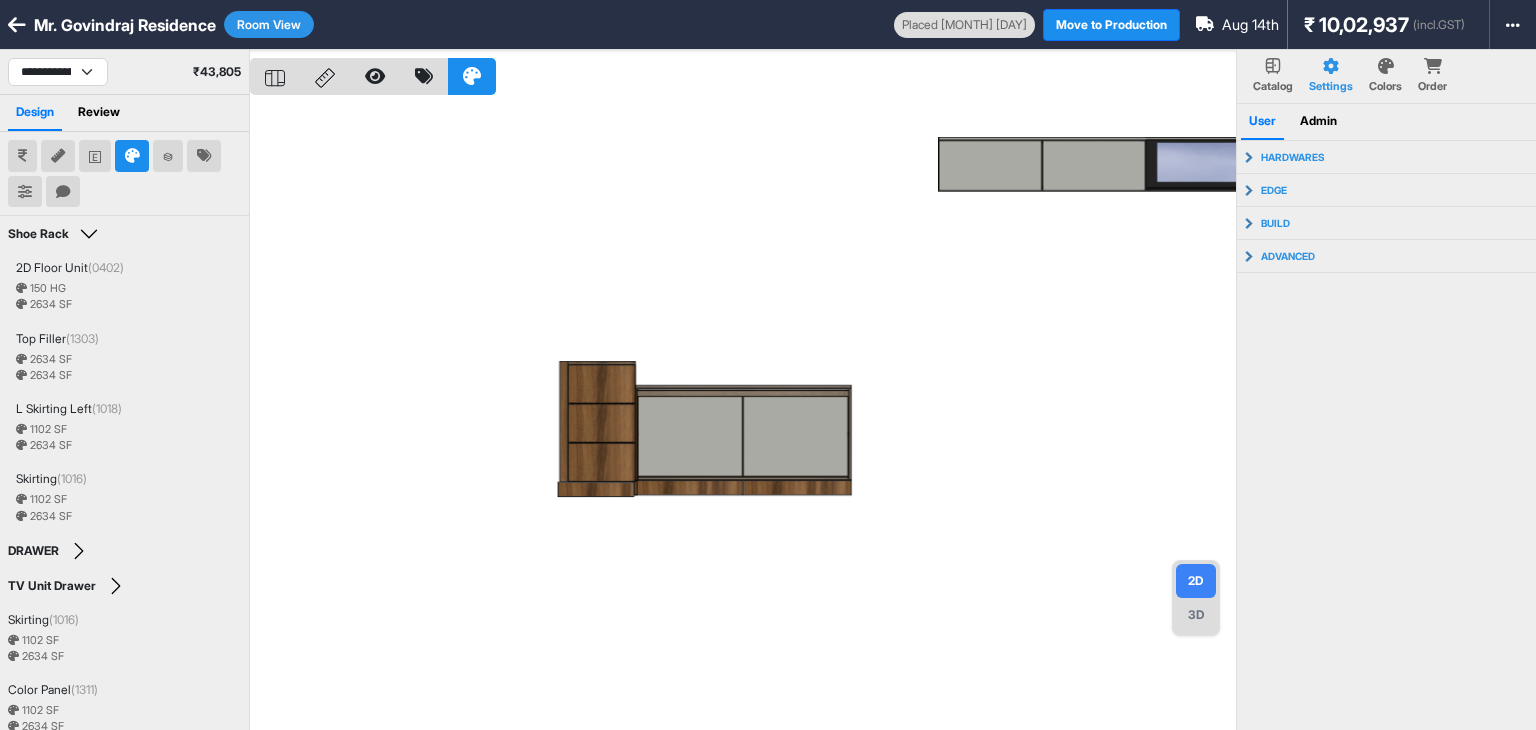 click on "Colors" at bounding box center (1385, 76) 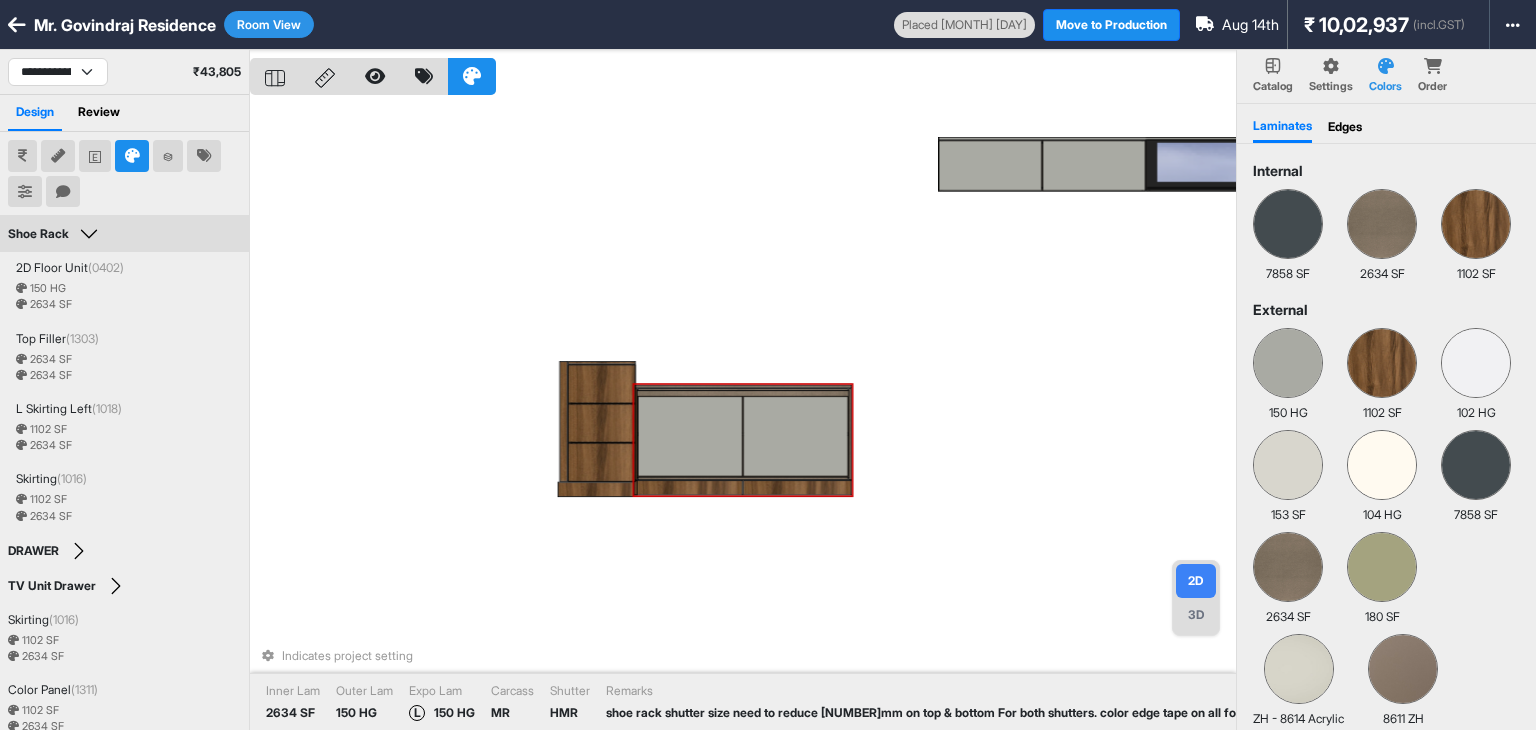 click at bounding box center [690, 435] 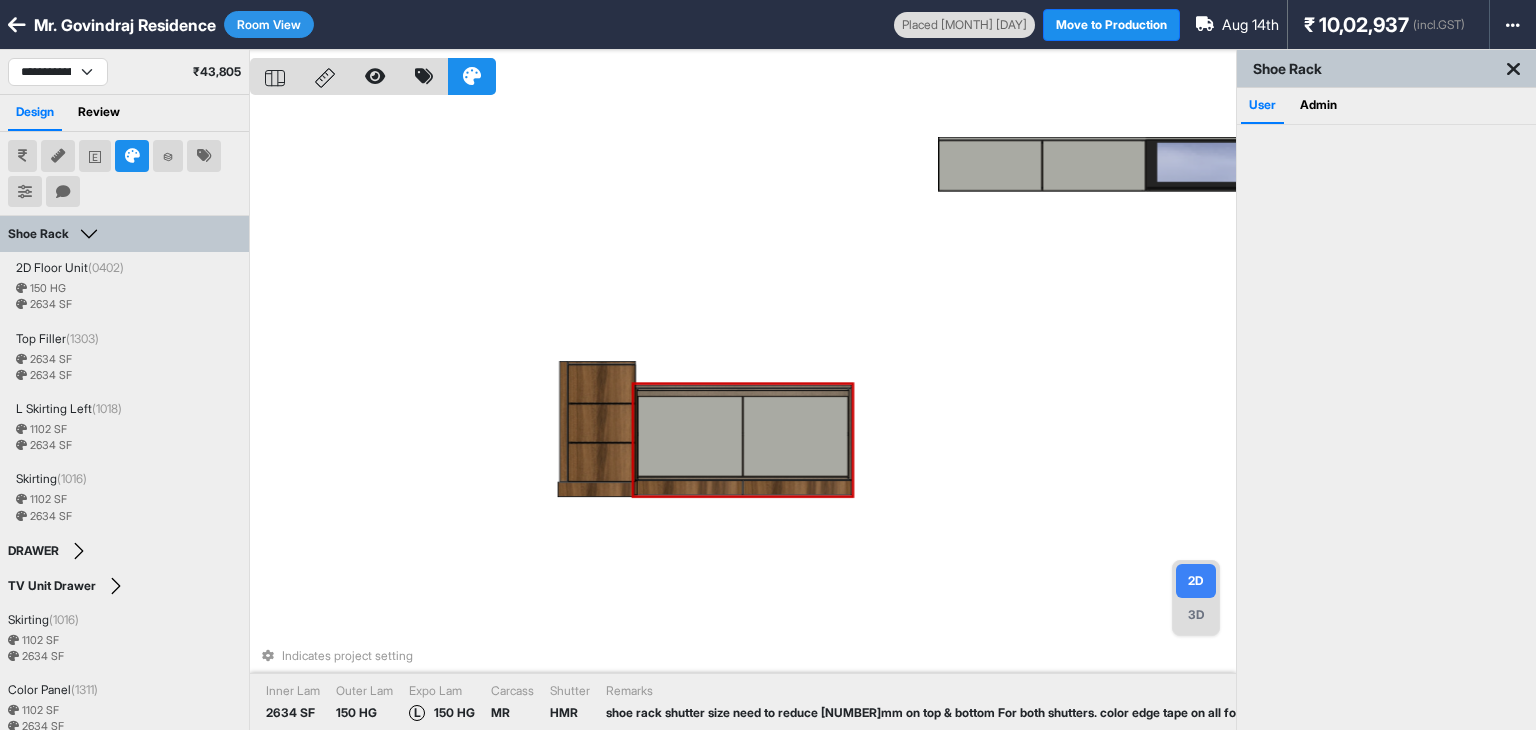 click at bounding box center [690, 435] 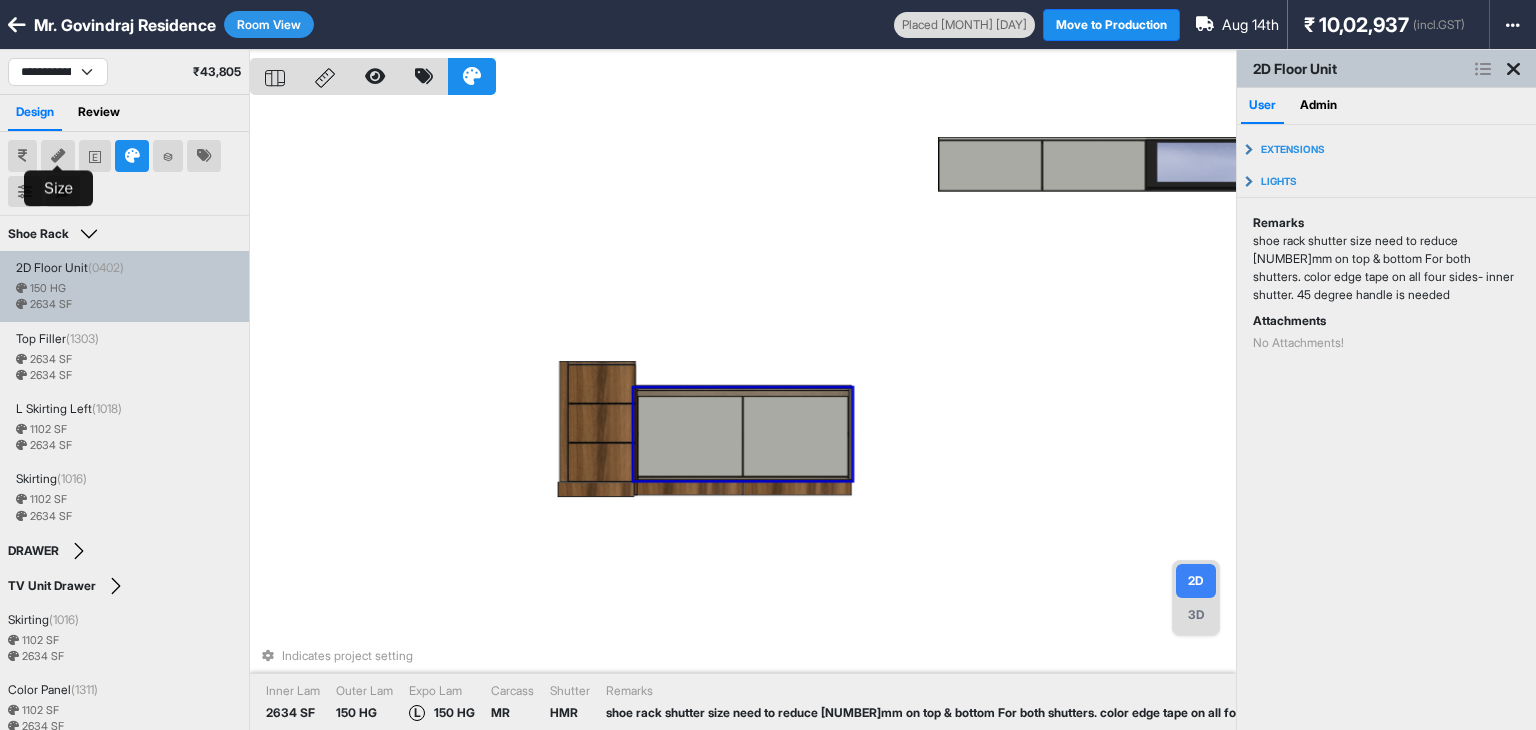 click at bounding box center (58, 156) 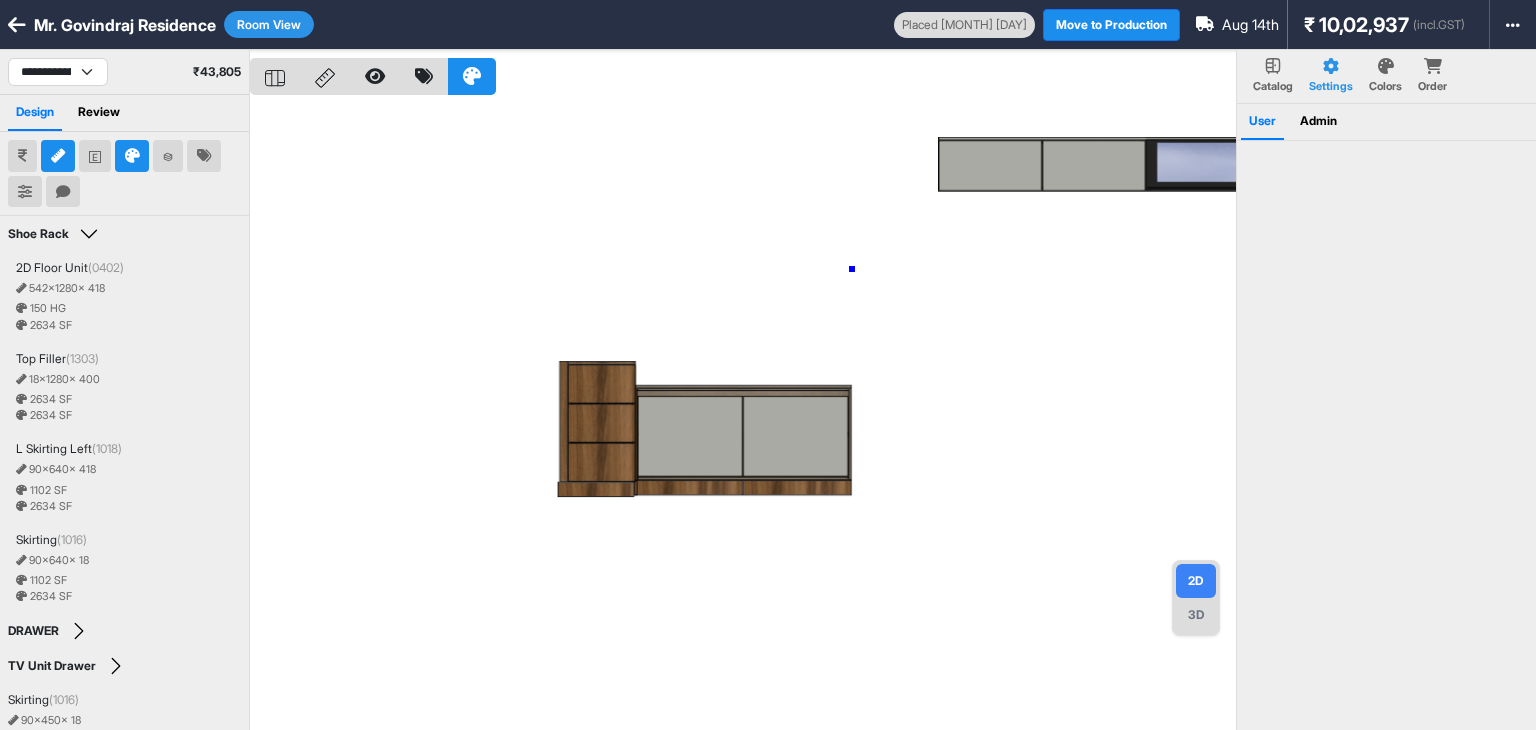 click at bounding box center (743, 415) 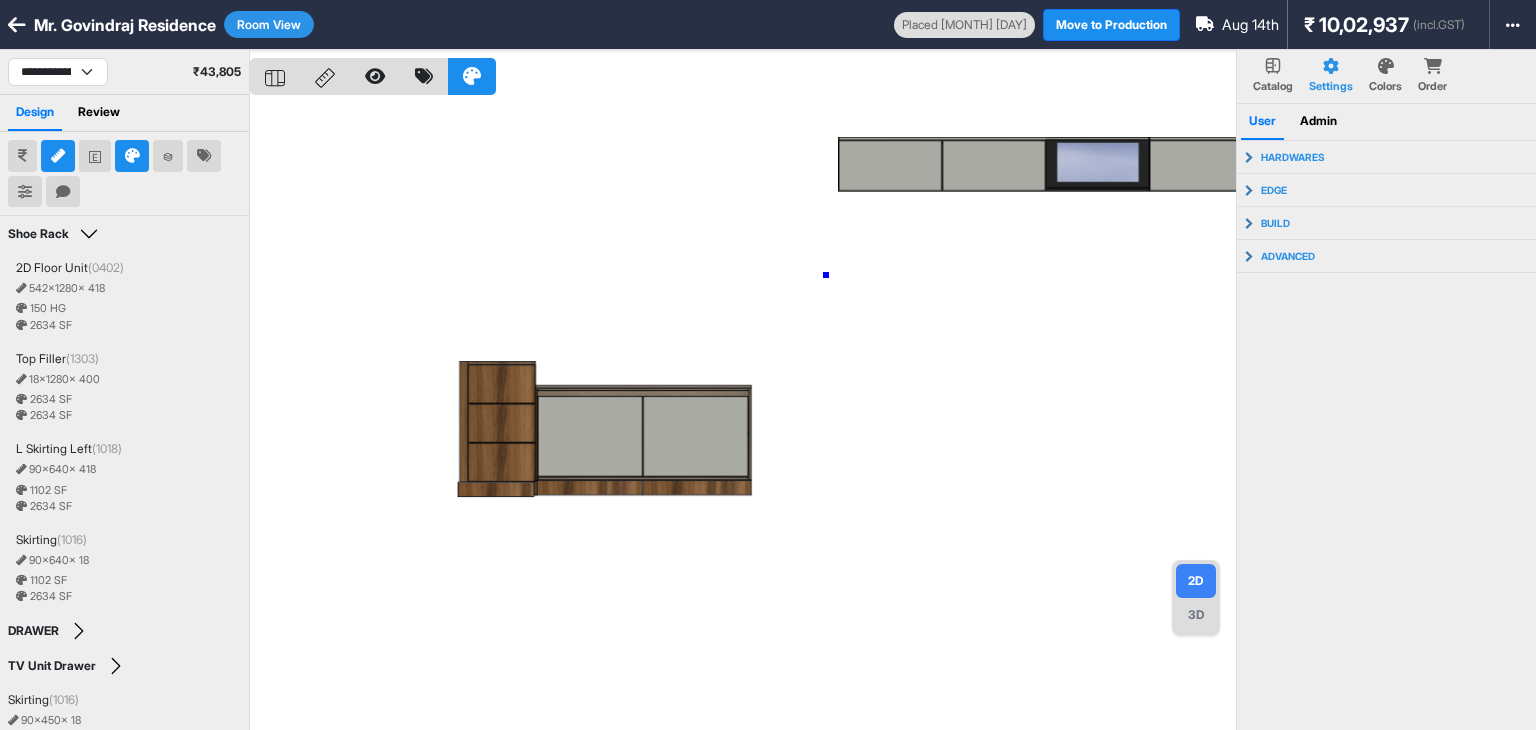 click at bounding box center [743, 415] 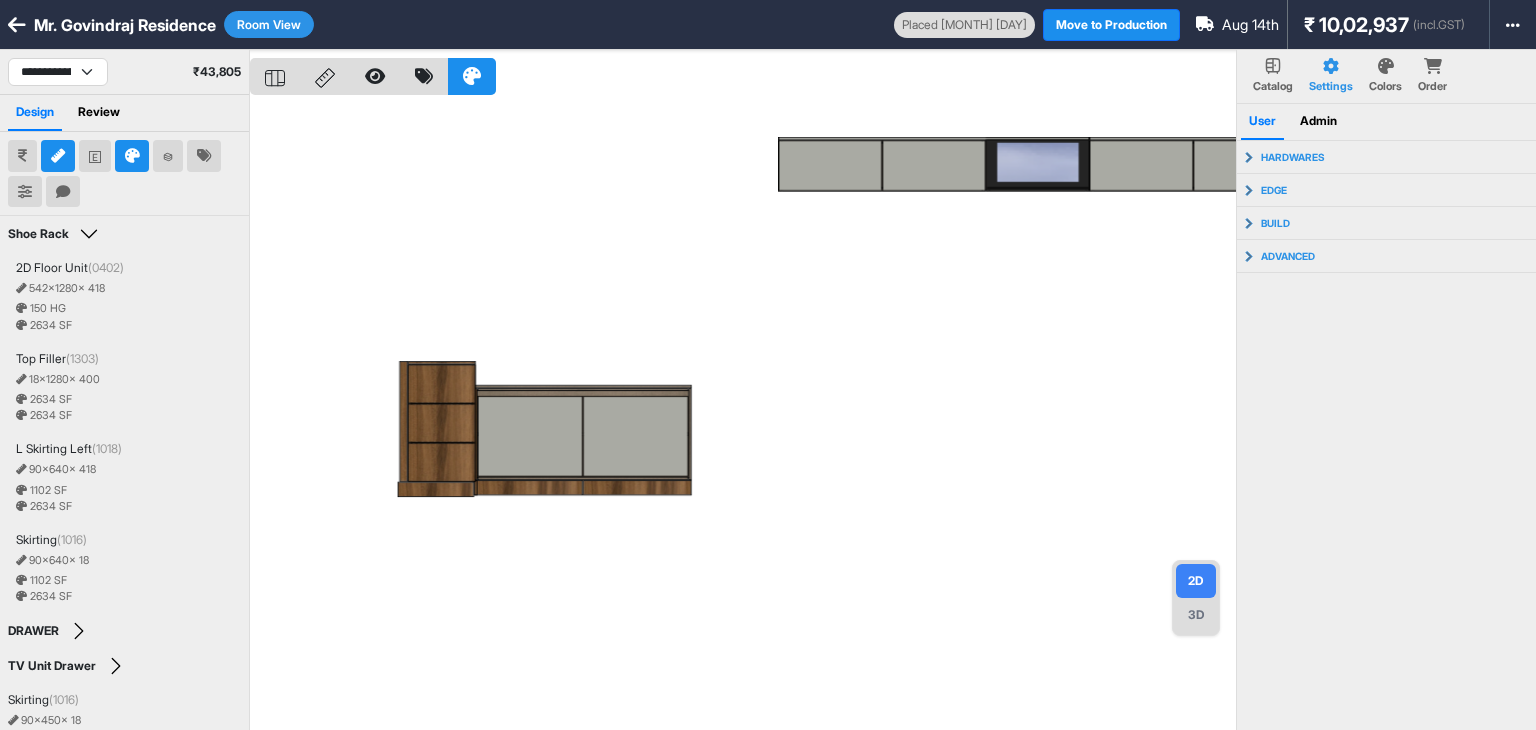 click on "3D" at bounding box center [1196, 615] 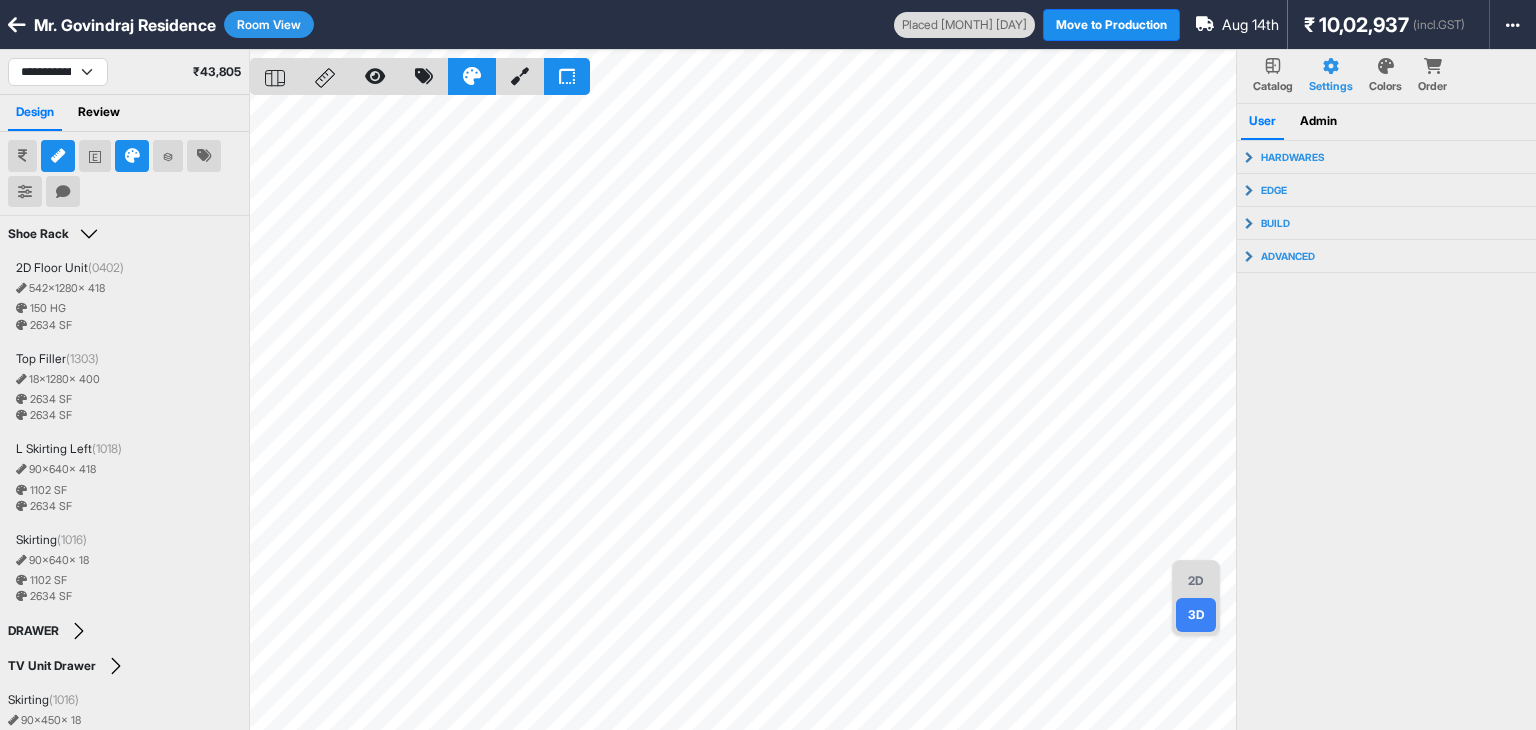 click on "2D" at bounding box center (1196, 581) 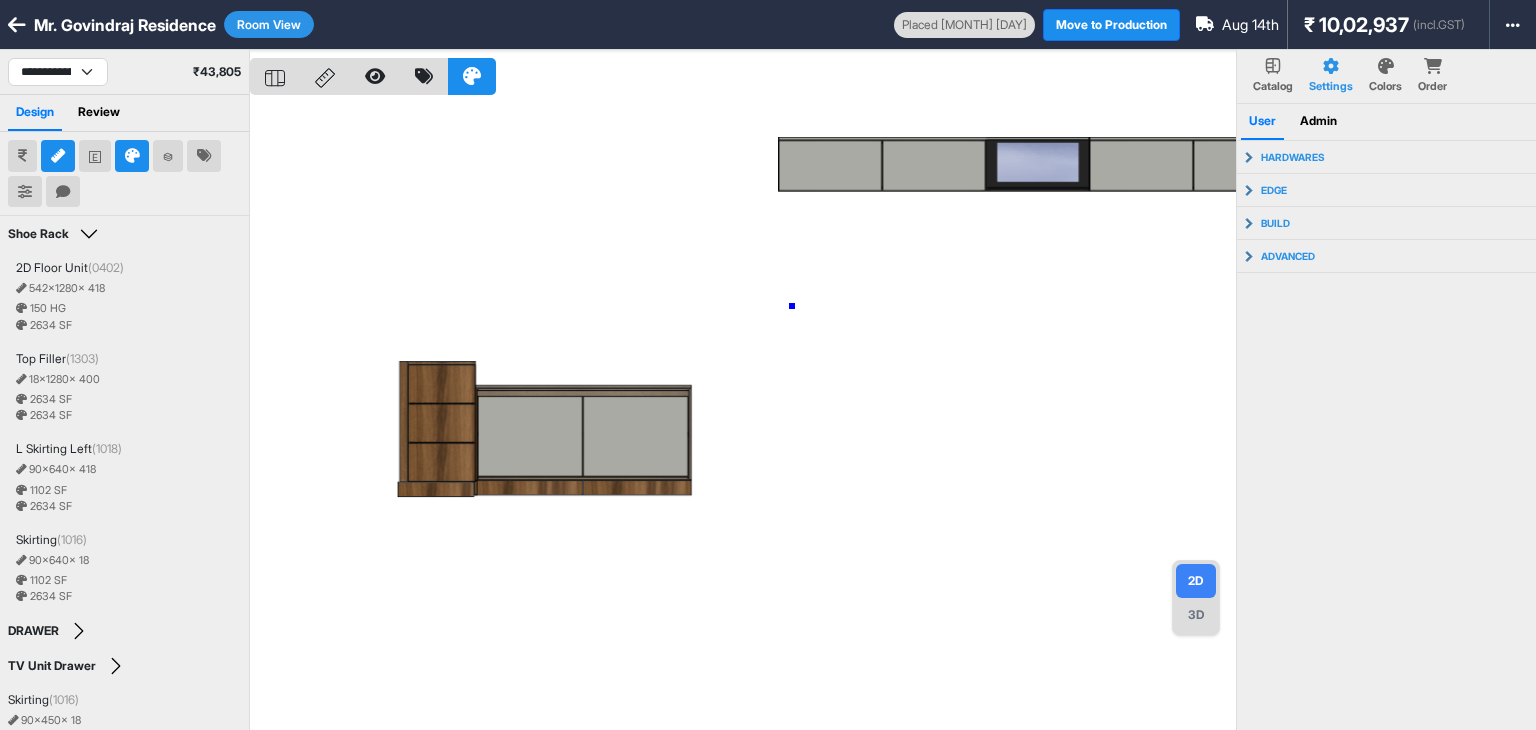 click at bounding box center [743, 415] 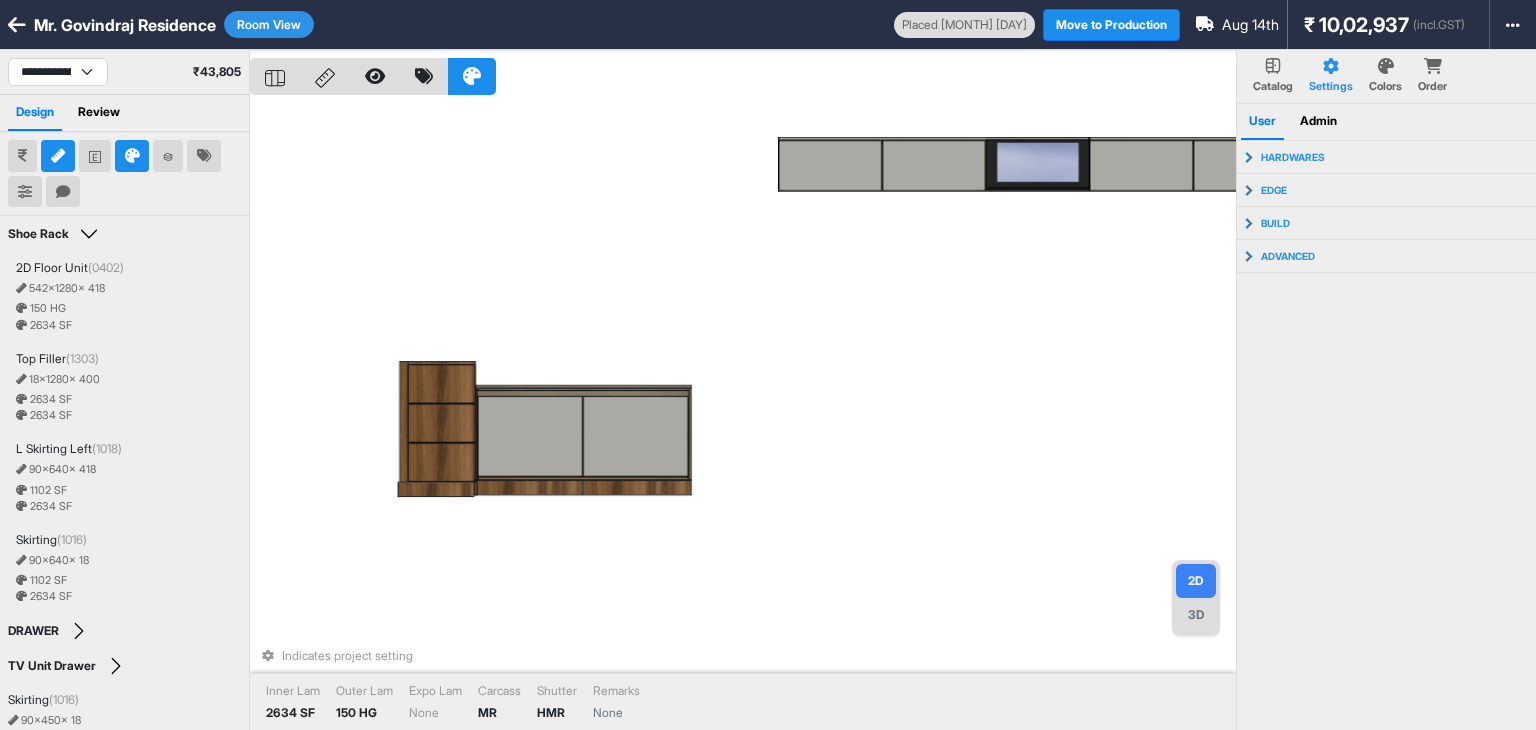 click on "Indicates project setting Inner Lam 2634 SF Outer Lam 150 HG Expo Lam None Carcass MR Shutter HMR Remarks None" at bounding box center [743, 415] 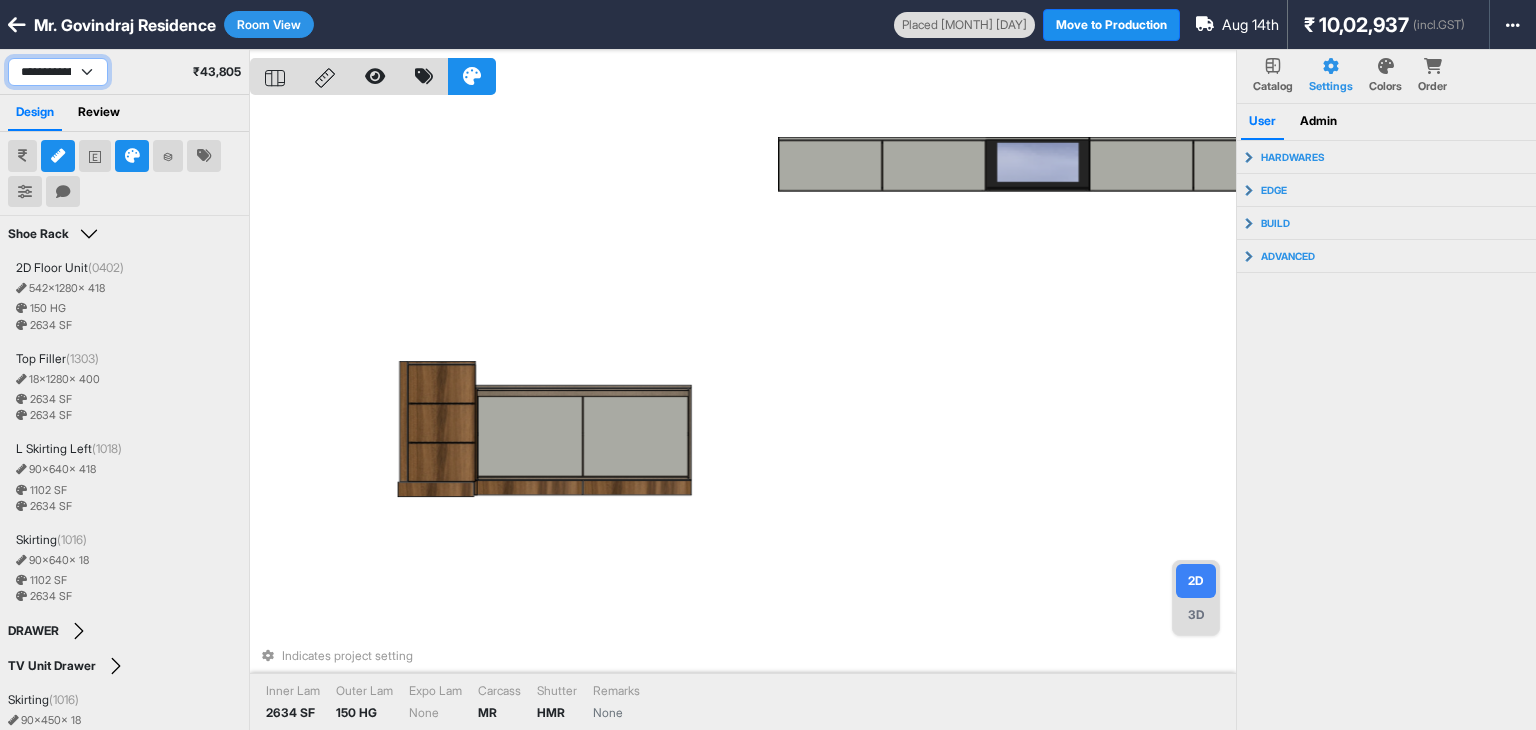 click on "**********" at bounding box center (58, 72) 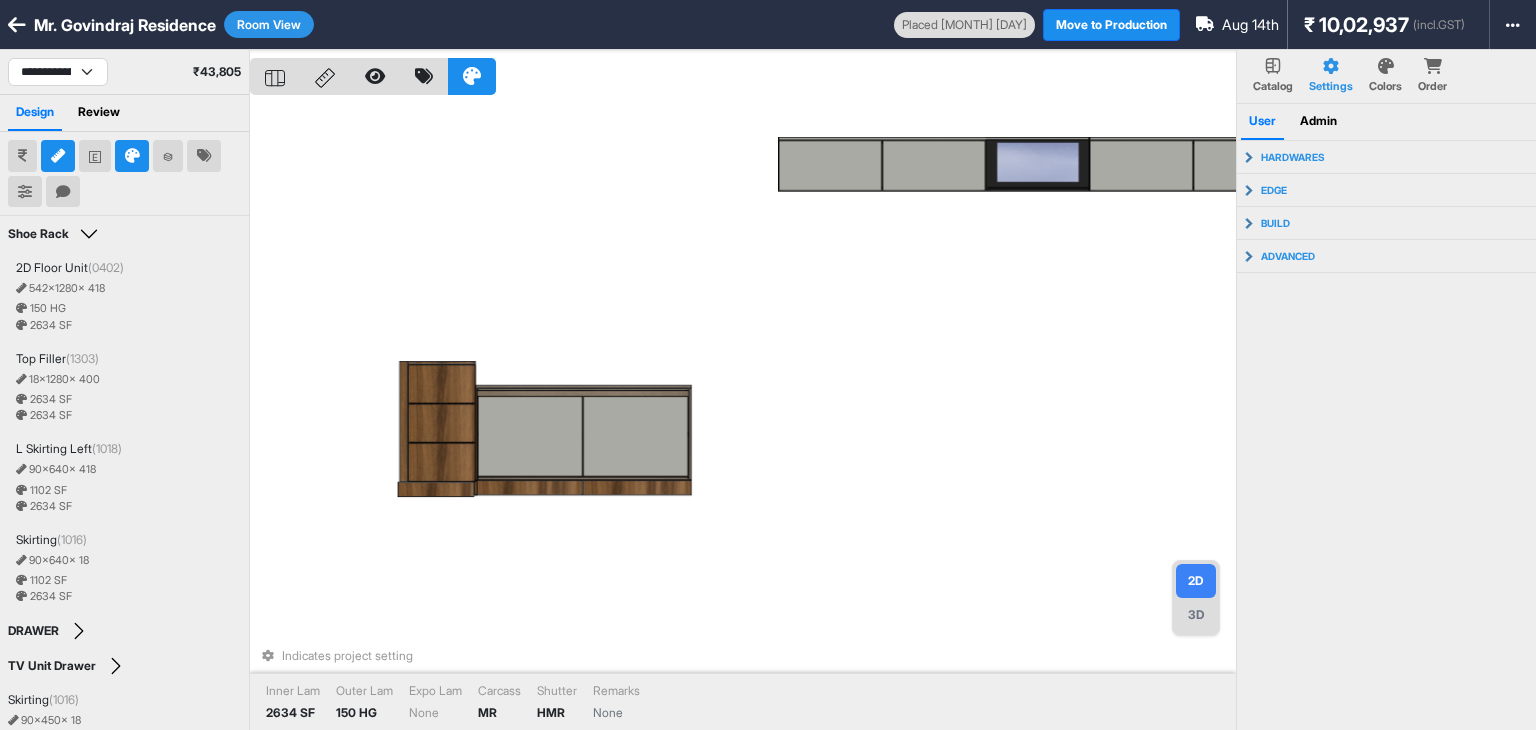 select on "****" 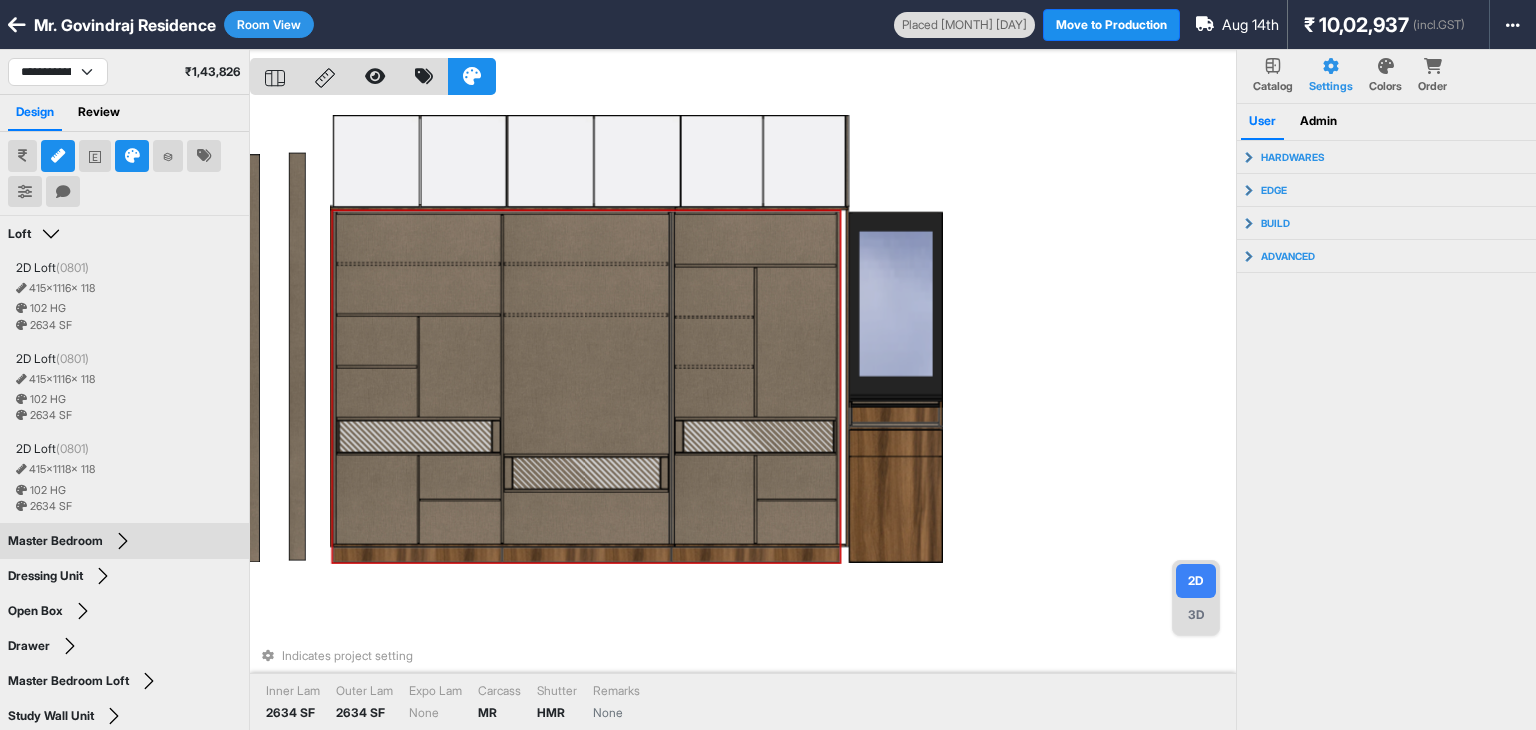 click at bounding box center (376, 392) 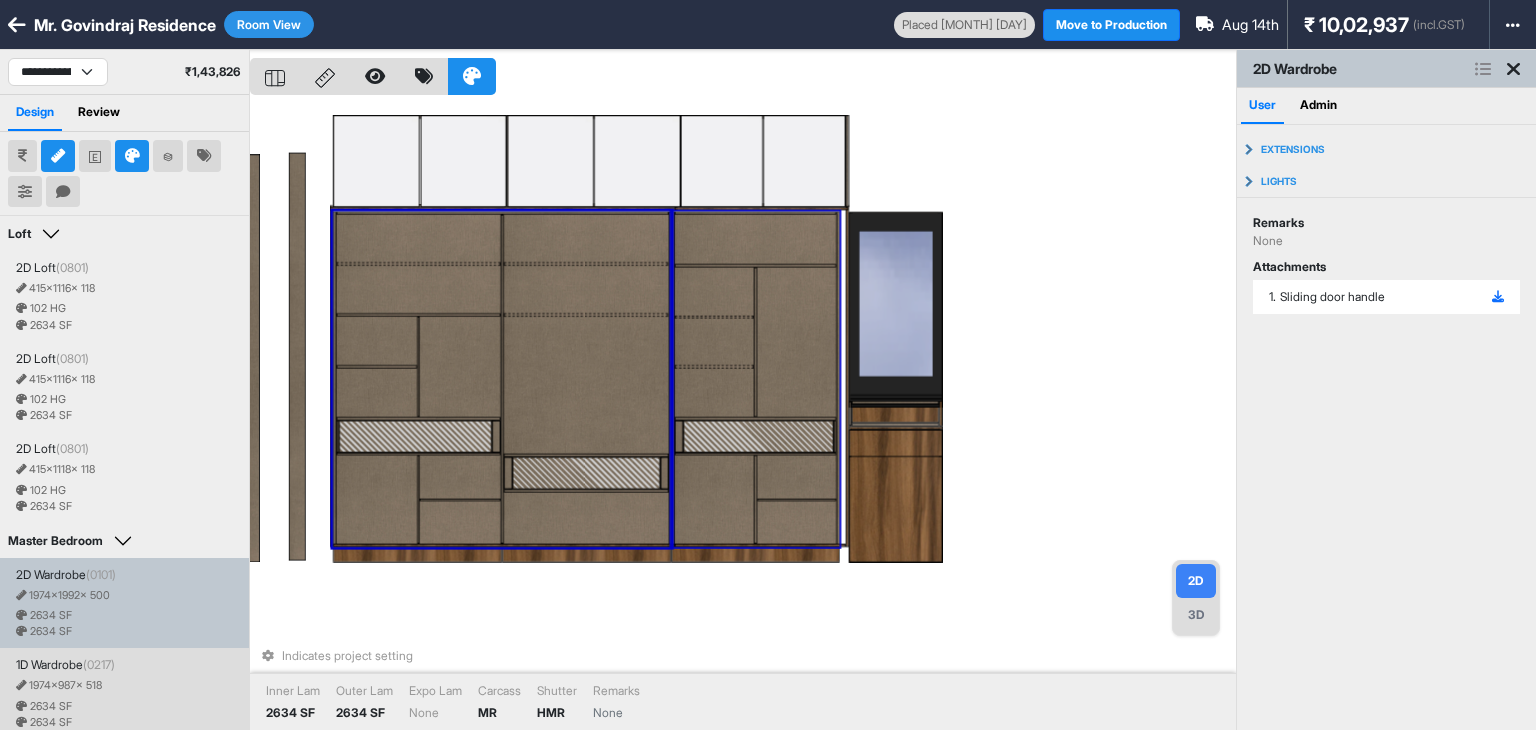 click at bounding box center (796, 342) 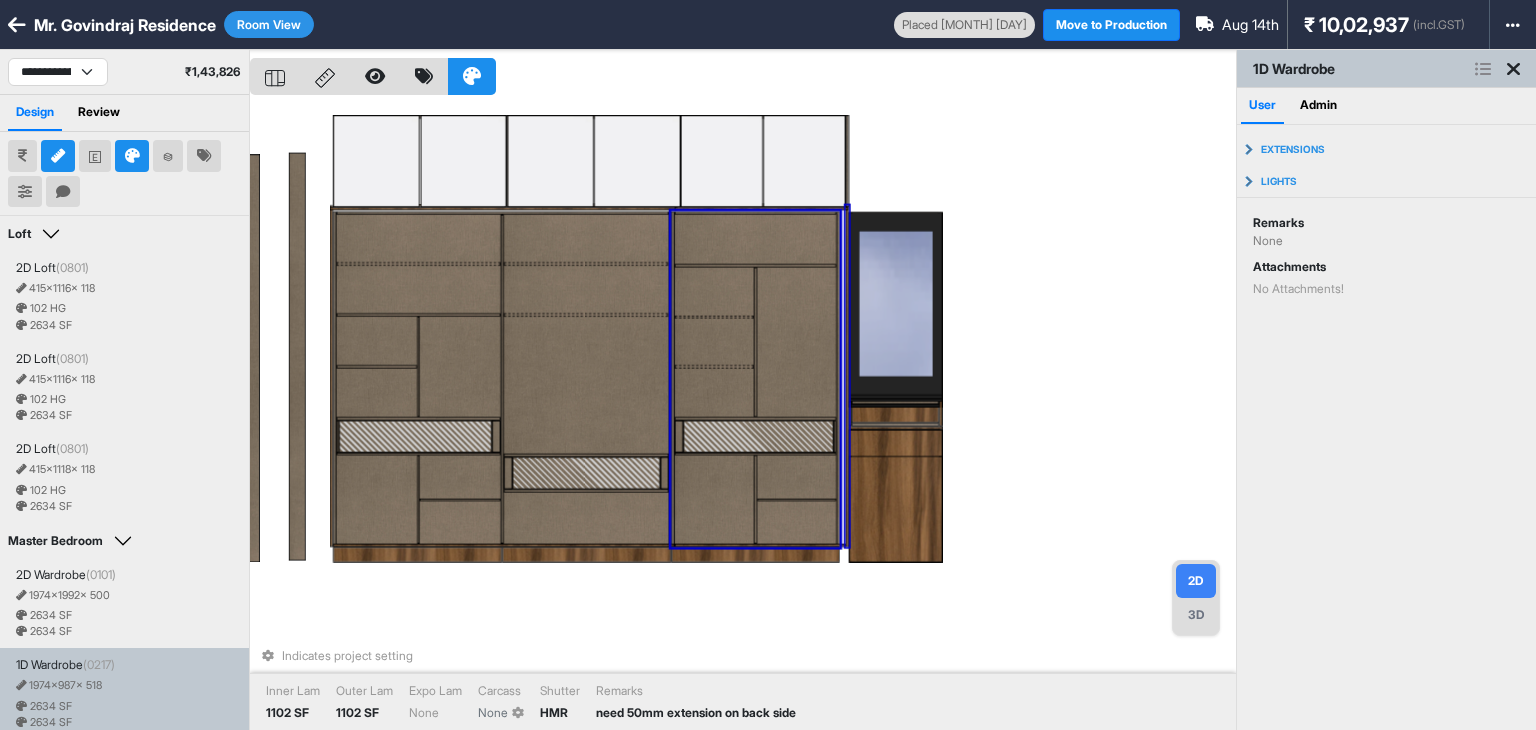 click at bounding box center (847, 376) 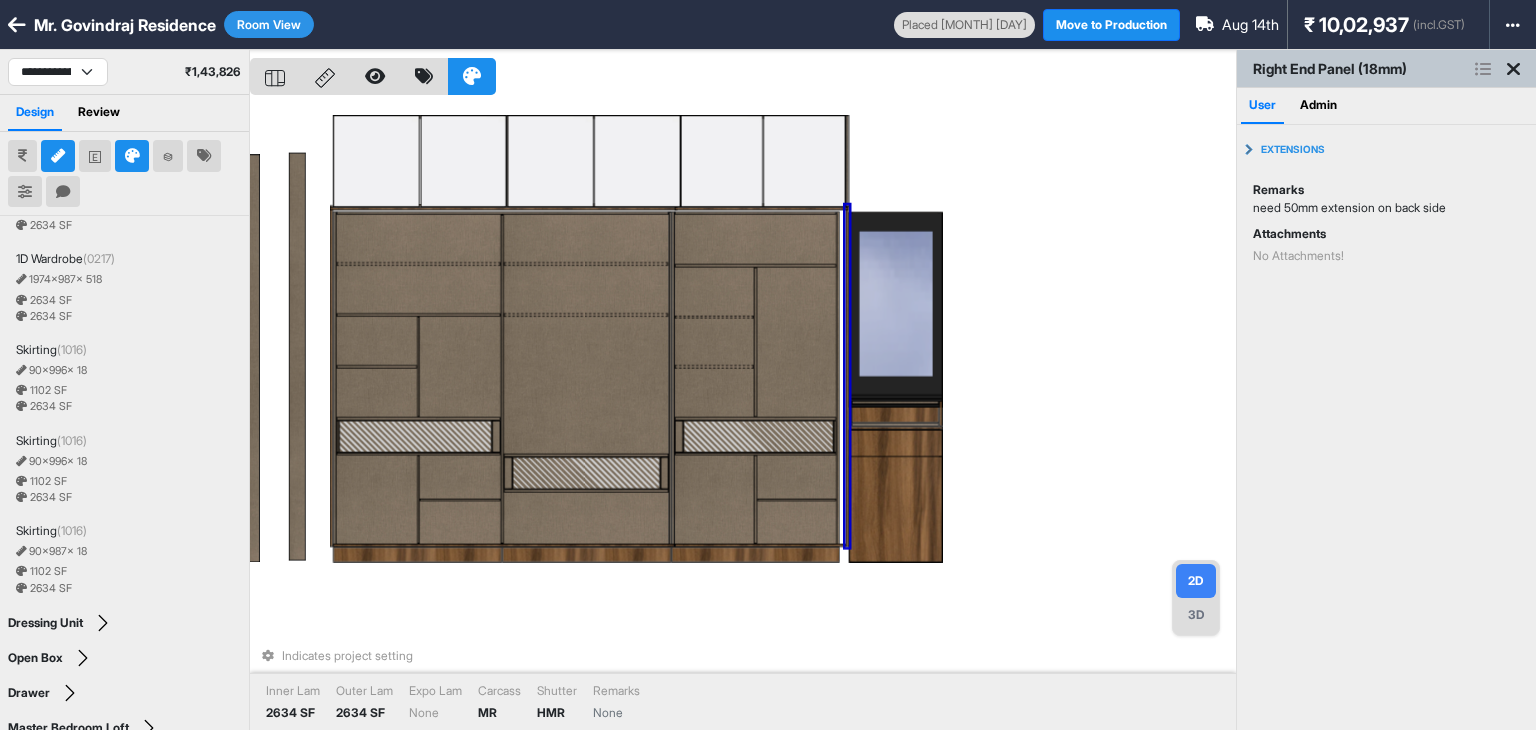 scroll, scrollTop: 0, scrollLeft: 0, axis: both 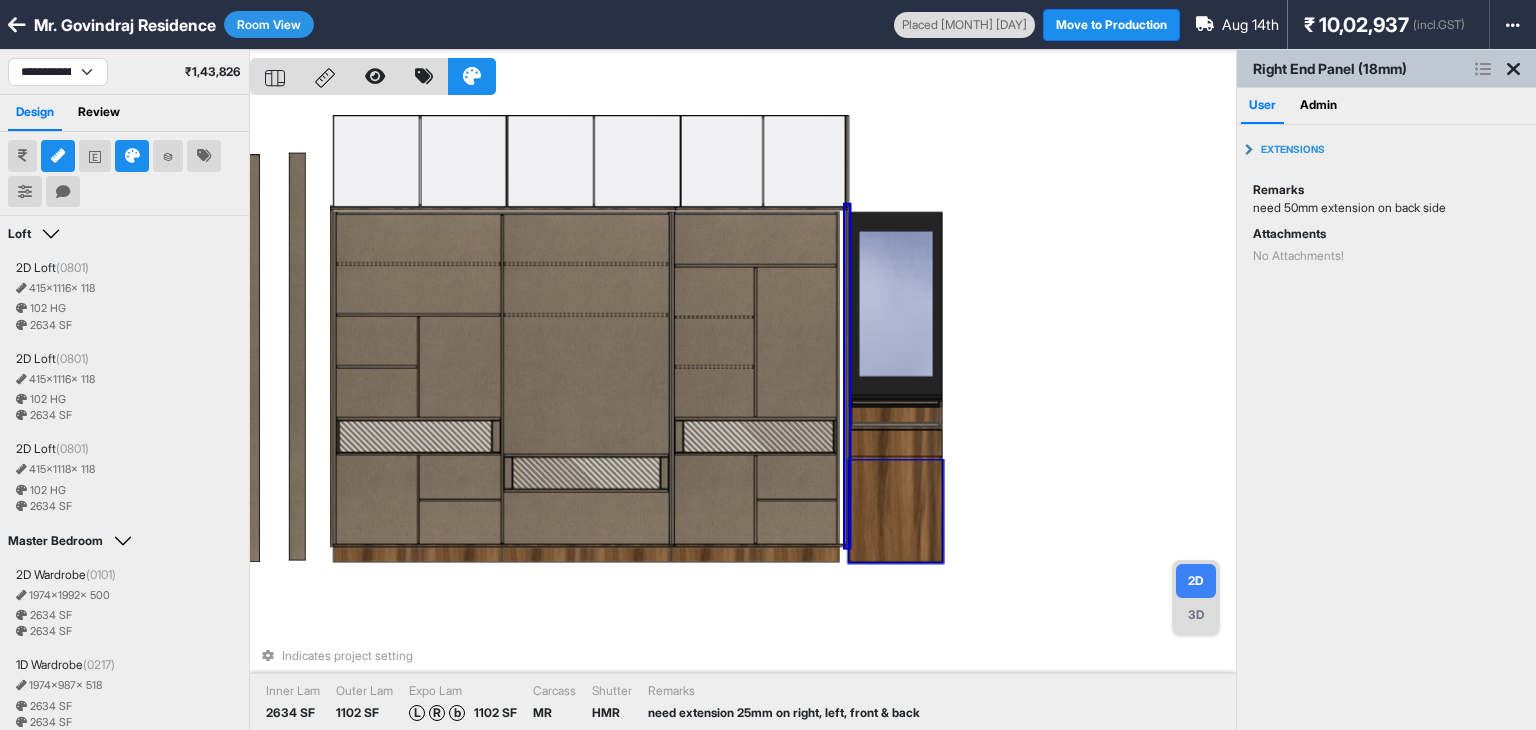 click at bounding box center [895, 509] 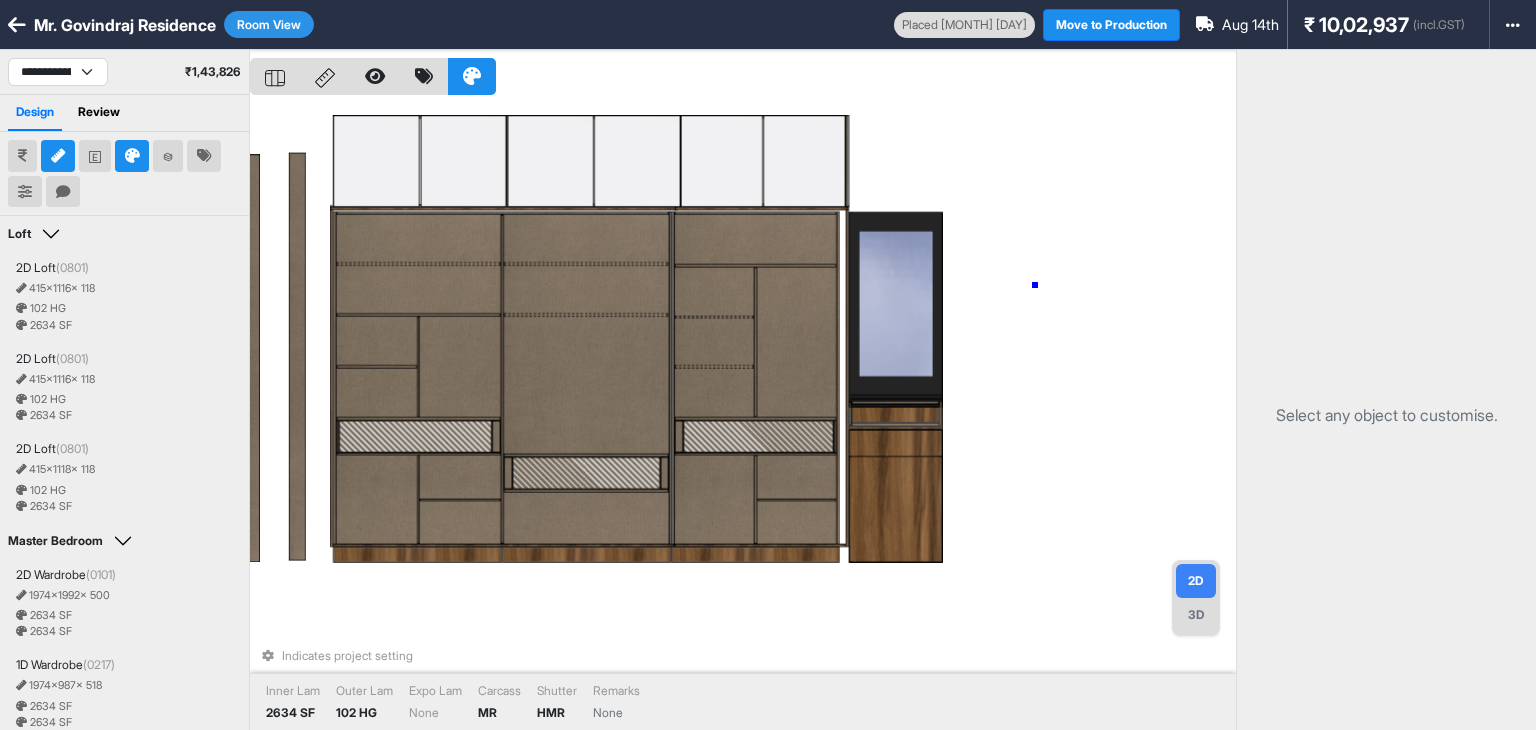 click on "Indicates project setting Inner Lam [NUMBER] SF Outer Lam [NUMBER] HG Expo Lam None Carcass MR Shutter HMR Remarks None" at bounding box center [743, 415] 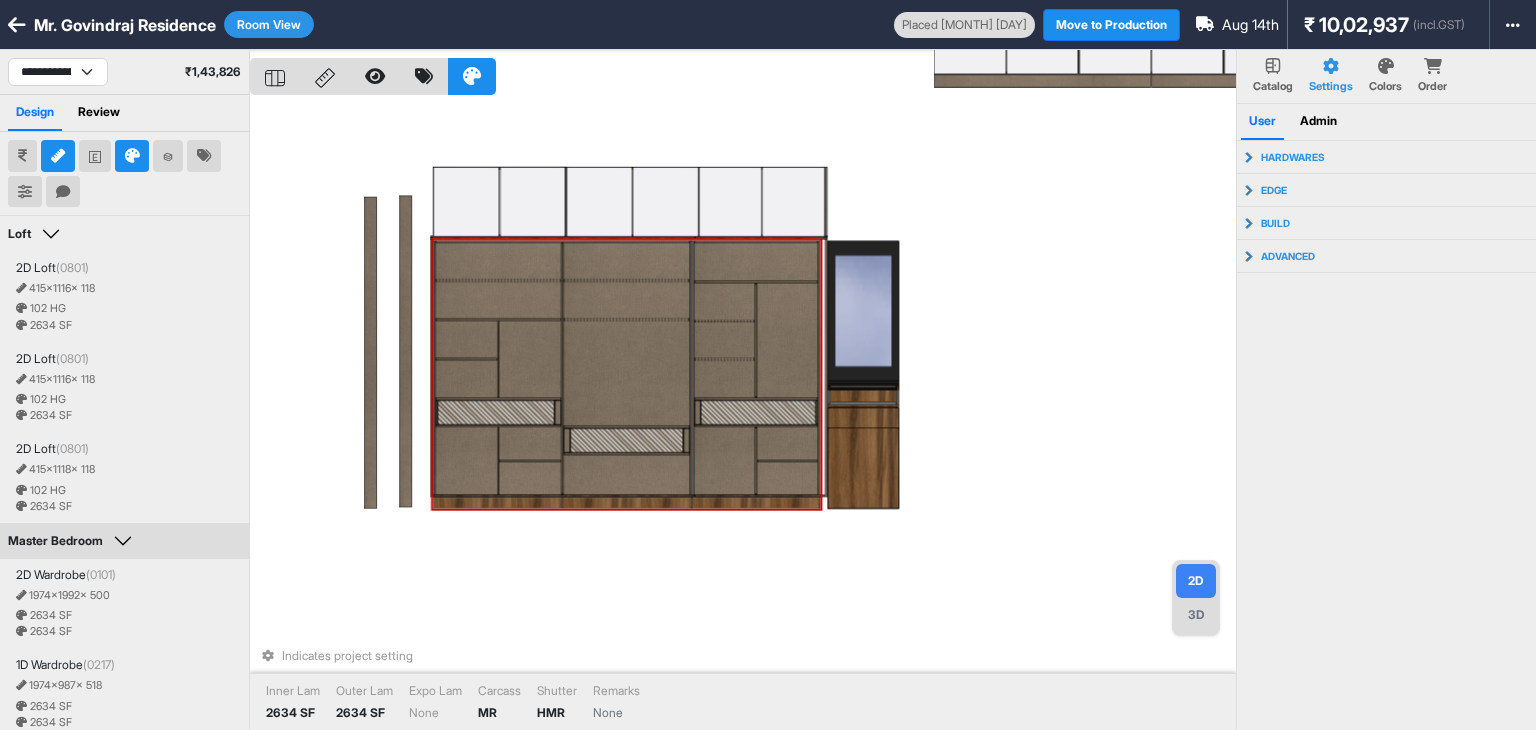 click at bounding box center (424, 76) 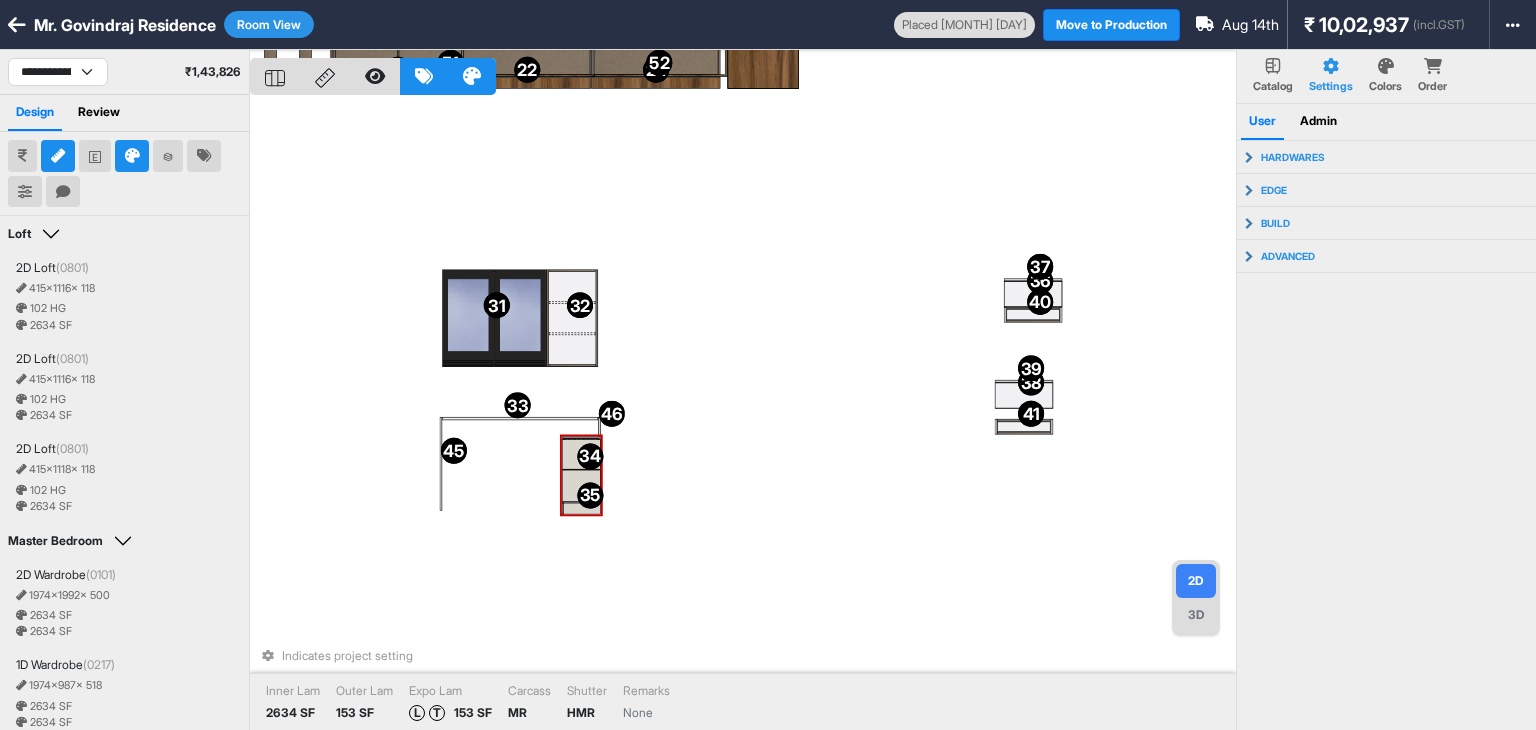 click at bounding box center [581, 454] 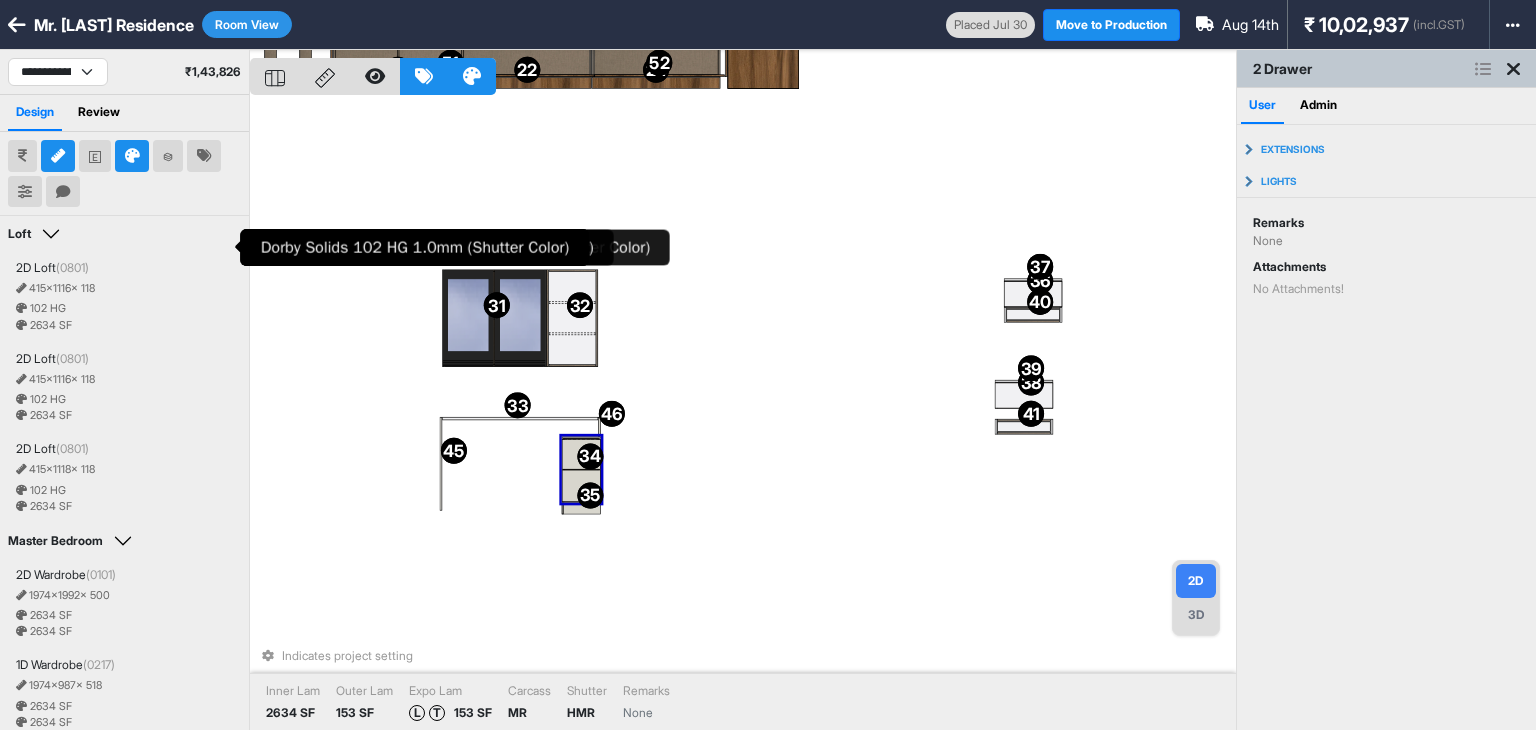 select on "****" 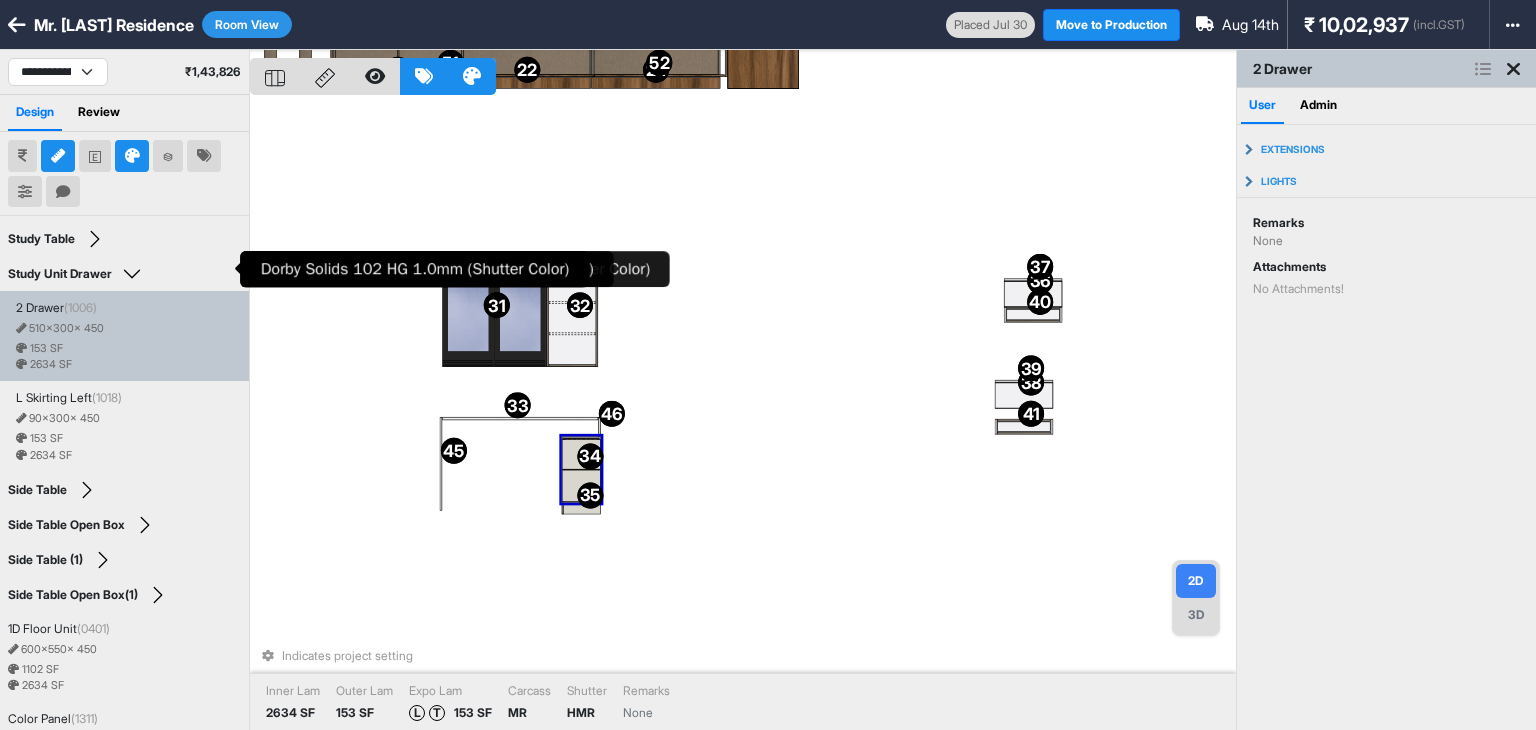 scroll, scrollTop: 1000, scrollLeft: 0, axis: vertical 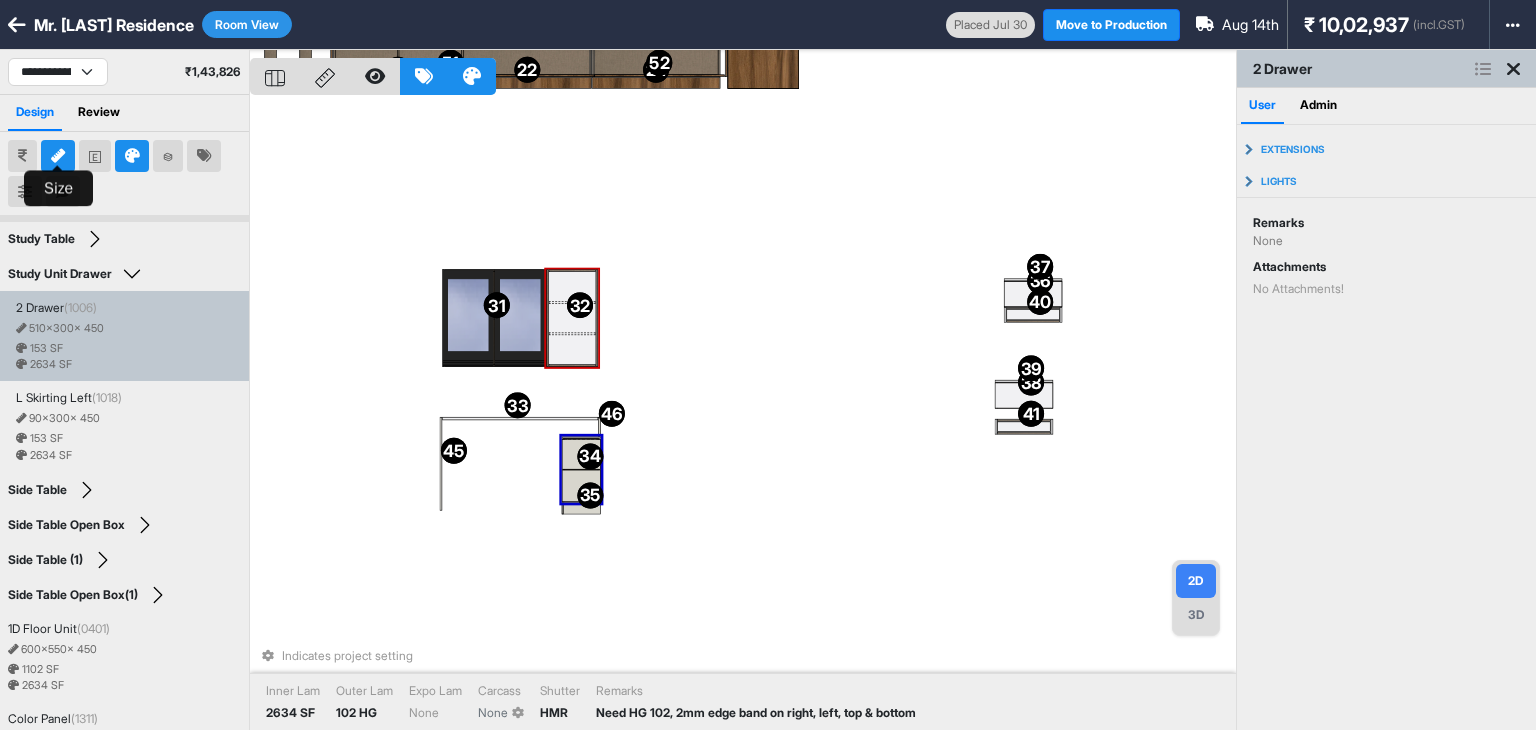 type 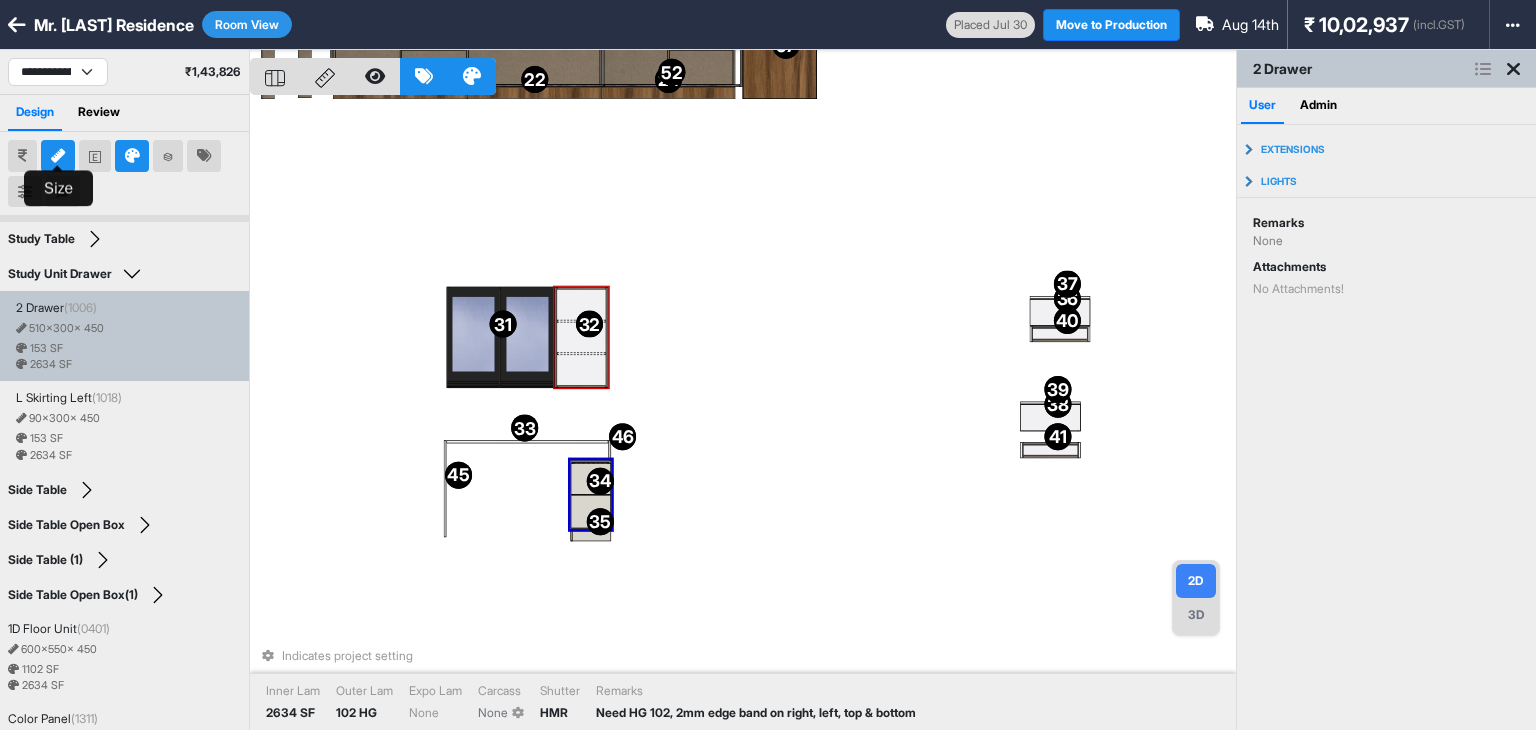 click on "17 17 18 18 19 19 20 20 21 21 22 22 23 23 24 24 25 25 26 26 27 27 28 28 29 29 30 30 31 31 32 32 33 33 34 34 35 35 36 36 37 37 40 40 38 38 39 39 41 41 57 57 54 54 59 59 47 47 43 43 55 55 44 44 51 51 42 42 46 46 56 56 58 58 52 52 45 45 50 50 48 48 53 53 49 49 Indicates project setting Inner Lam 2634 SF Outer Lam 102 HG Expo Lam None Carcass None Shutter HMR Remarks Need HG 102, 2mm edge band on right, left, top & bottom" at bounding box center (743, 415) 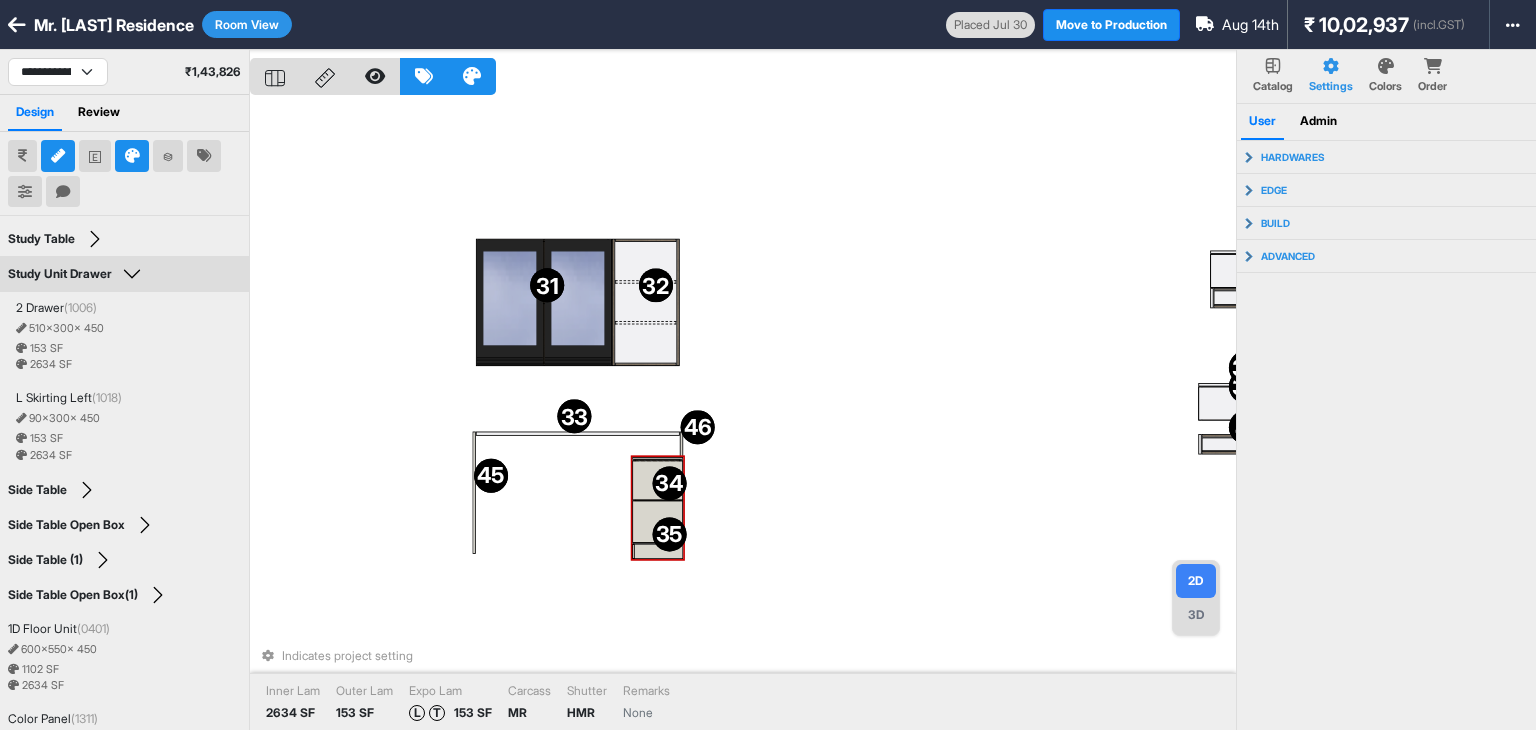 click at bounding box center (657, 521) 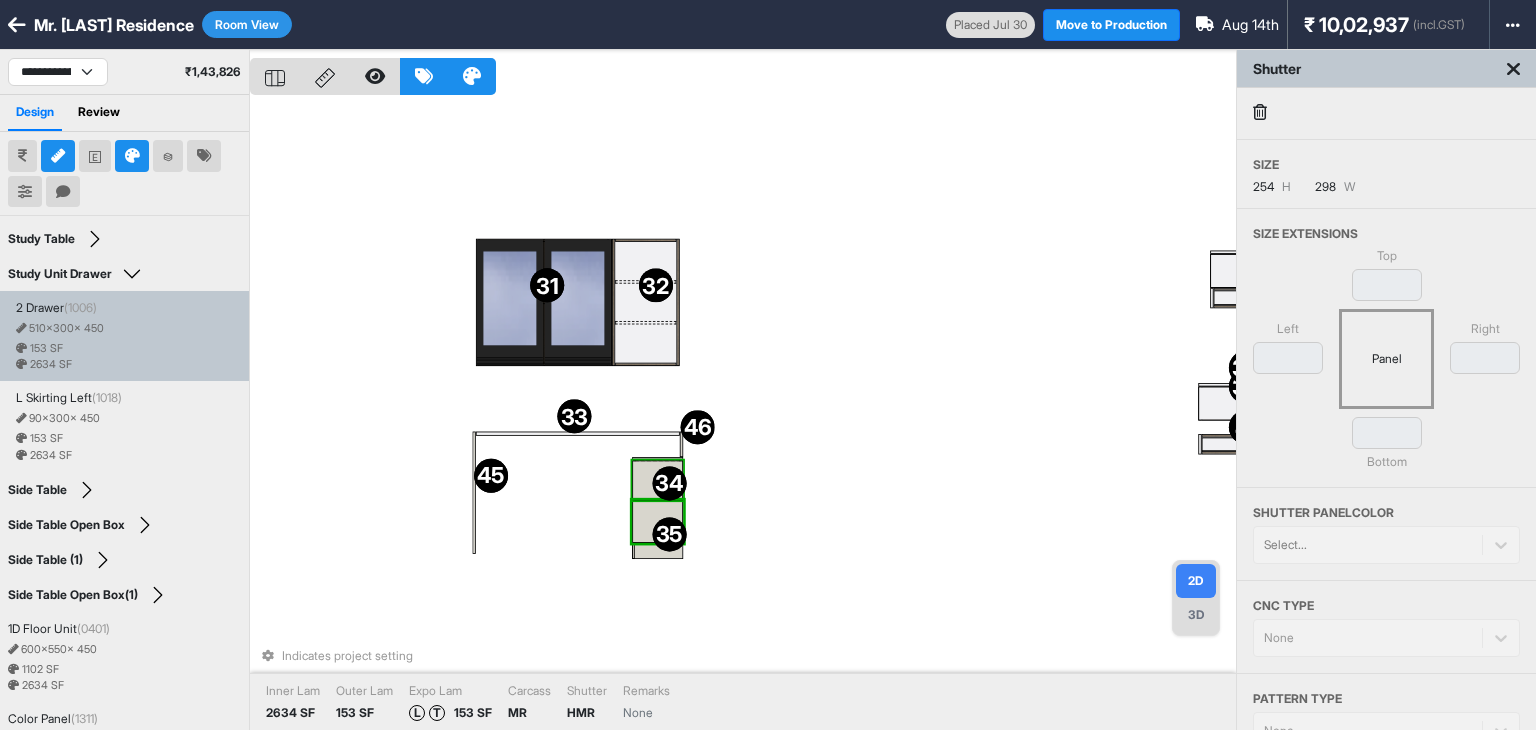 click at bounding box center [657, 480] 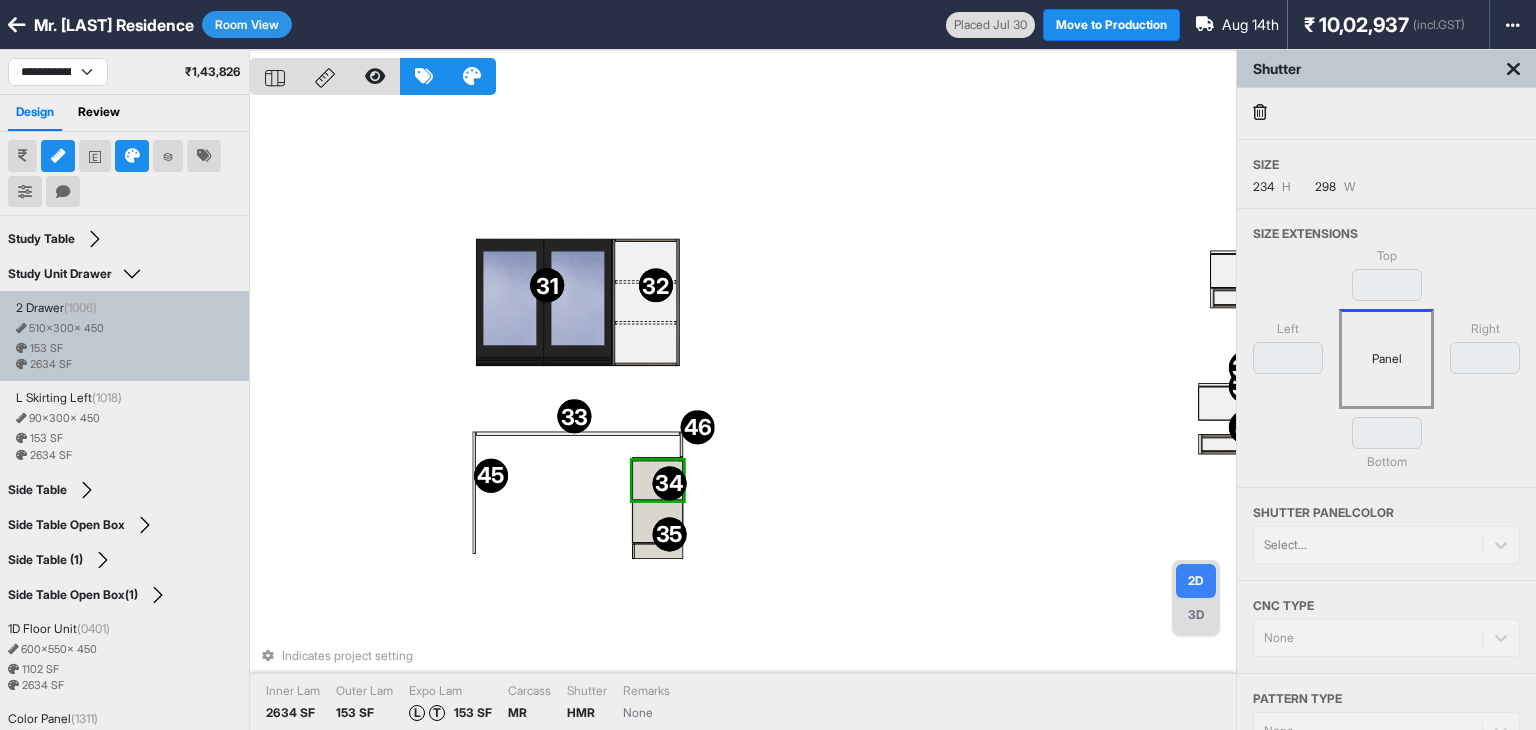type on "***" 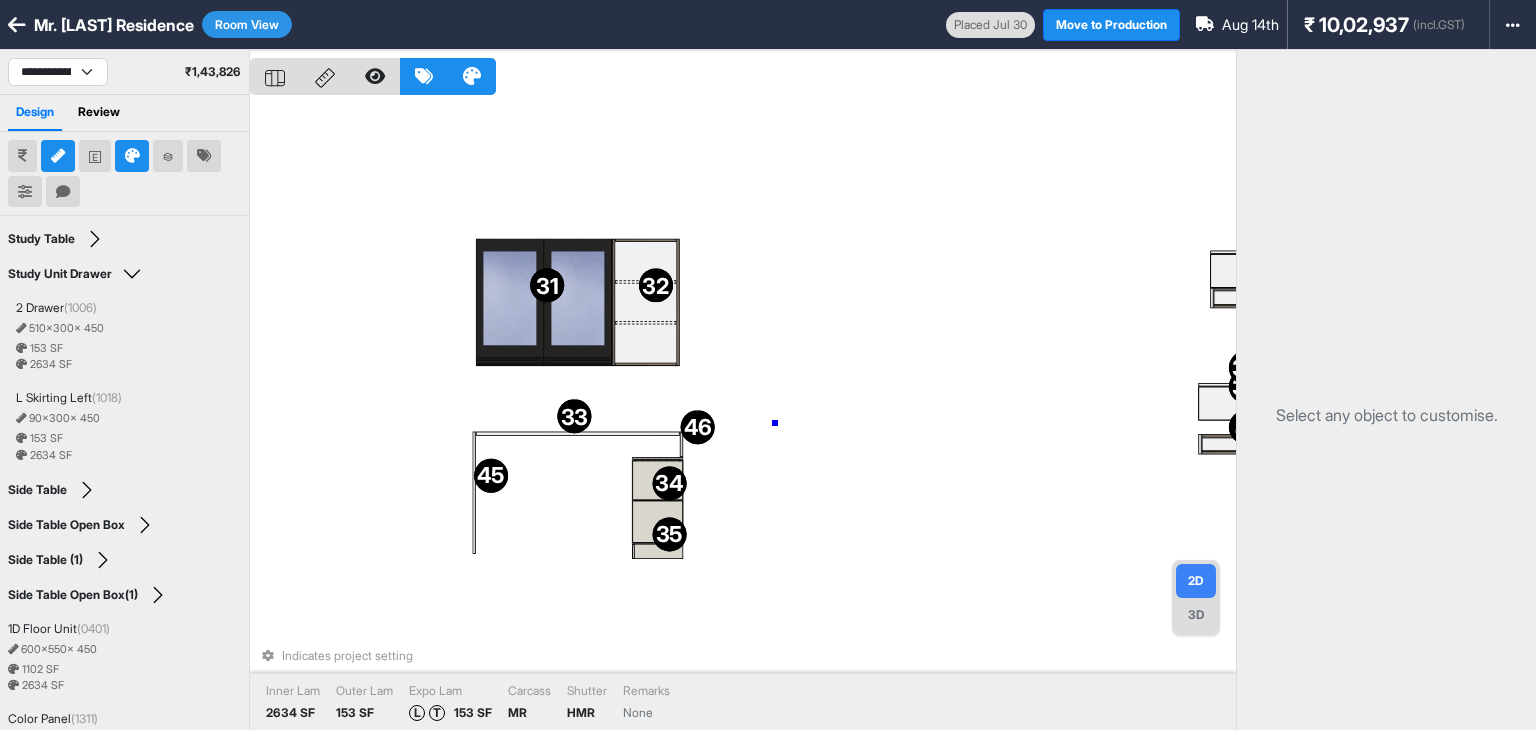 click on "Factory Label" at bounding box center [743, 415] 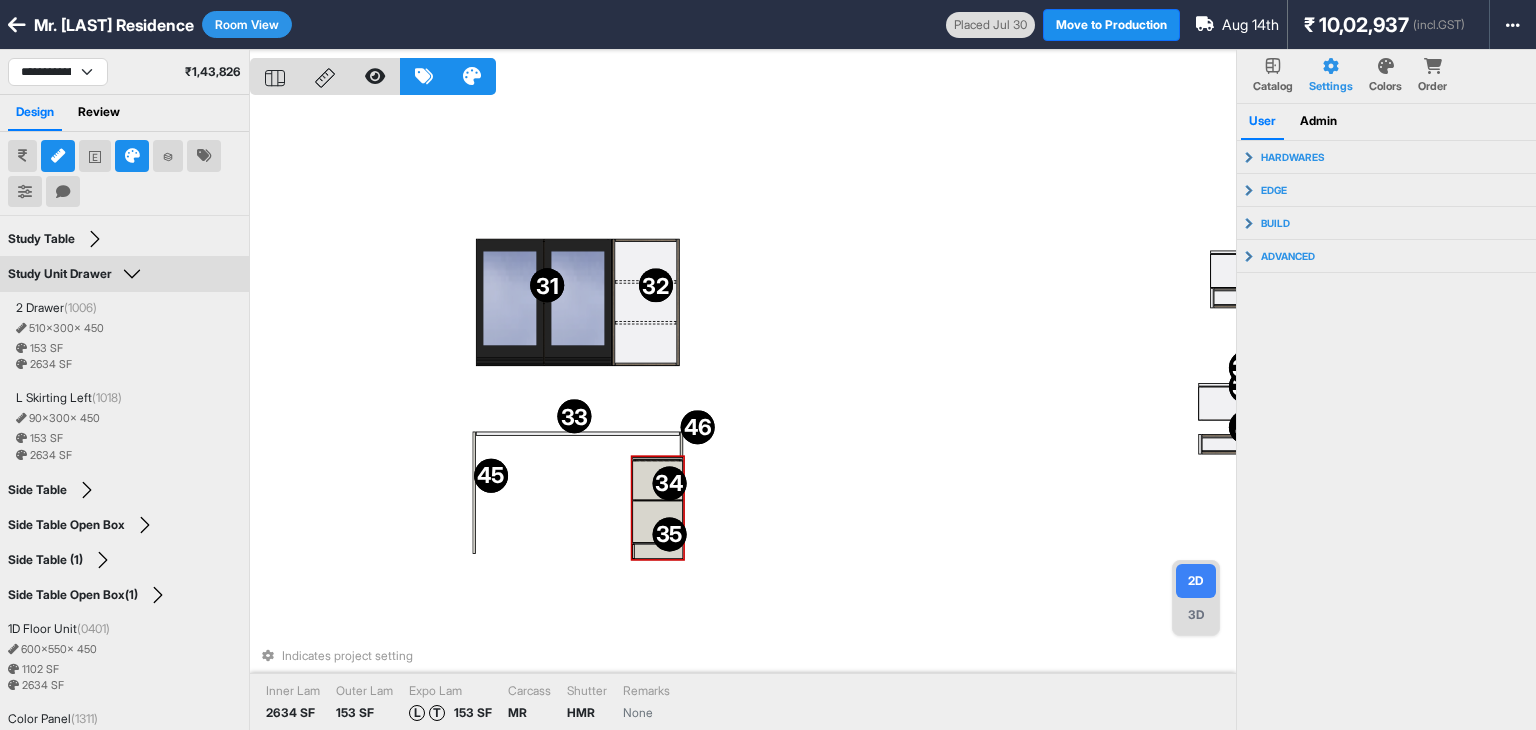 click at bounding box center [657, 480] 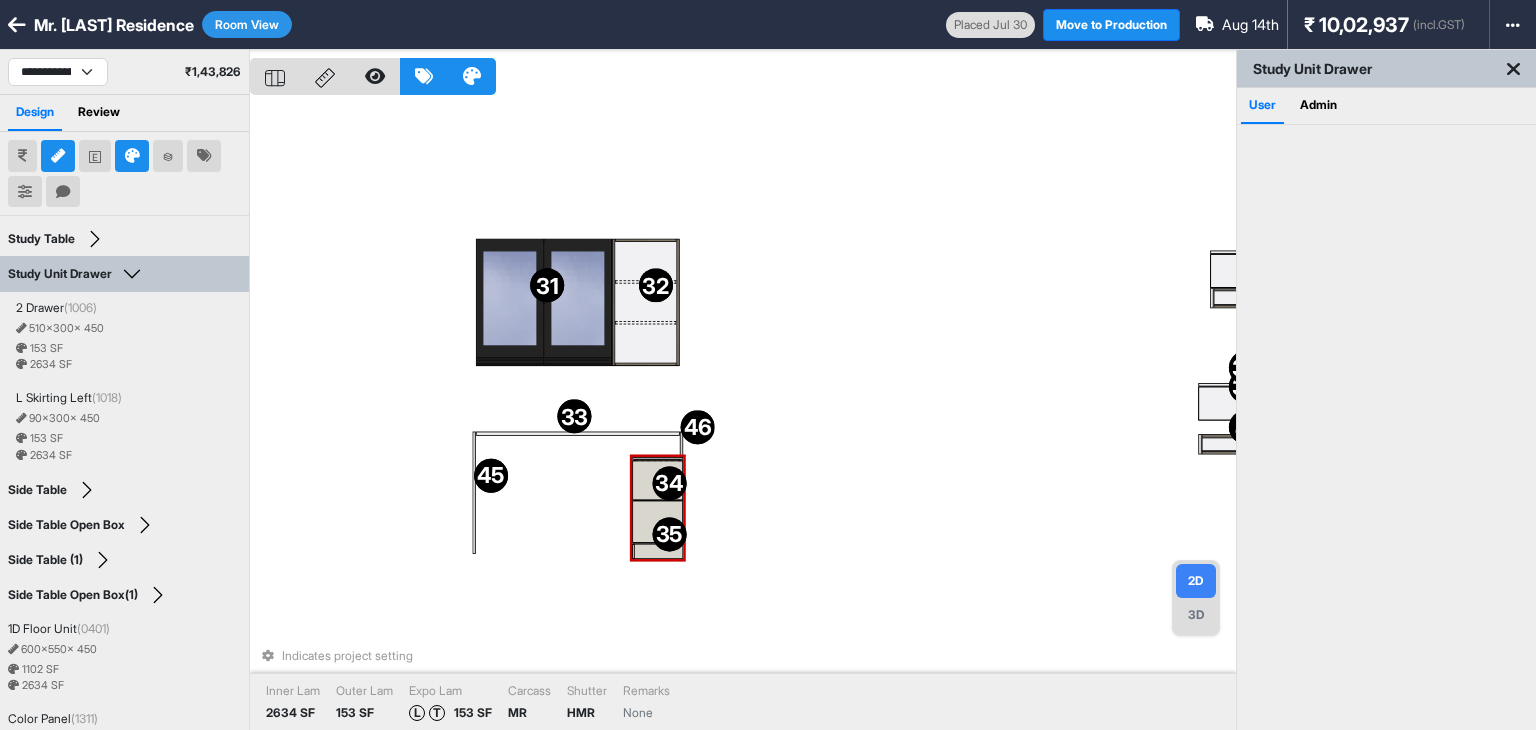 click at bounding box center (657, 480) 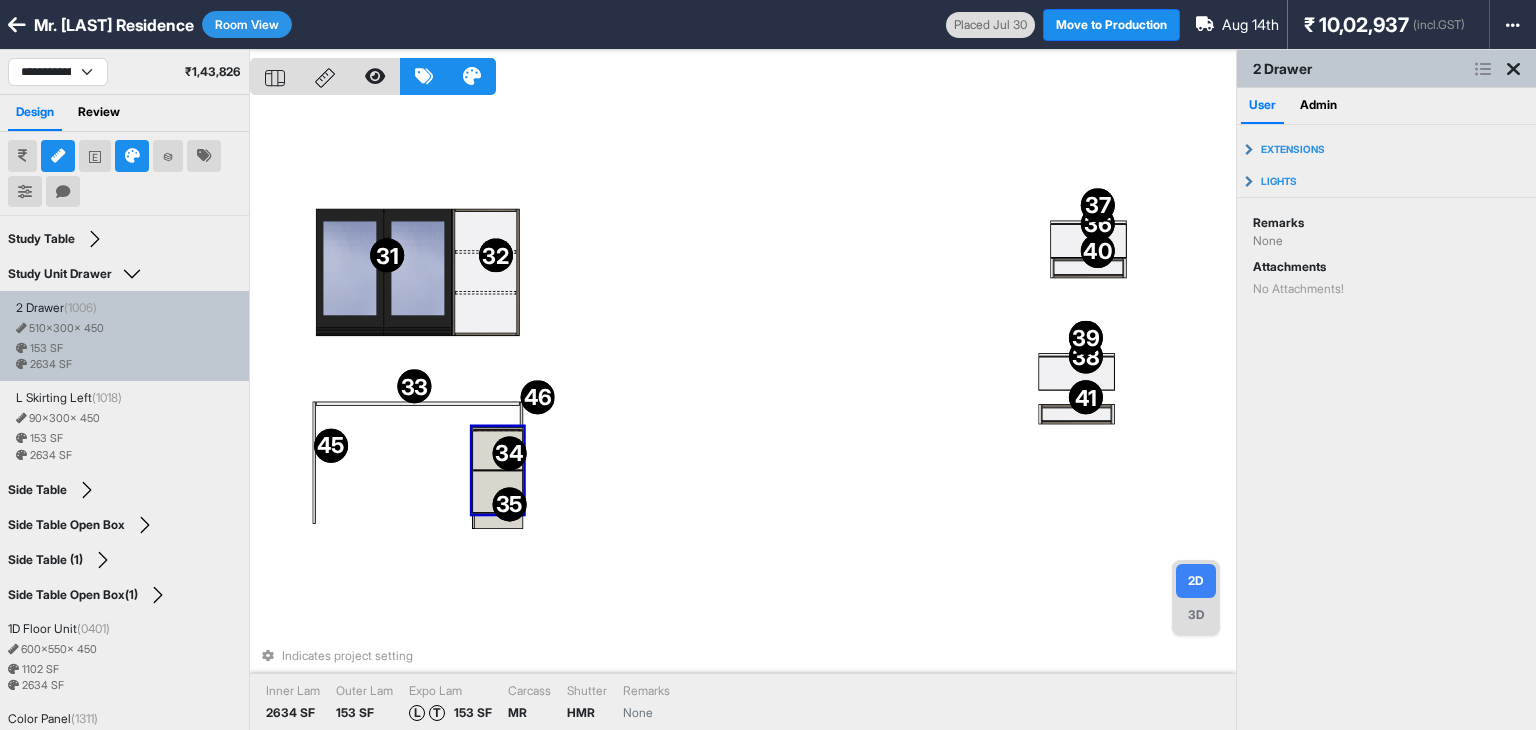 click on "Factory Label" at bounding box center (743, 415) 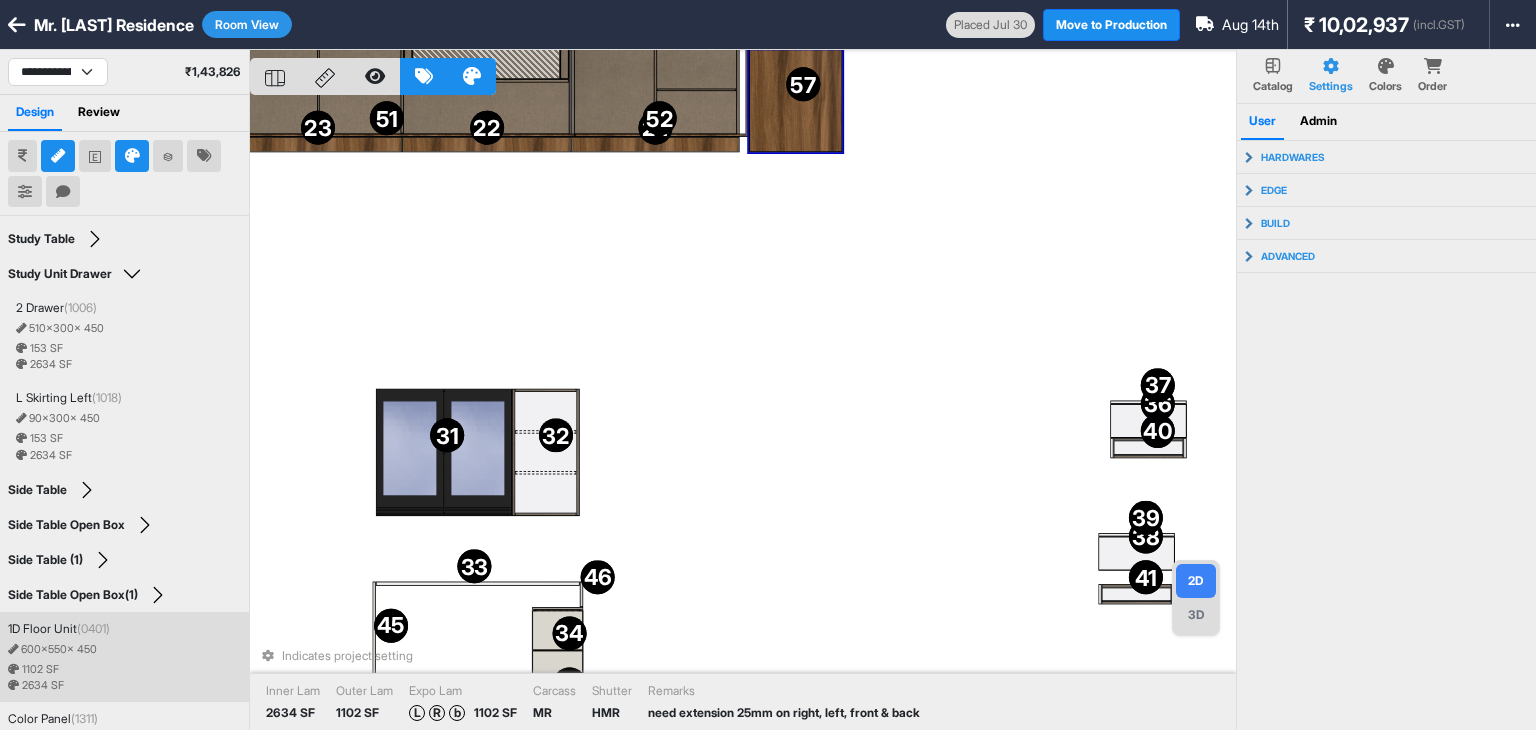 click at bounding box center (795, 99) 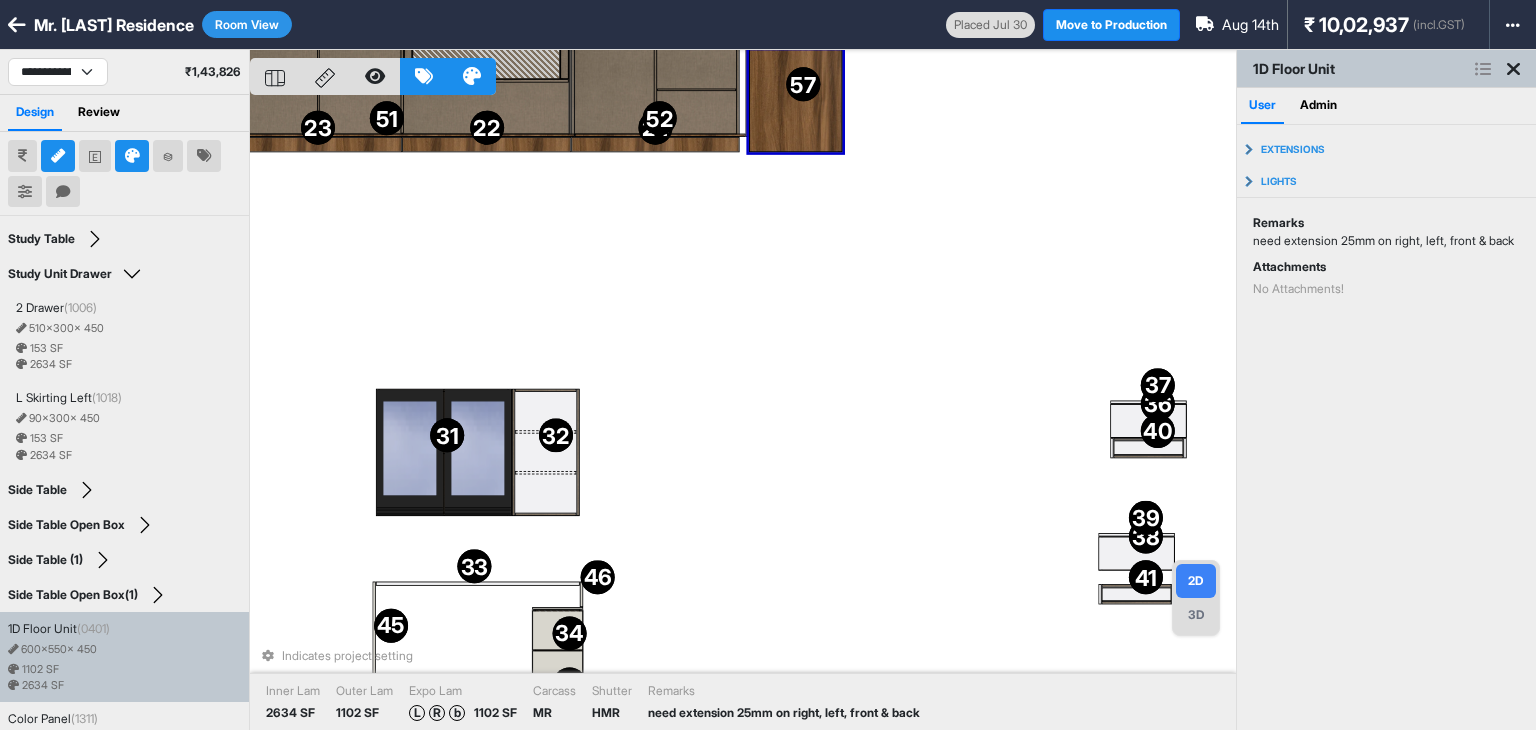click at bounding box center (795, 99) 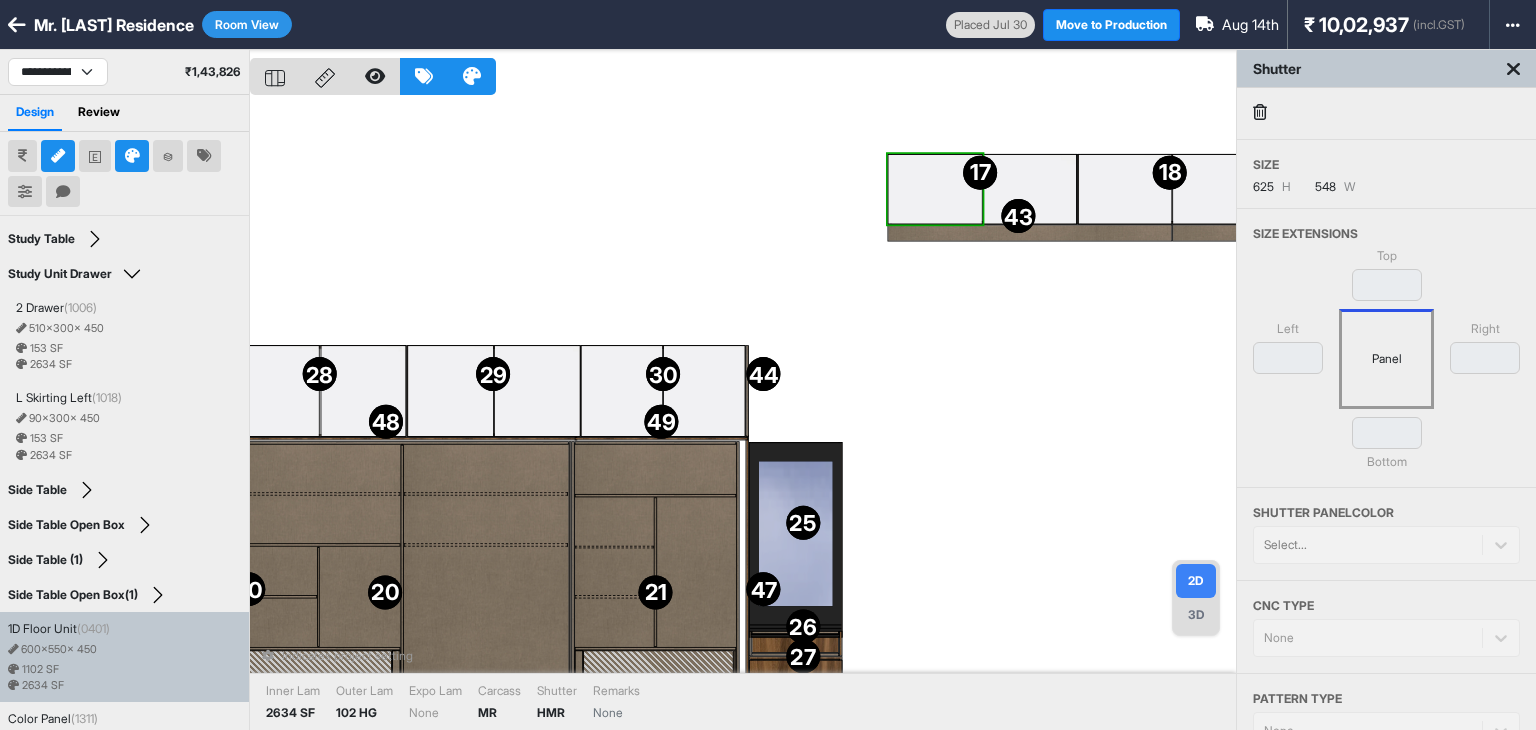 click at bounding box center (935, 189) 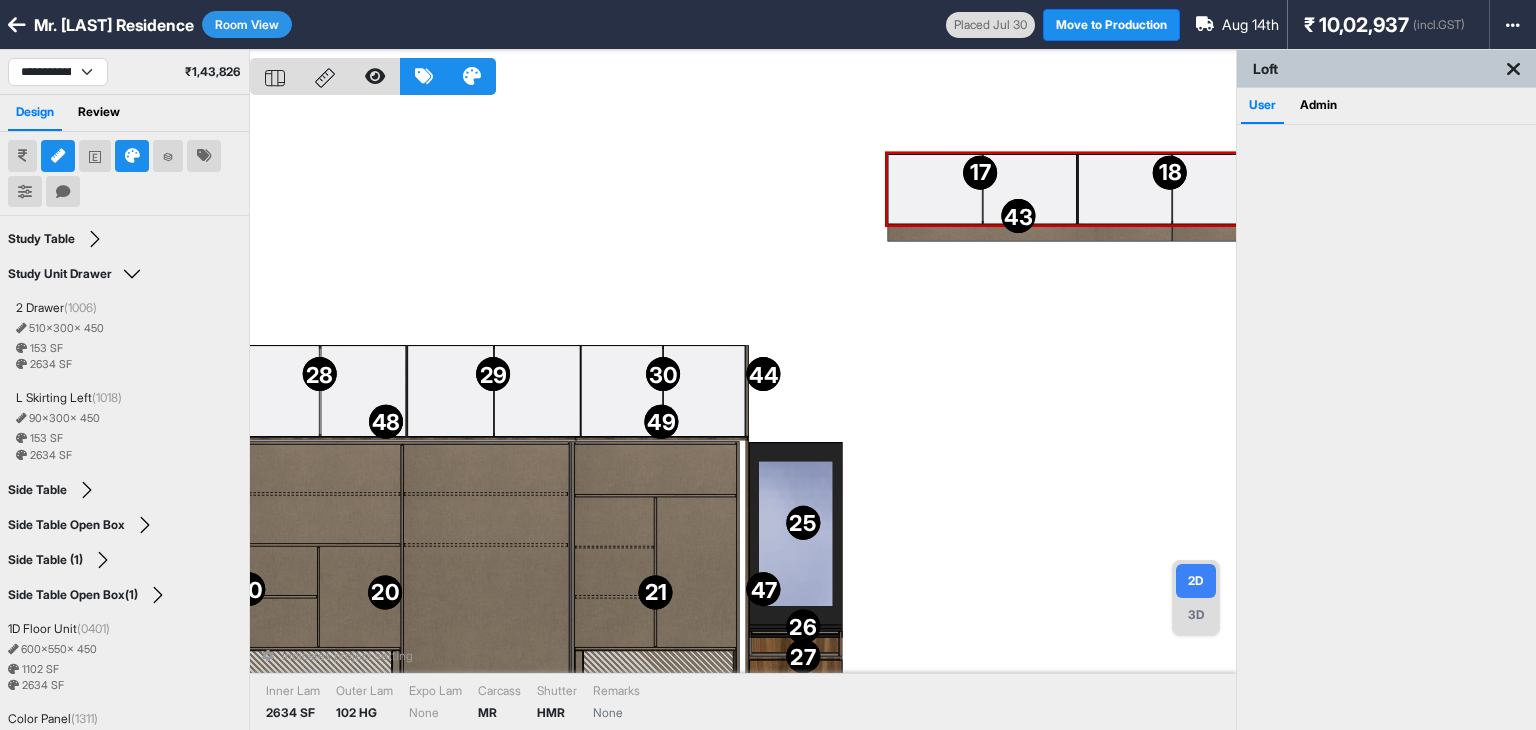 click at bounding box center (935, 189) 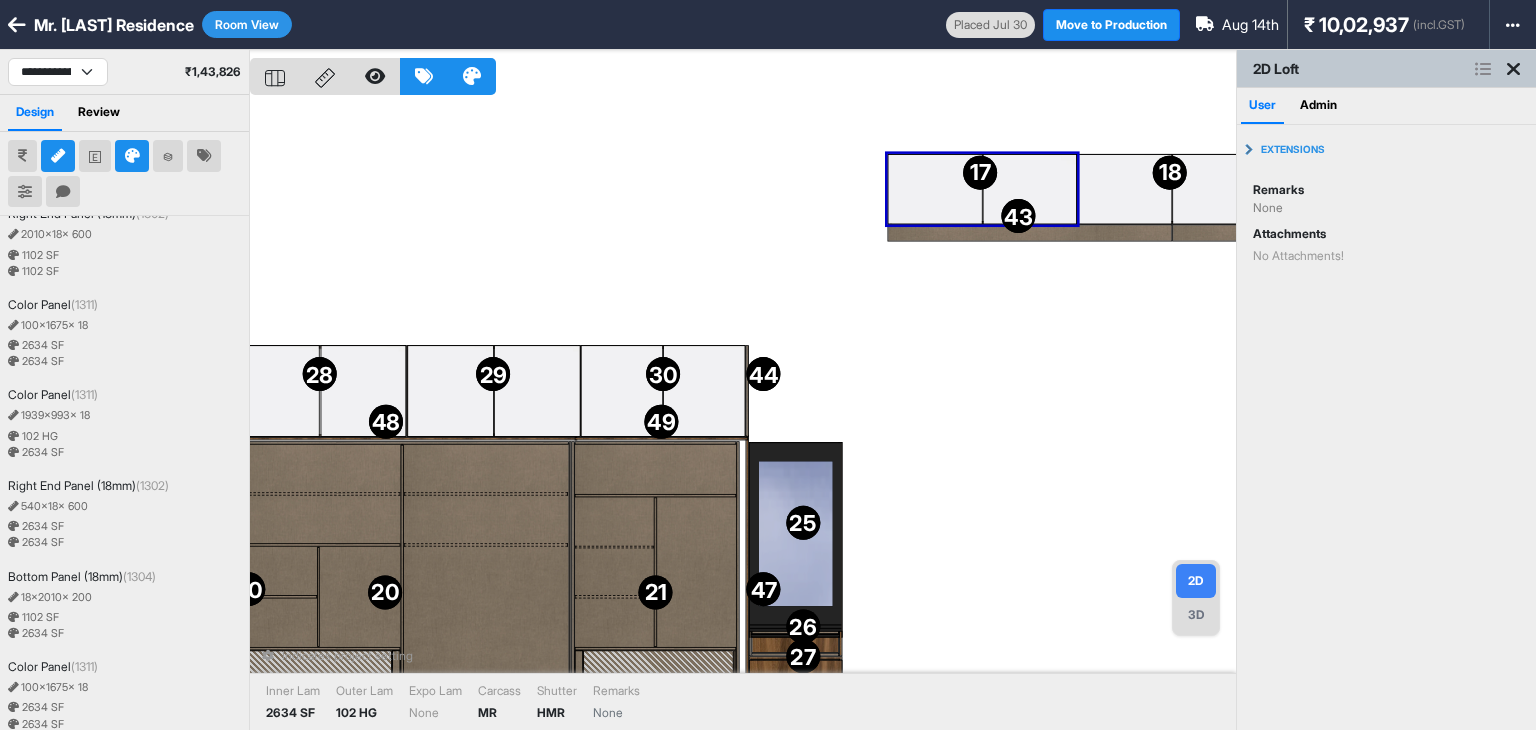 scroll, scrollTop: 2248, scrollLeft: 0, axis: vertical 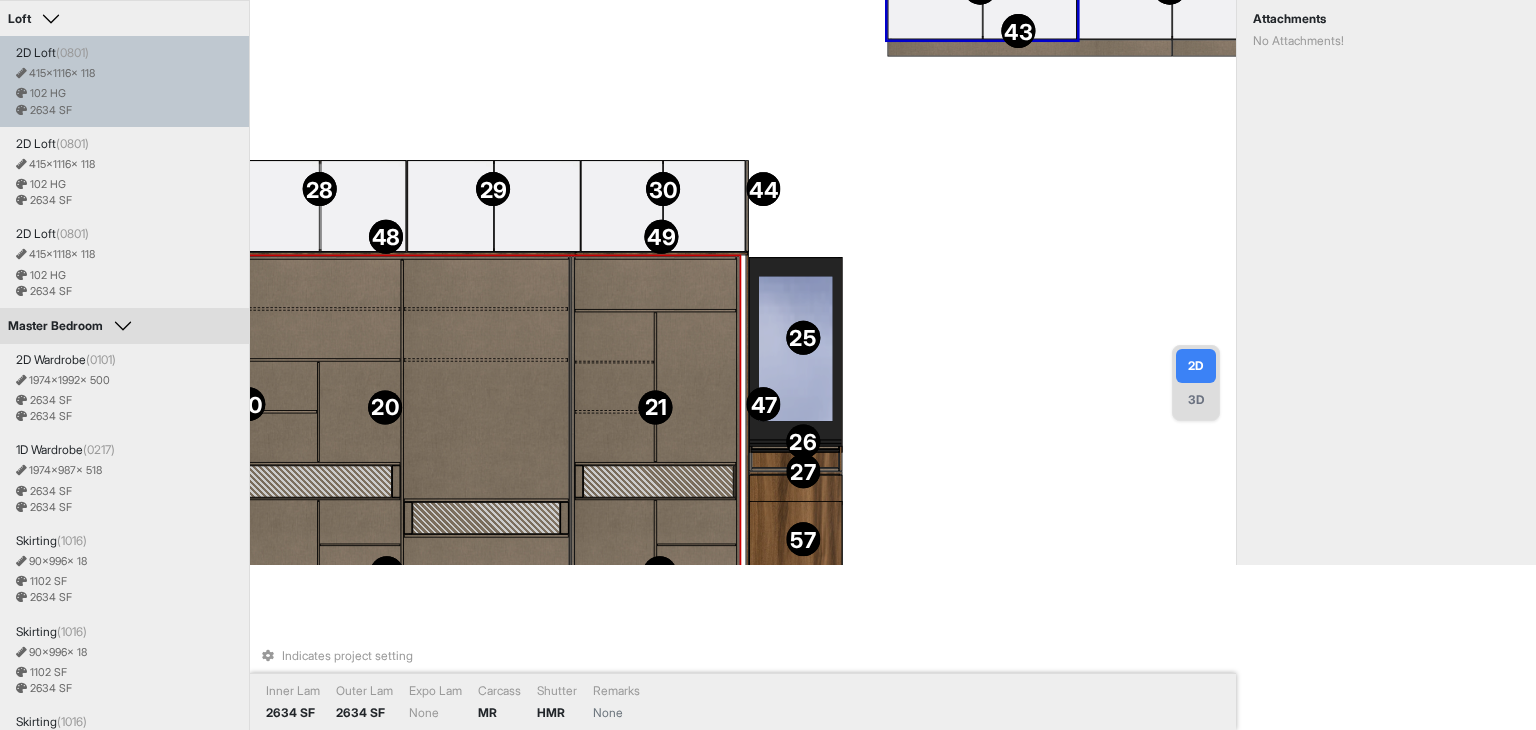 click at bounding box center (486, 308) 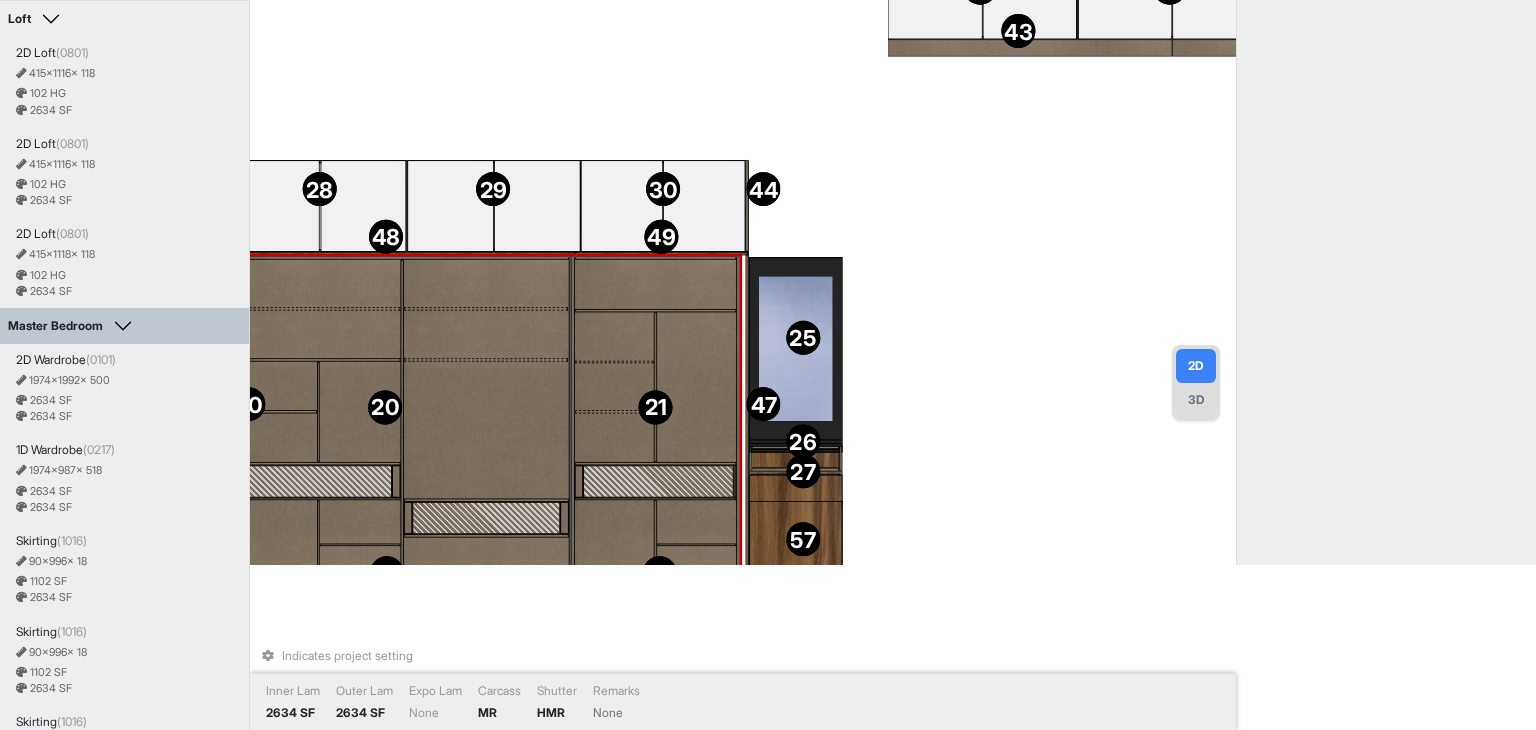 click at bounding box center [318, 334] 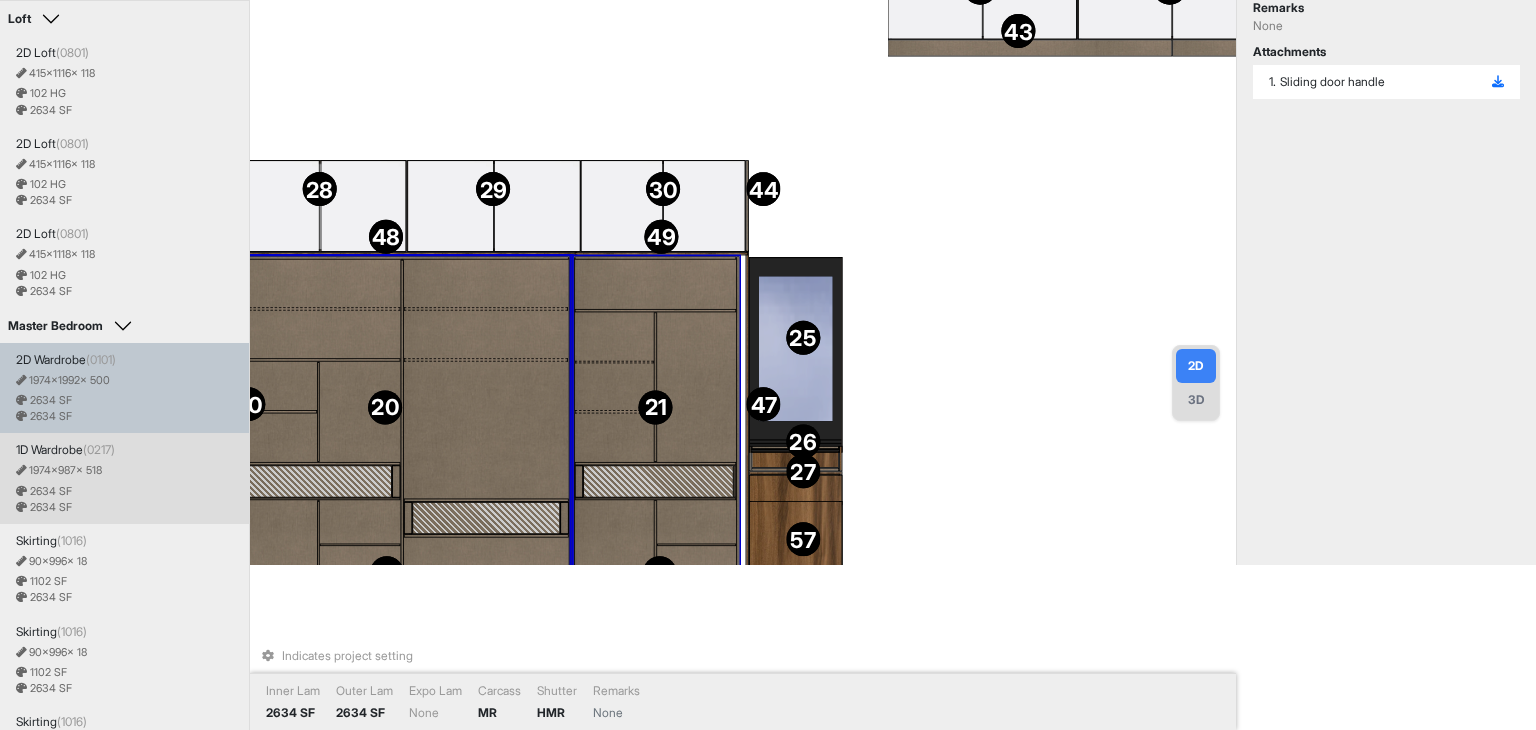 click at bounding box center [656, 285] 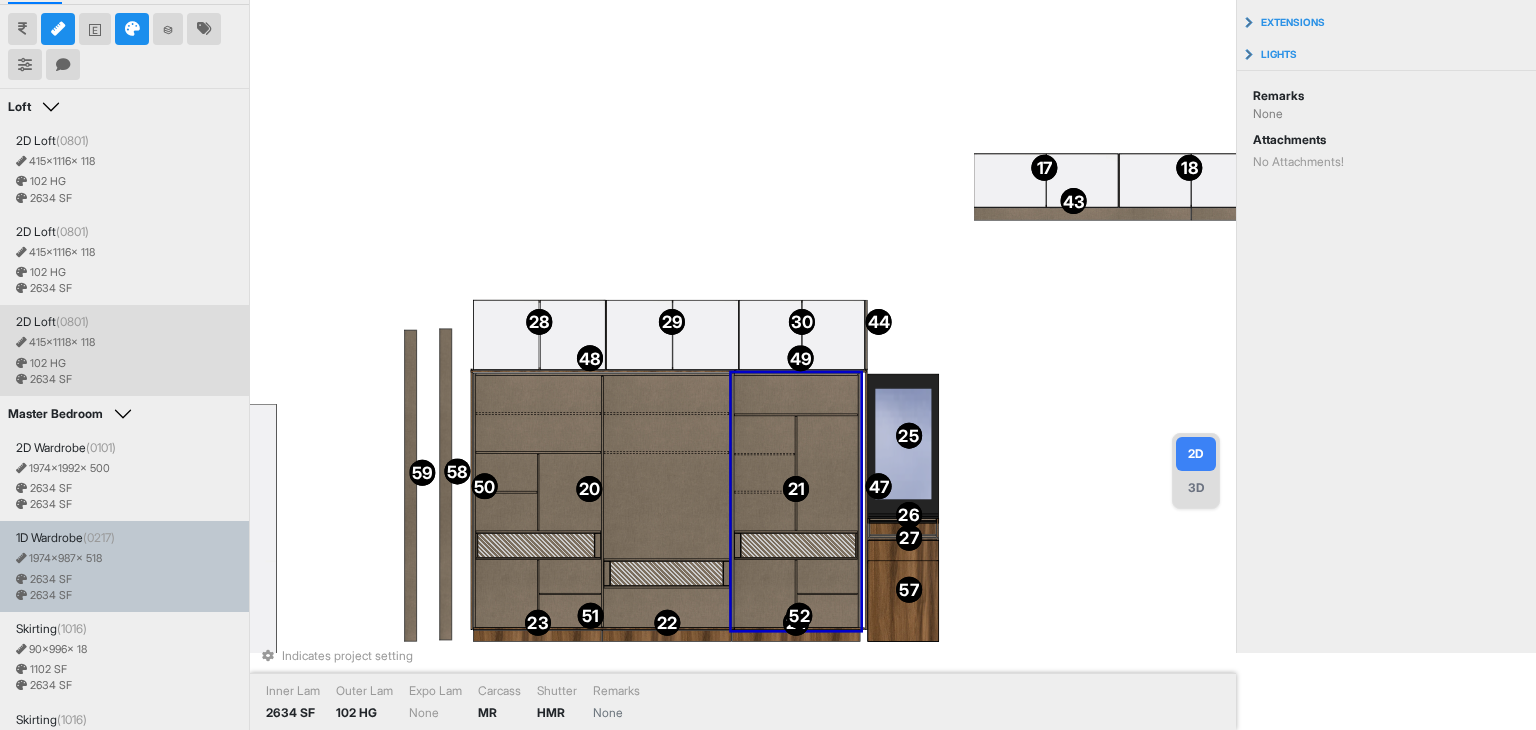 scroll, scrollTop: 0, scrollLeft: 0, axis: both 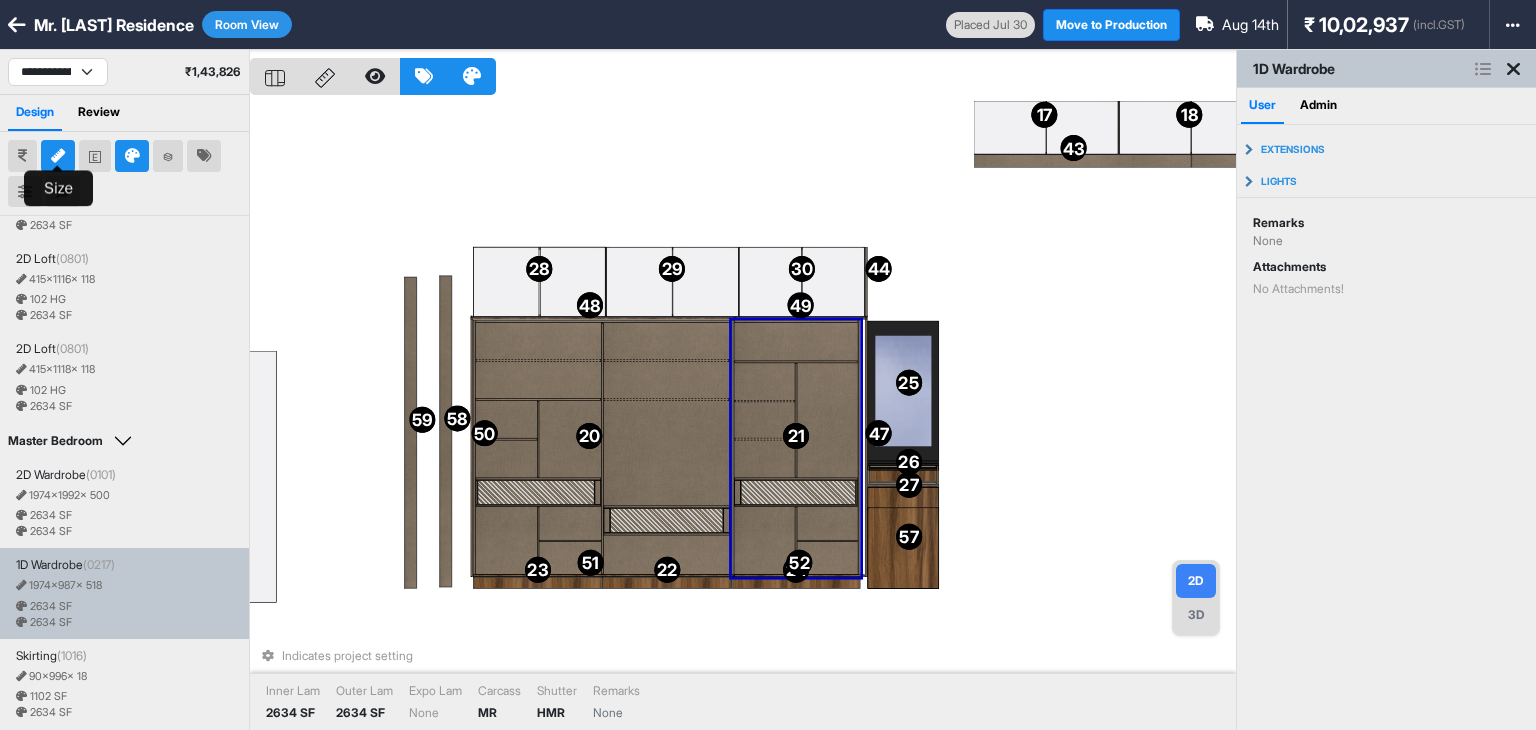 click at bounding box center (58, 156) 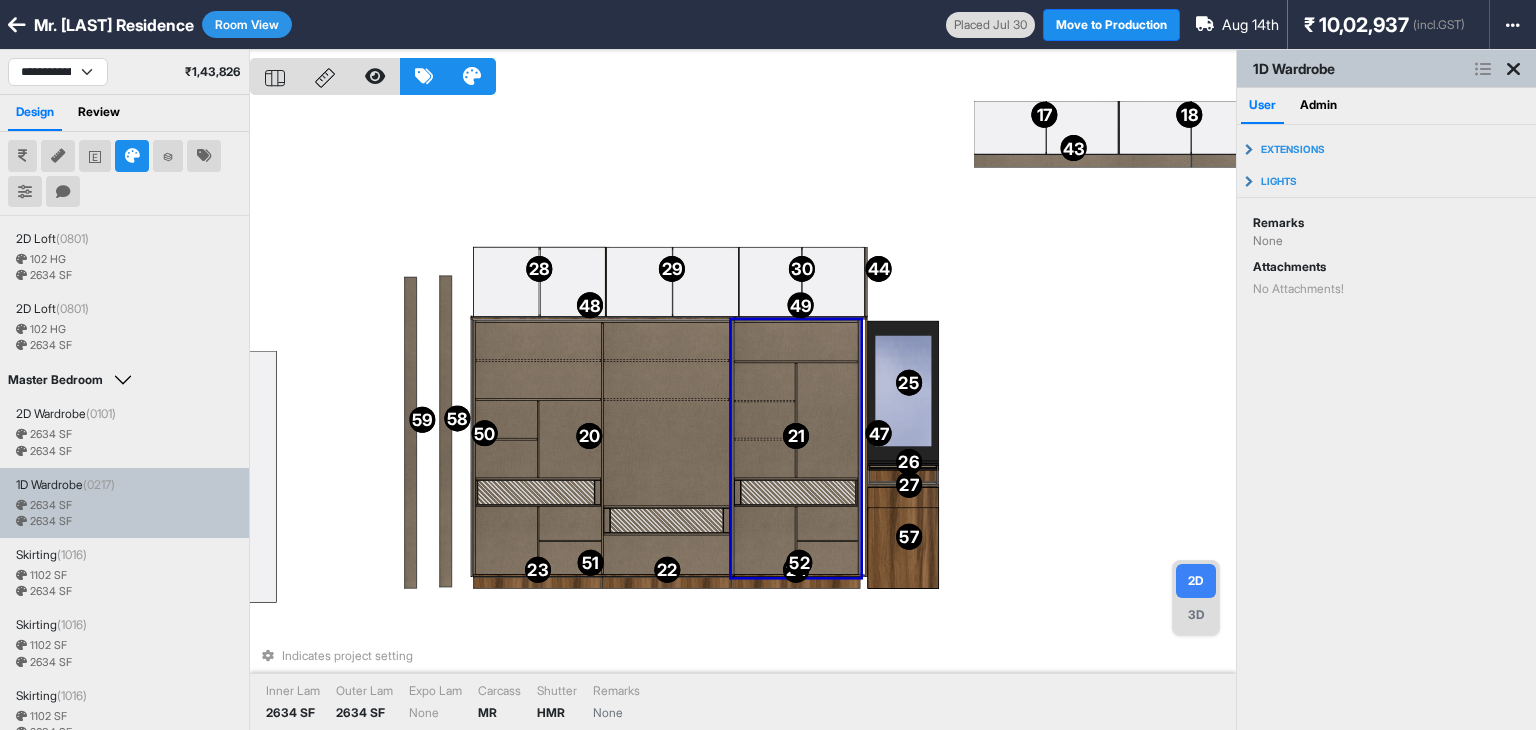 click at bounding box center (132, 156) 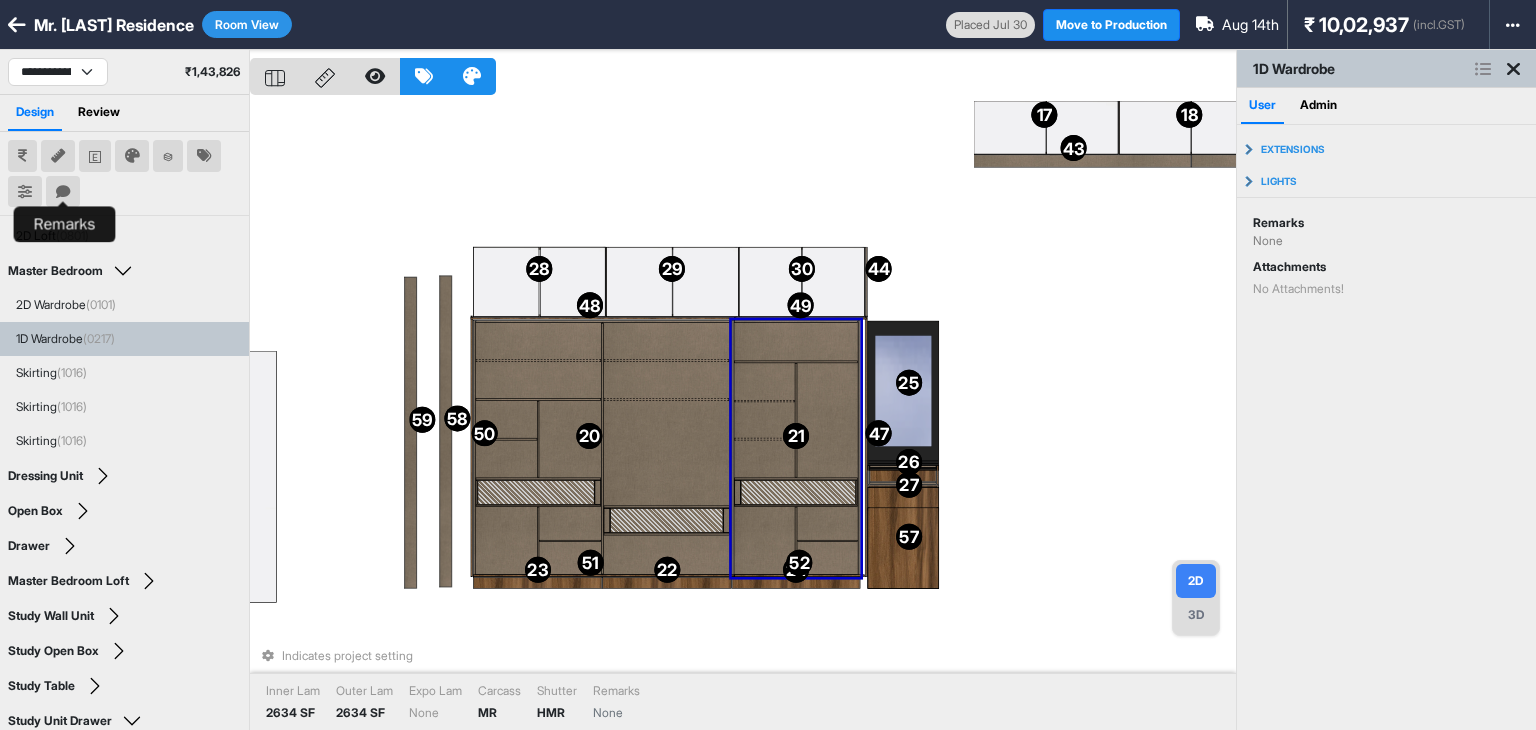 click at bounding box center [63, 192] 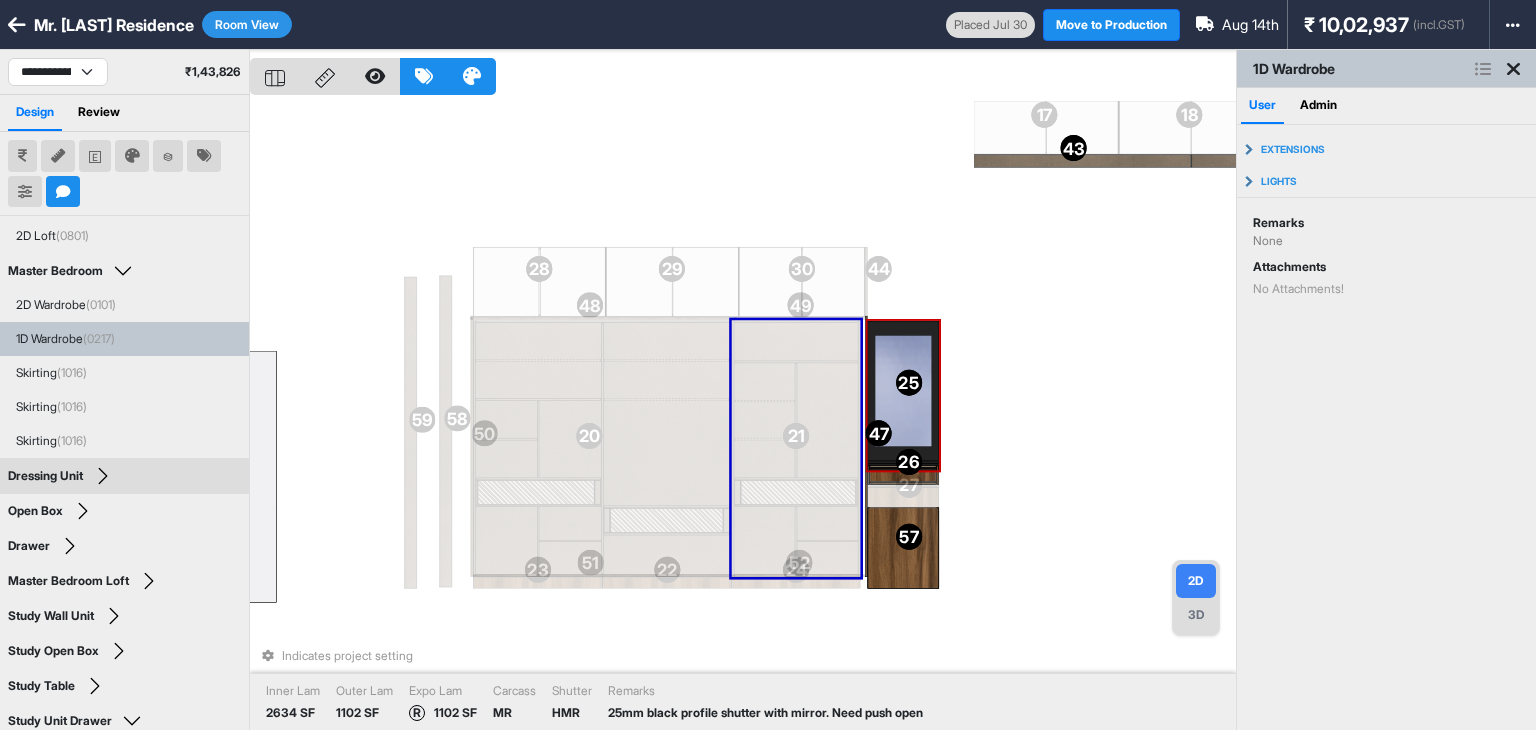 click on "17 17 18 18 19 19 20 20 21 21 22 22 23 23 24 24 25 25 26 26 27 27 28 28 29 29 30 30 31 31 32 32 33 33 34 34 35 35 36 36 37 37 40 40 38 38 39 39 41 41 57 57 54 54 59 59 47 47 43 43 55 55 44 44 51 51 42 42 46 46 56 56 58 58 52 52 45 45 50 50 48 48 53 53 49 49 Indicates project setting Inner Lam 2634 SF Outer Lam 1102 SF Expo Lam R 1102 SF Carcass MR Shutter HMR Remarks 25mm black profile shutter with mirror. Need push open" at bounding box center [743, 415] 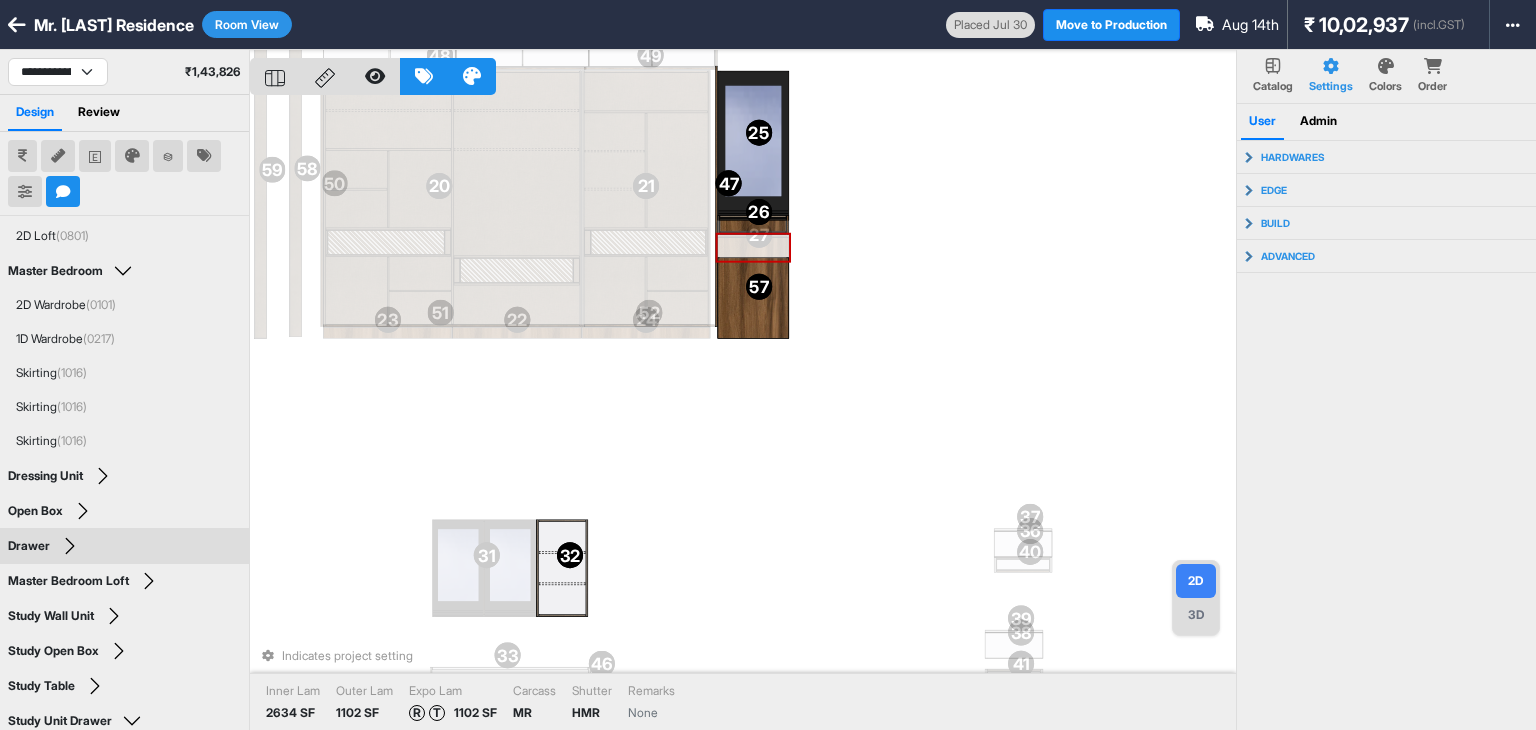 click at bounding box center (753, 248) 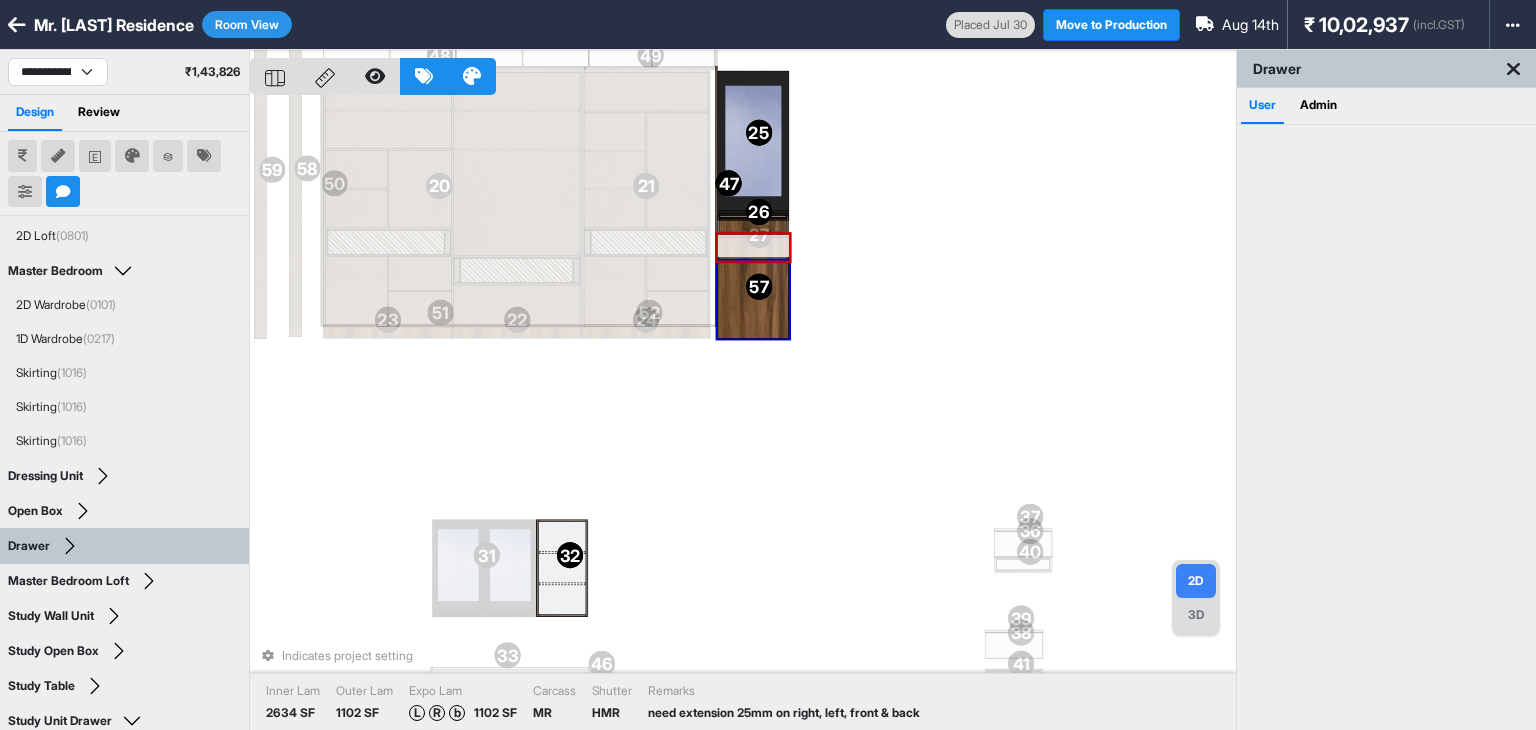 click at bounding box center [753, 297] 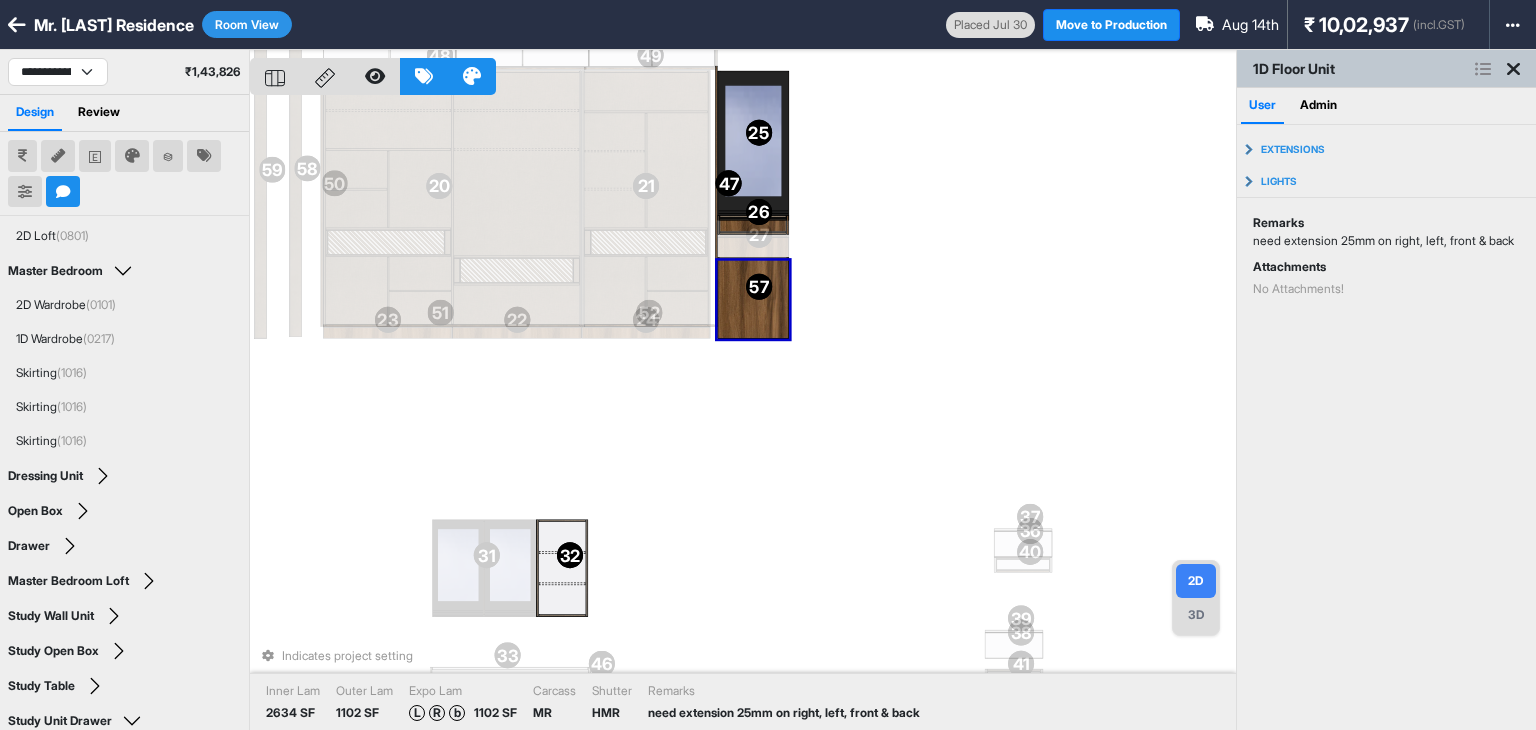 click at bounding box center (753, 297) 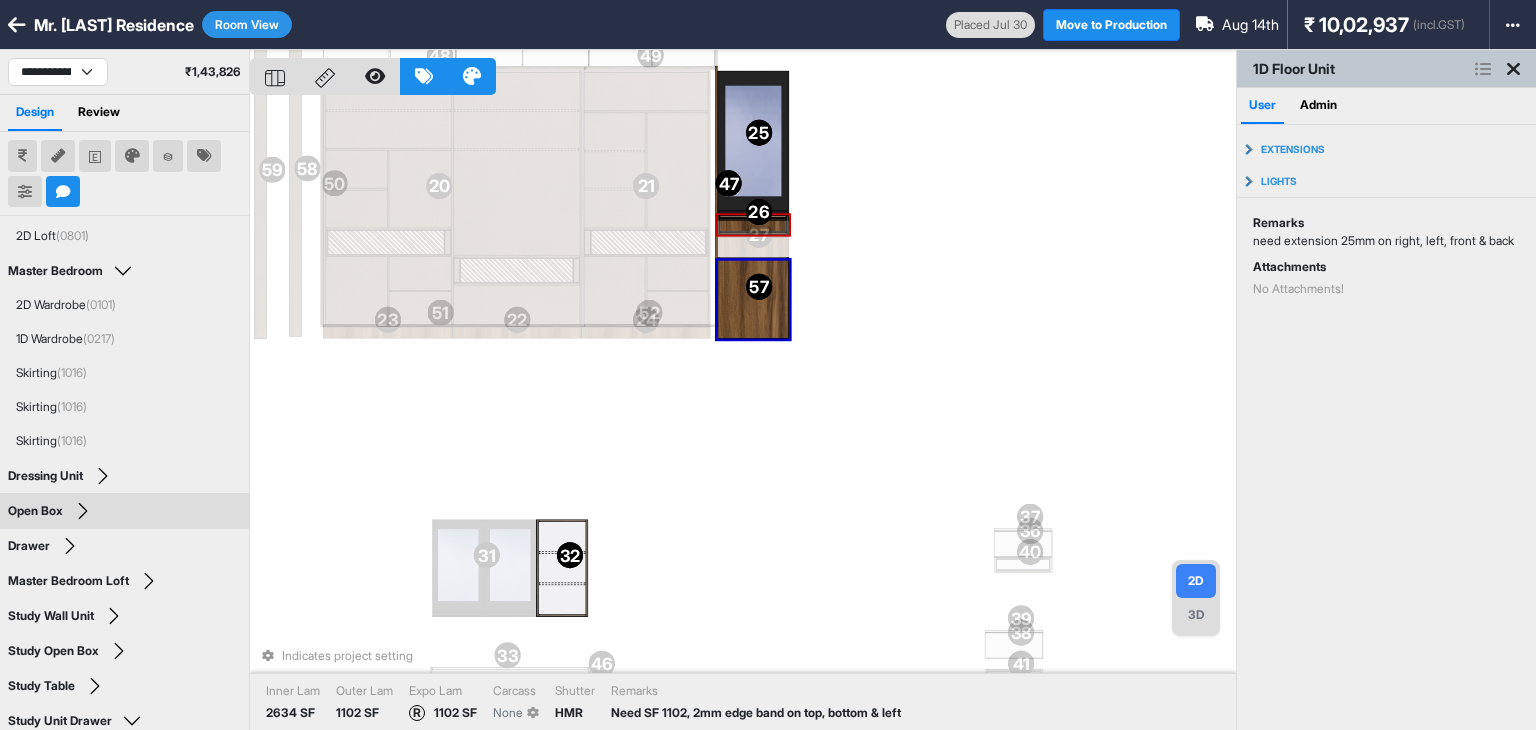 click at bounding box center [753, 224] 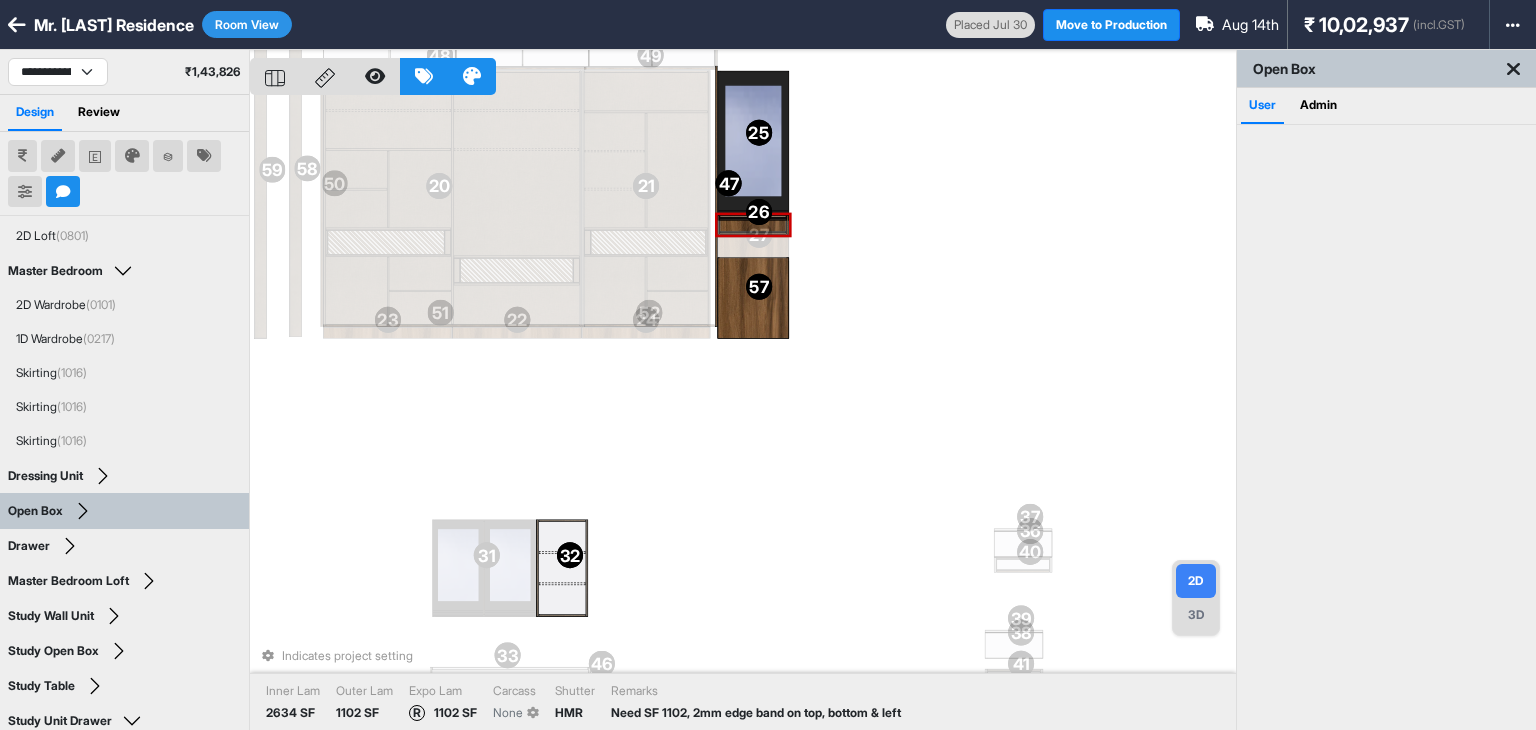 click at bounding box center [753, 224] 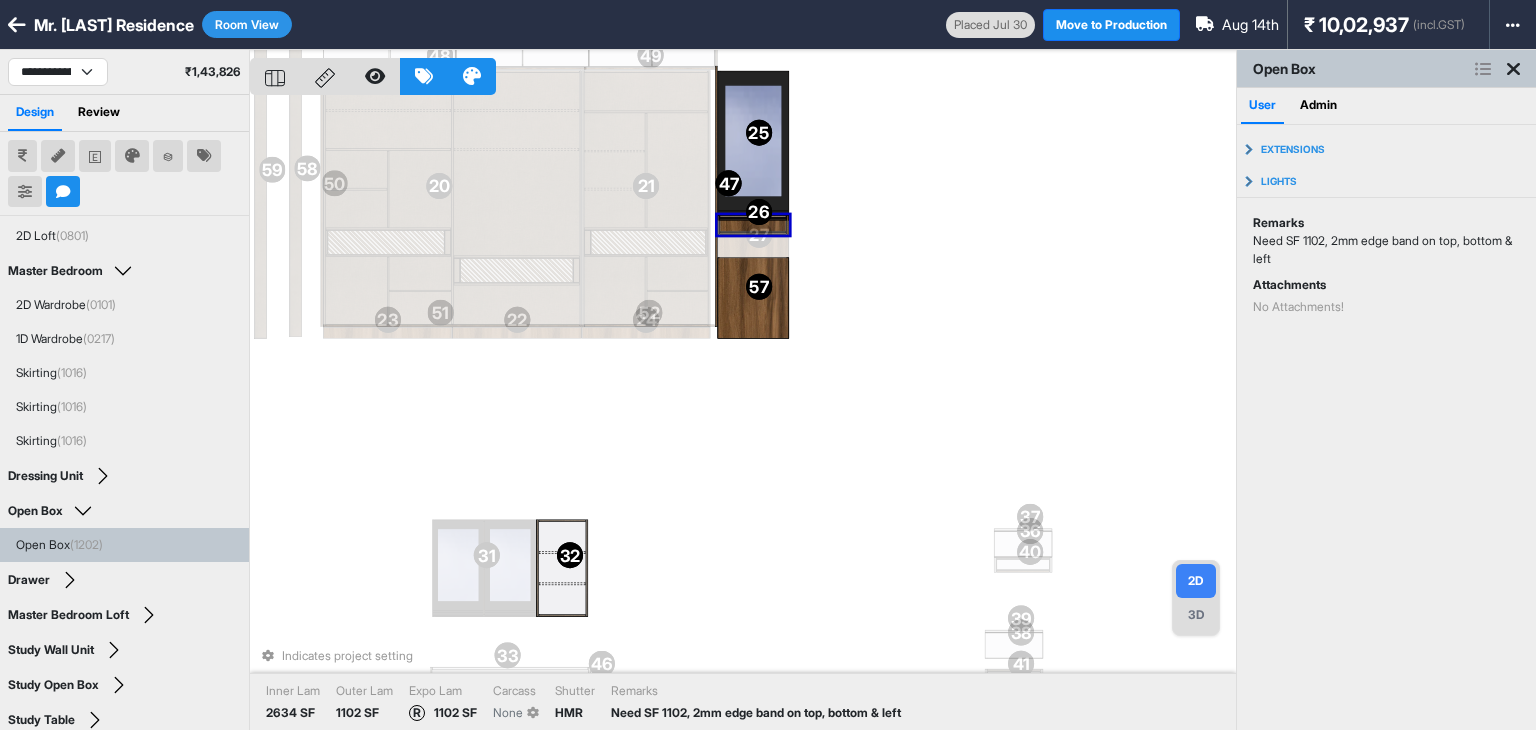 click on "17 17 18 18 19 19 20 20 21 21 22 22 23 23 24 24 25 25 26 26 27 27 28 28 29 29 30 30 31 31 32 32 33 33 34 34 35 35 36 36 37 37 40 40 38 38 39 39 41 41 57 57 54 54 59 59 47 47 43 43 55 55 44 44 51 51 42 42 46 46 56 56 58 58 52 52 45 45 50 50 48 48 53 53 49 49 Indicates project setting Inner Lam 2634 SF Outer Lam 1102 SF Expo Lam R 1102 SF Carcass None Shutter HMR Remarks Need SF 1102, 2mm edge band on top, bottom & left" at bounding box center [743, 415] 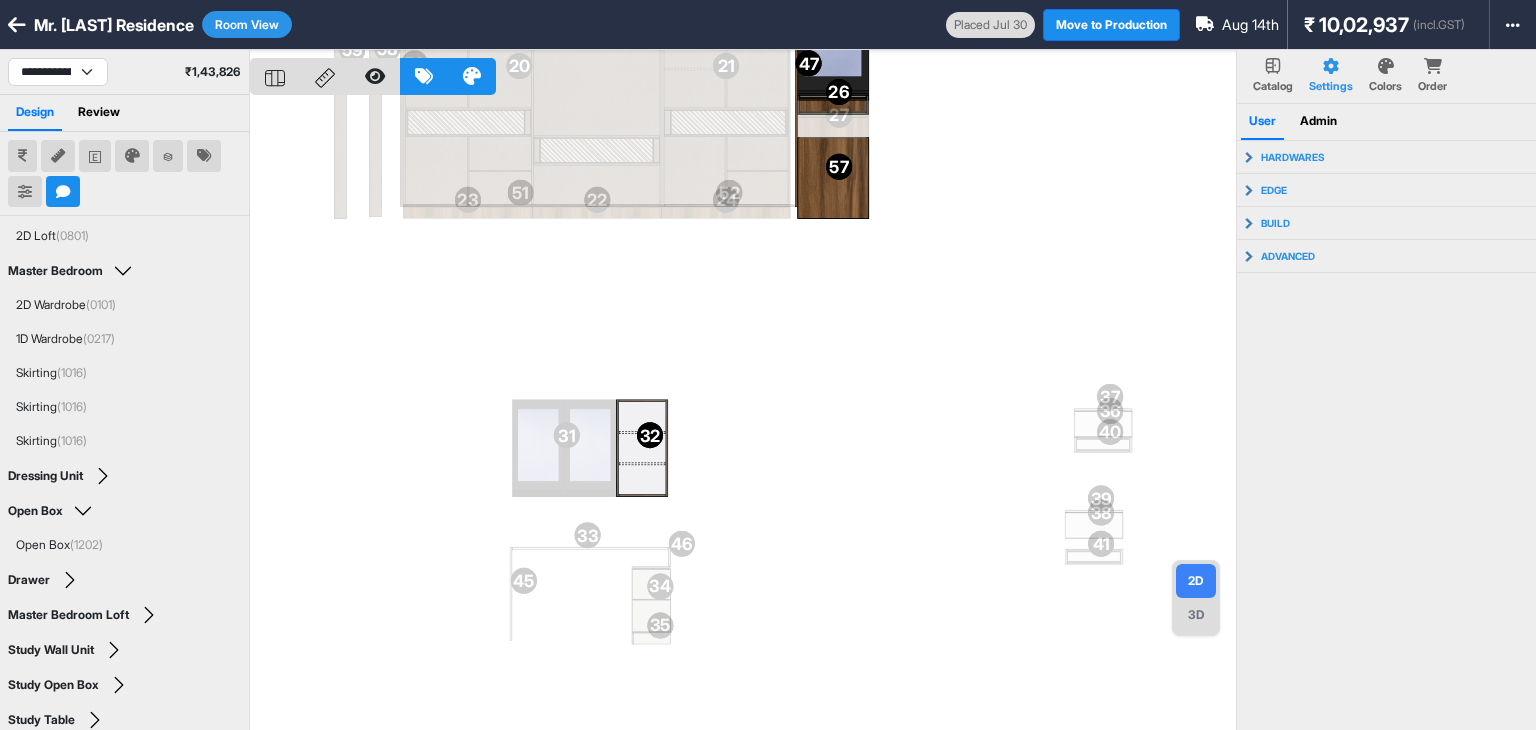 click on "17 17 18 18 19 19 20 20 21 21 22 22 23 23 24 24 25 25 26 26 27 27 28 28 29 29 30 30 31 31 32 32 33 33 34 34 35 35 36 36 37 37 40 40 38 38 39 39 41 41 57 57 54 54 59 59 47 47 43 43 55 55 44 44 51 51 42 42 46 46 56 56 58 58 52 52 45 45 50 50 48 48 53 53 49 49" at bounding box center (743, 415) 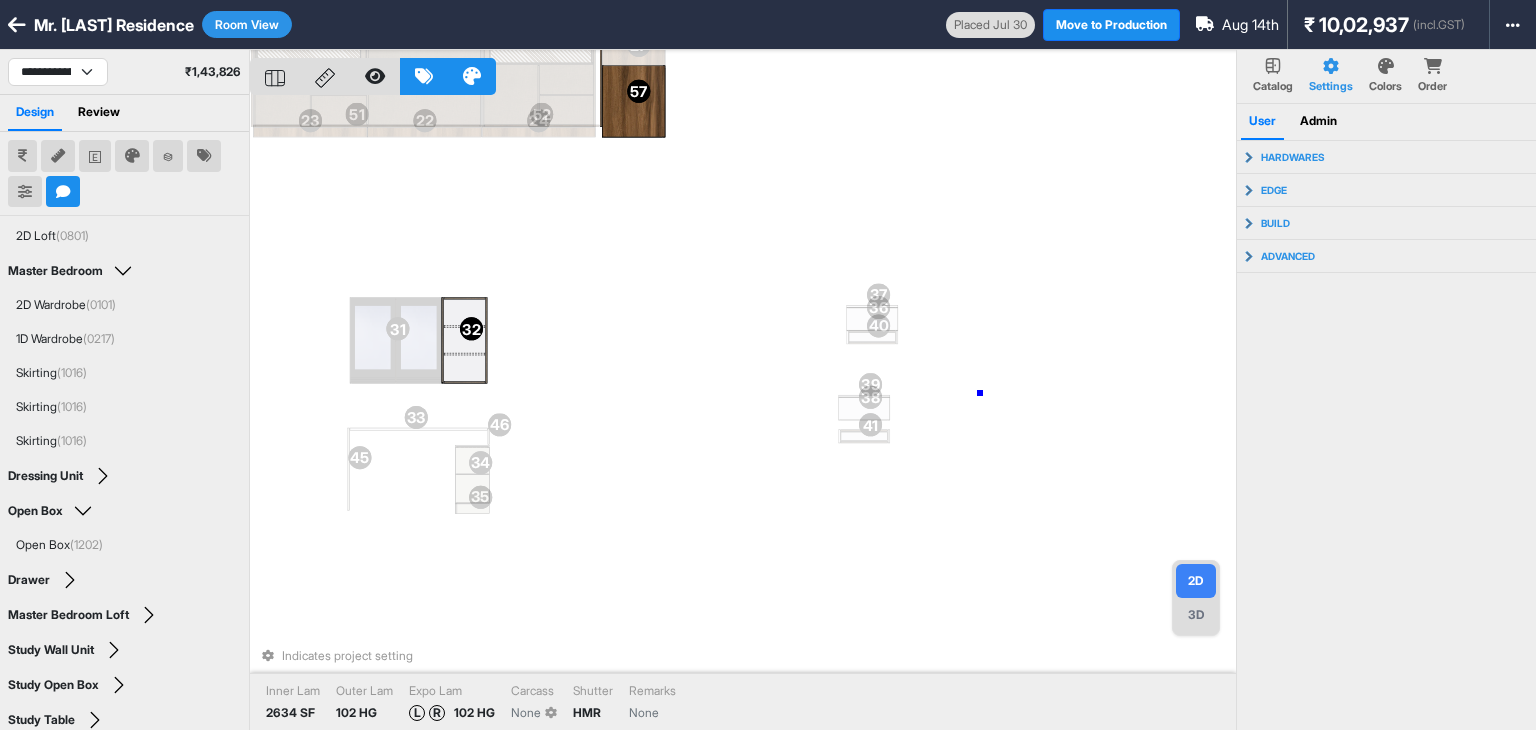 click on "17 17 18 18 19 19 20 20 21 21 22 22 23 23 24 24 25 25 26 26 27 27 28 28 29 29 30 30 31 31 32 32 33 33 34 34 35 35 36 36 37 37 40 40 38 38 39 39 41 41 57 57 54 54 59 59 47 47 43 43 55 55 44 44 51 51 42 42 46 46 56 56 58 58 52 52 45 45 50 50 48 48 53 53 49 49 Indicates project setting Inner Lam 2634 SF Outer Lam 102 HG Expo Lam L R 102 HG Carcass None Shutter HMR Remarks None" at bounding box center (743, 415) 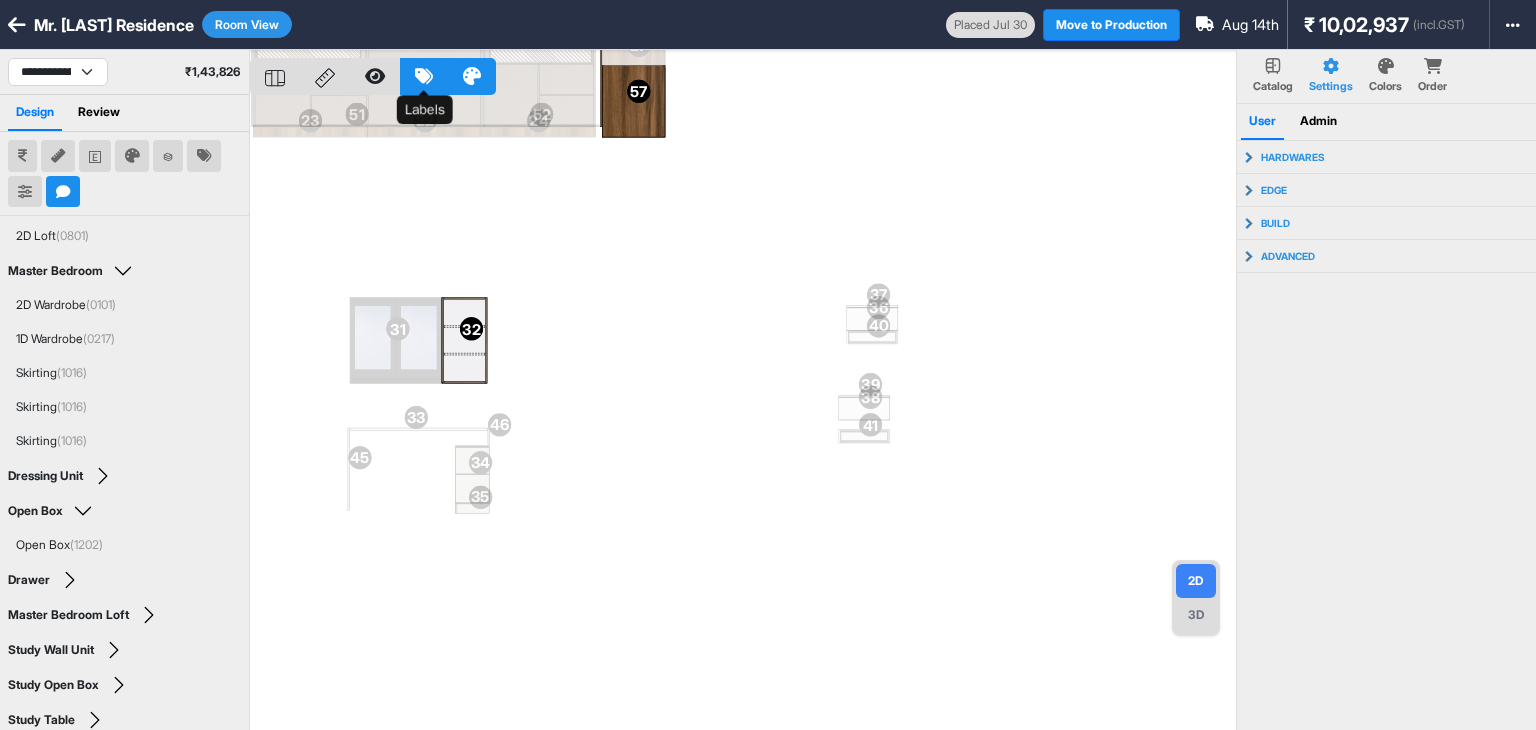 click at bounding box center [424, 76] 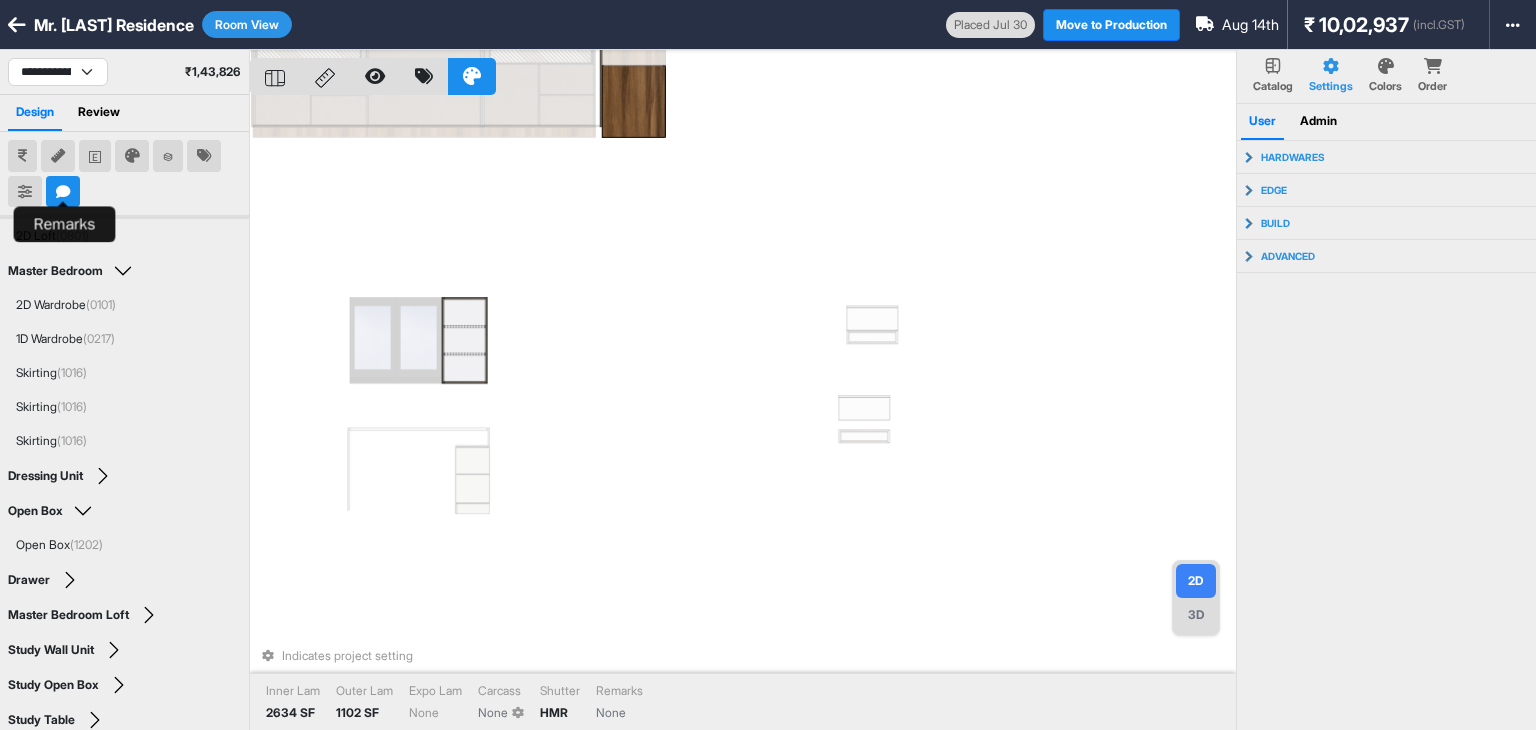 click at bounding box center (63, 192) 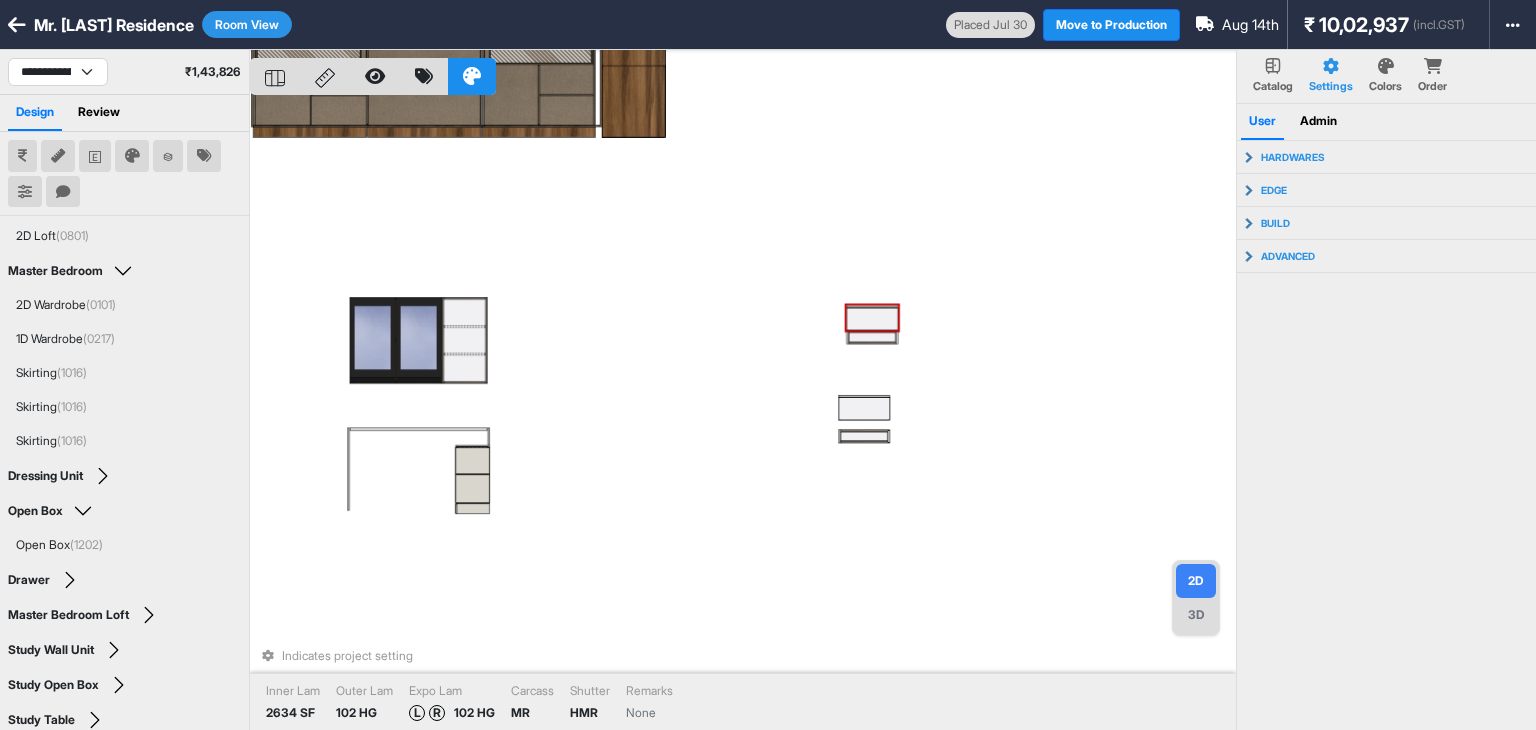 click on "Indicates project setting Inner Lam 2634 SF Outer Lam 102 HG Expo Lam L R 102 HG Carcass MR Shutter HMR Remarks None" at bounding box center (743, 415) 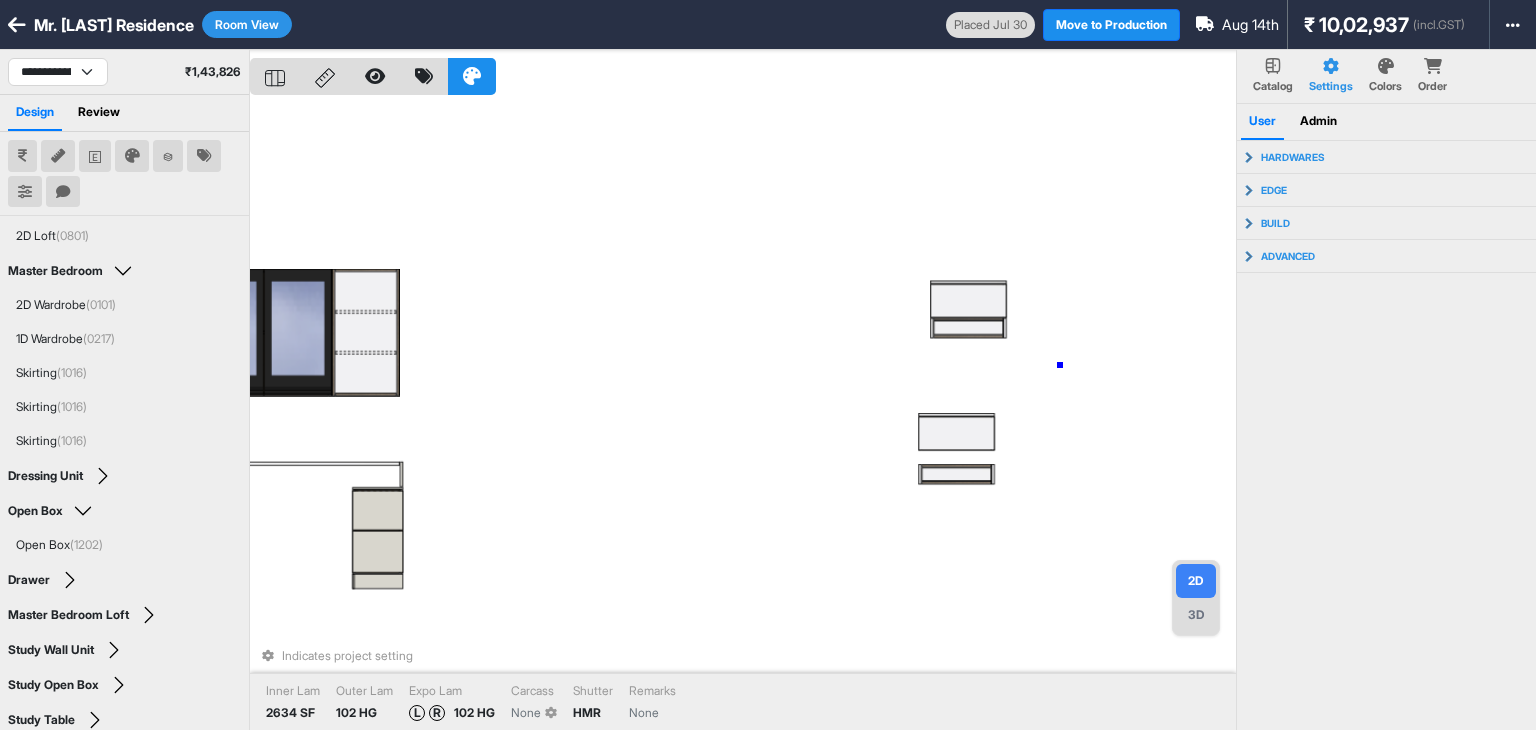 click on "Indicates project setting Inner Lam 2634 SF Outer Lam 102 HG Expo Lam L R 102 HG Carcass None Shutter HMR Remarks None" at bounding box center (743, 415) 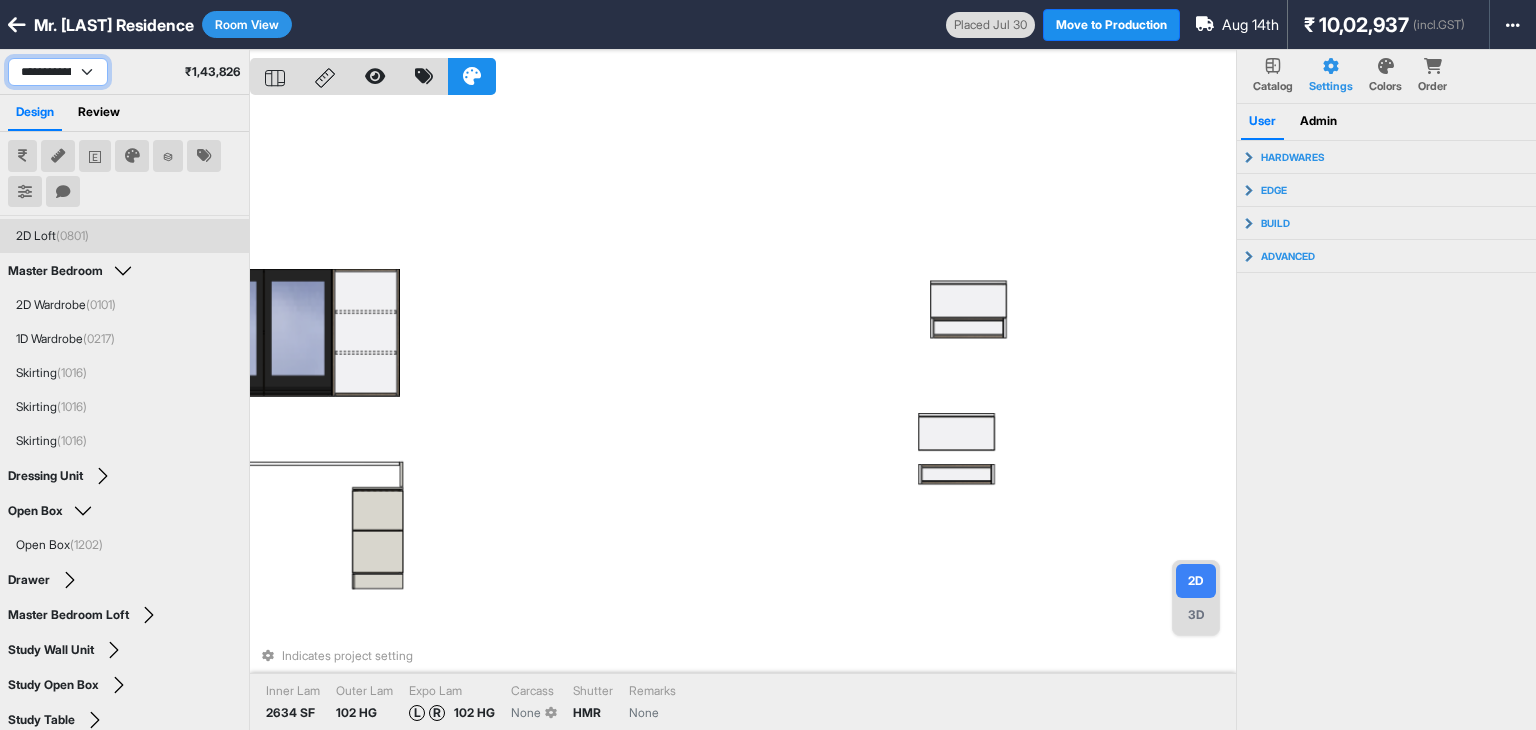 click on "**********" at bounding box center (58, 72) 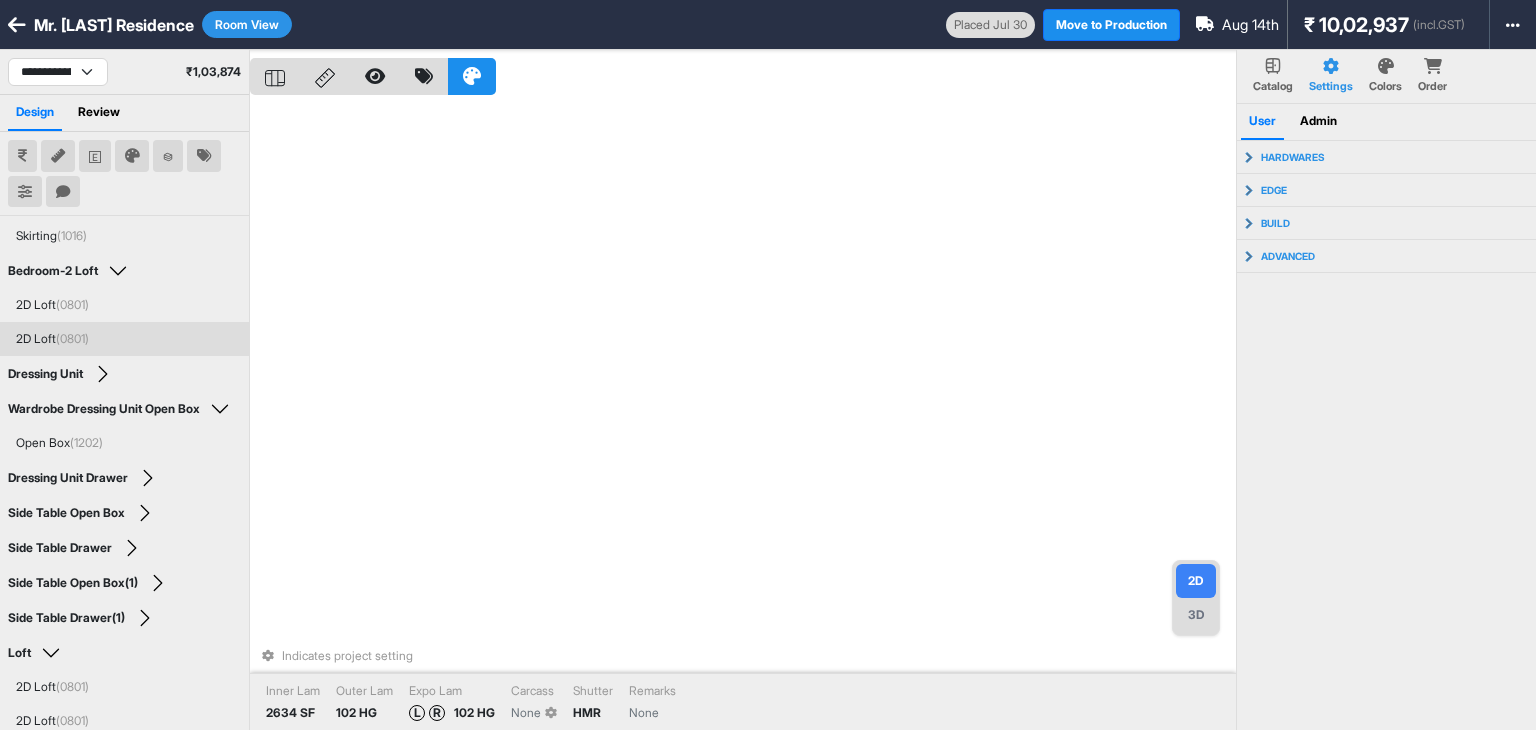 click on "2D Loft  (0801)" at bounding box center [52, 339] 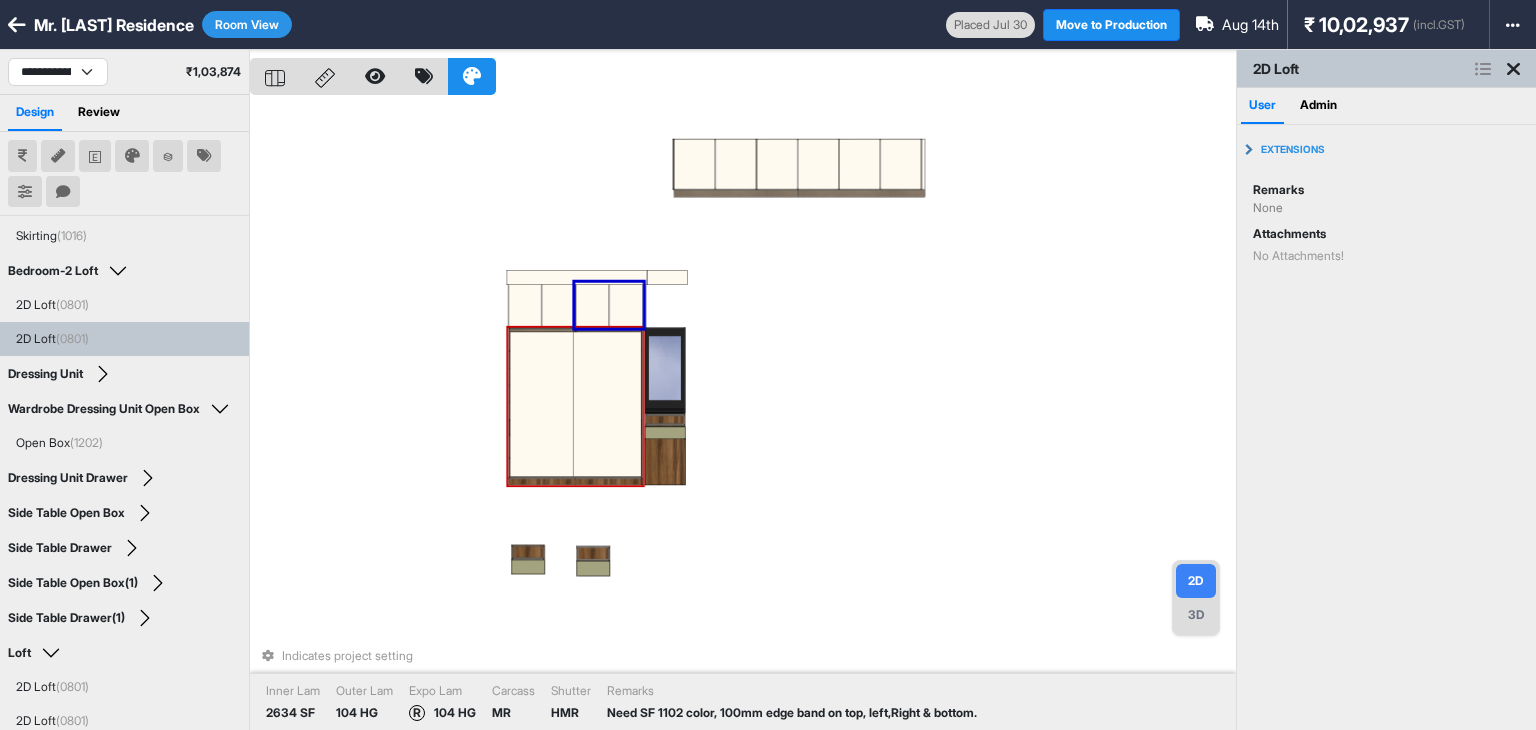 click on "Indicates project setting Inner Lam 2634 SF Outer Lam 104 HG Expo Lam R 104 HG Carcass MR Shutter HMR Remarks Need SF 1102 color, 100mm edge band on top, left,Right & bottom." at bounding box center [743, 415] 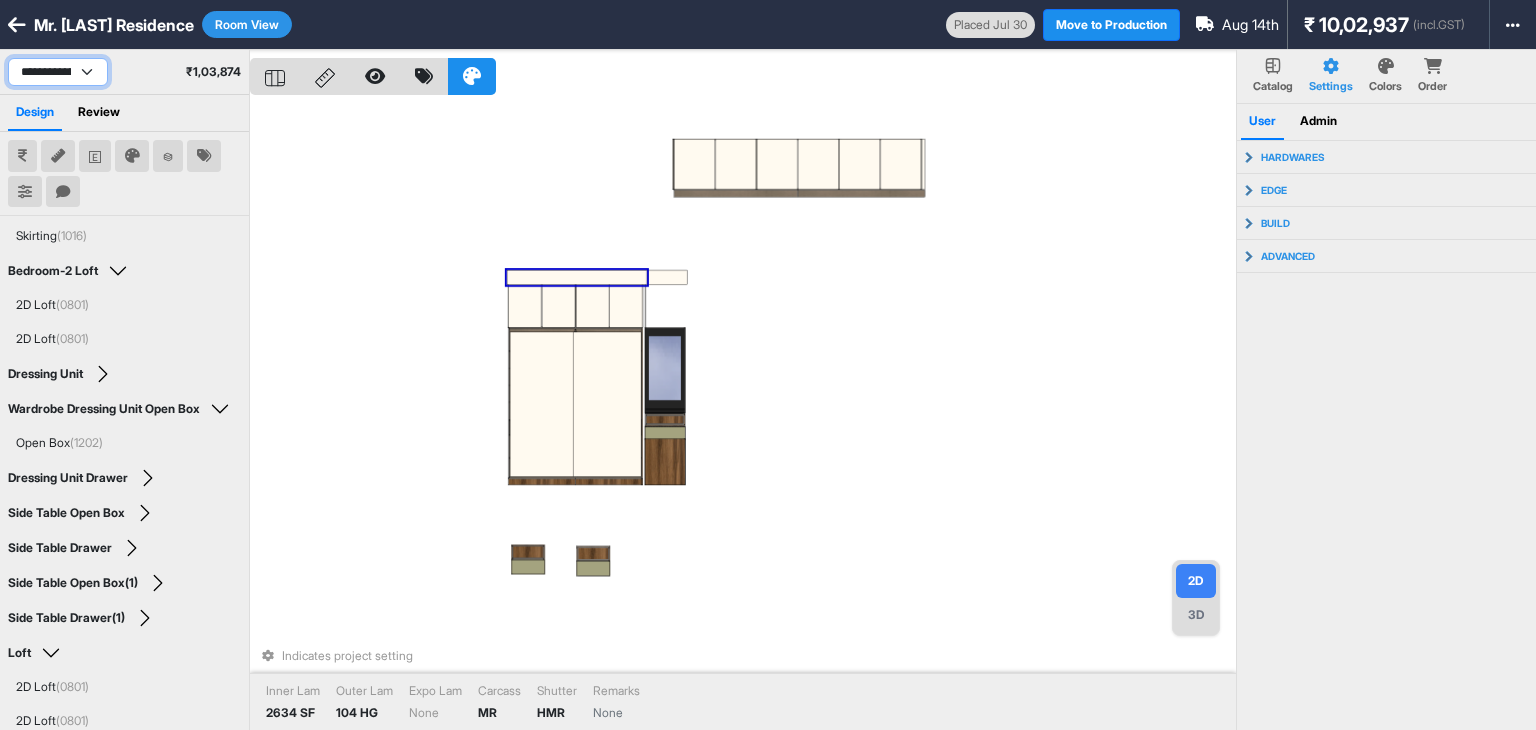 click on "**********" at bounding box center [58, 72] 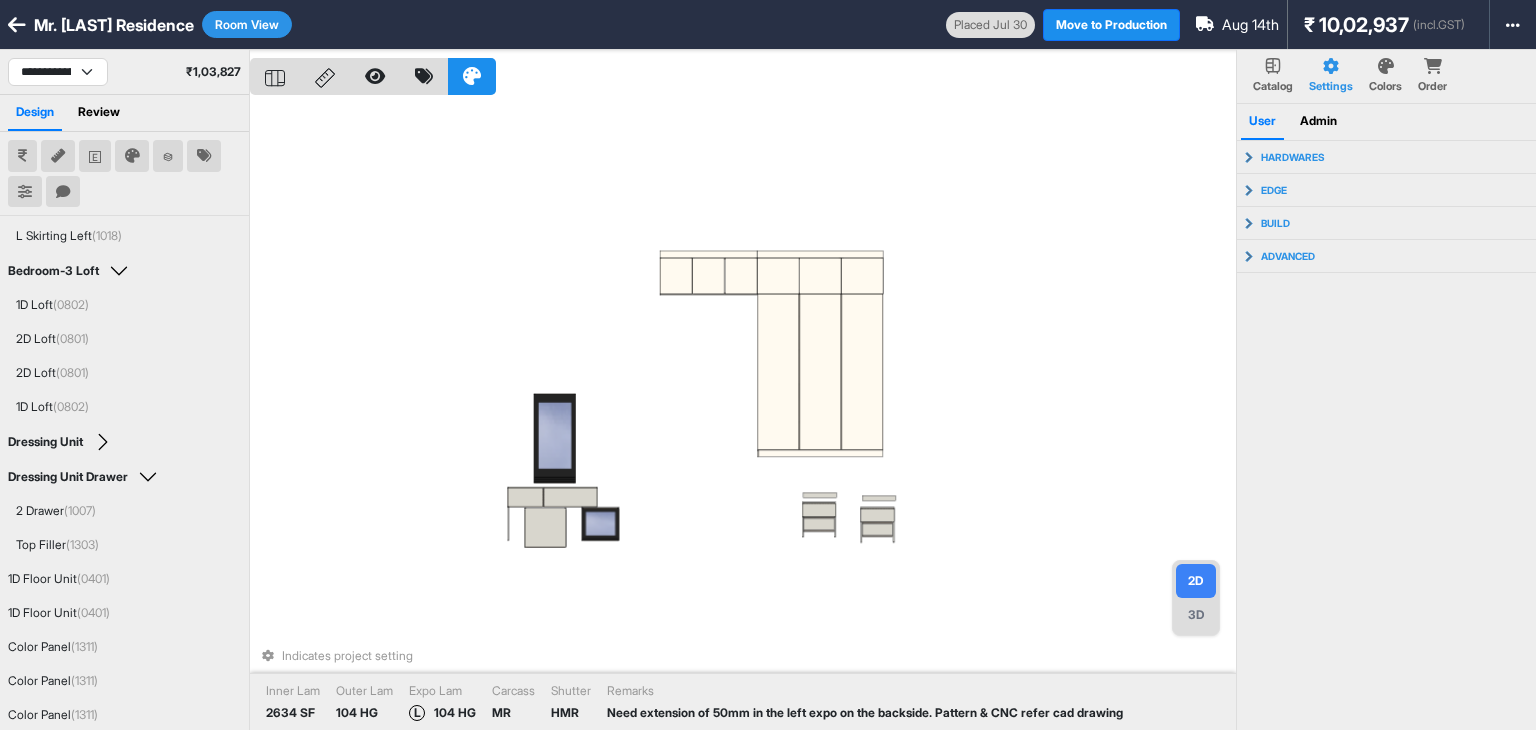 click on "**********" at bounding box center (124, 72) 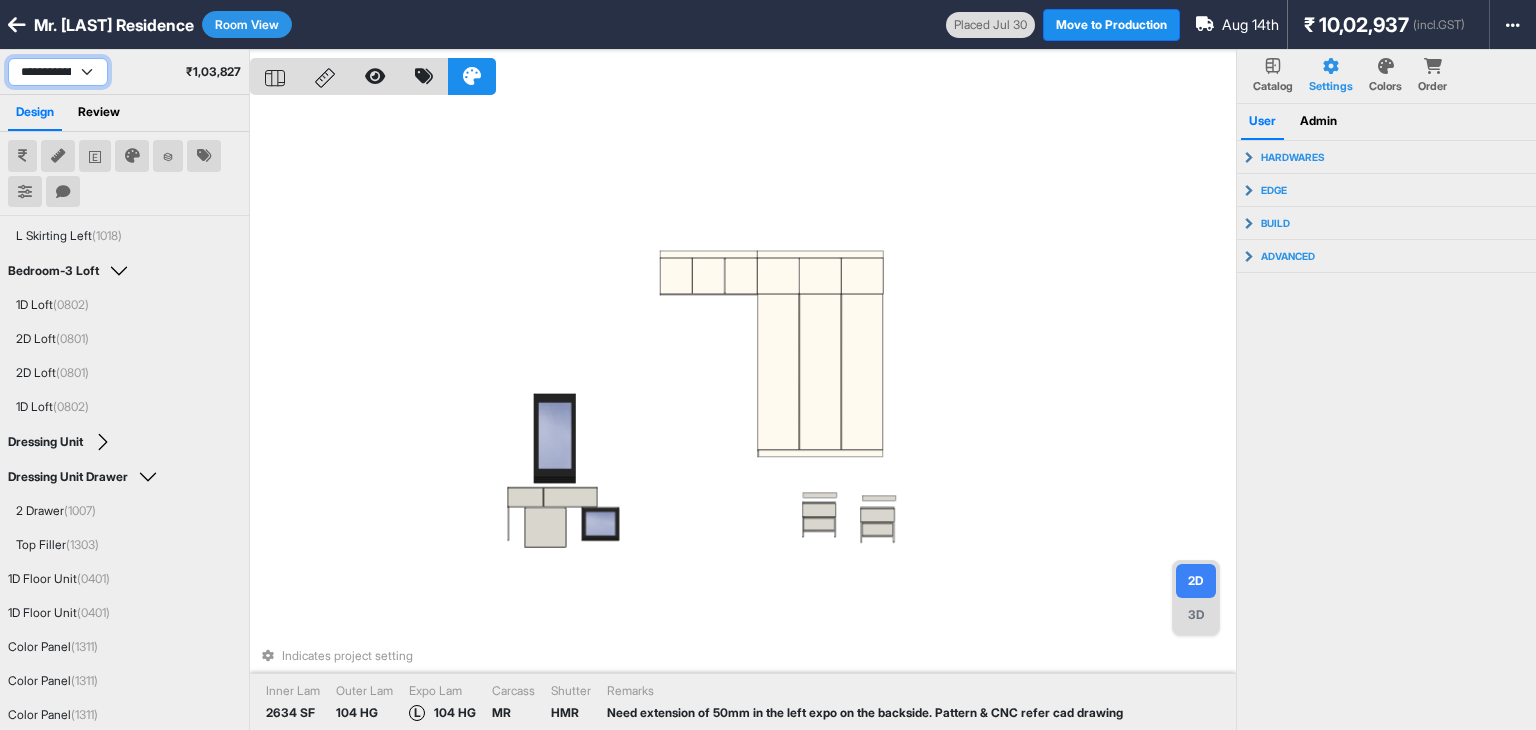 click on "**********" at bounding box center (58, 72) 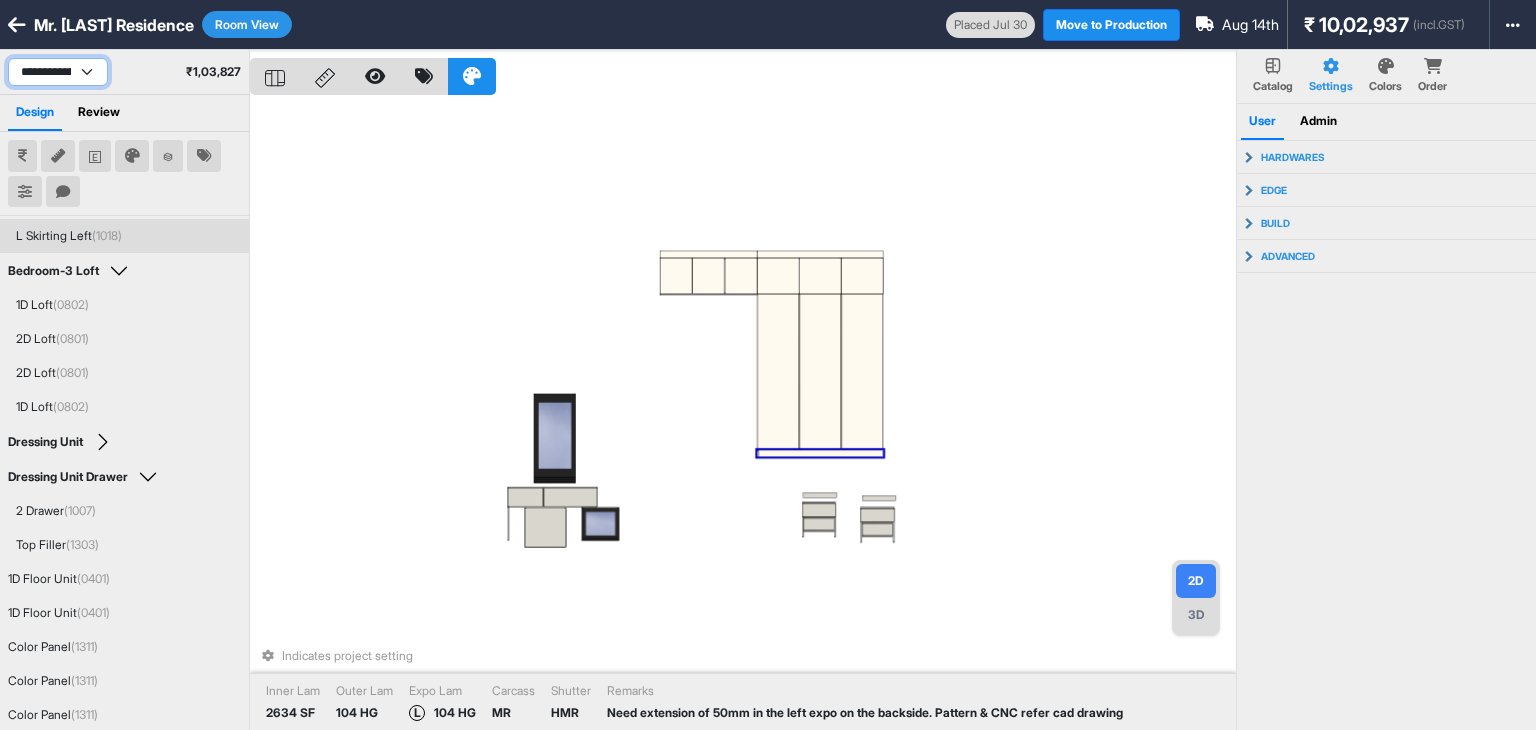 select on "****" 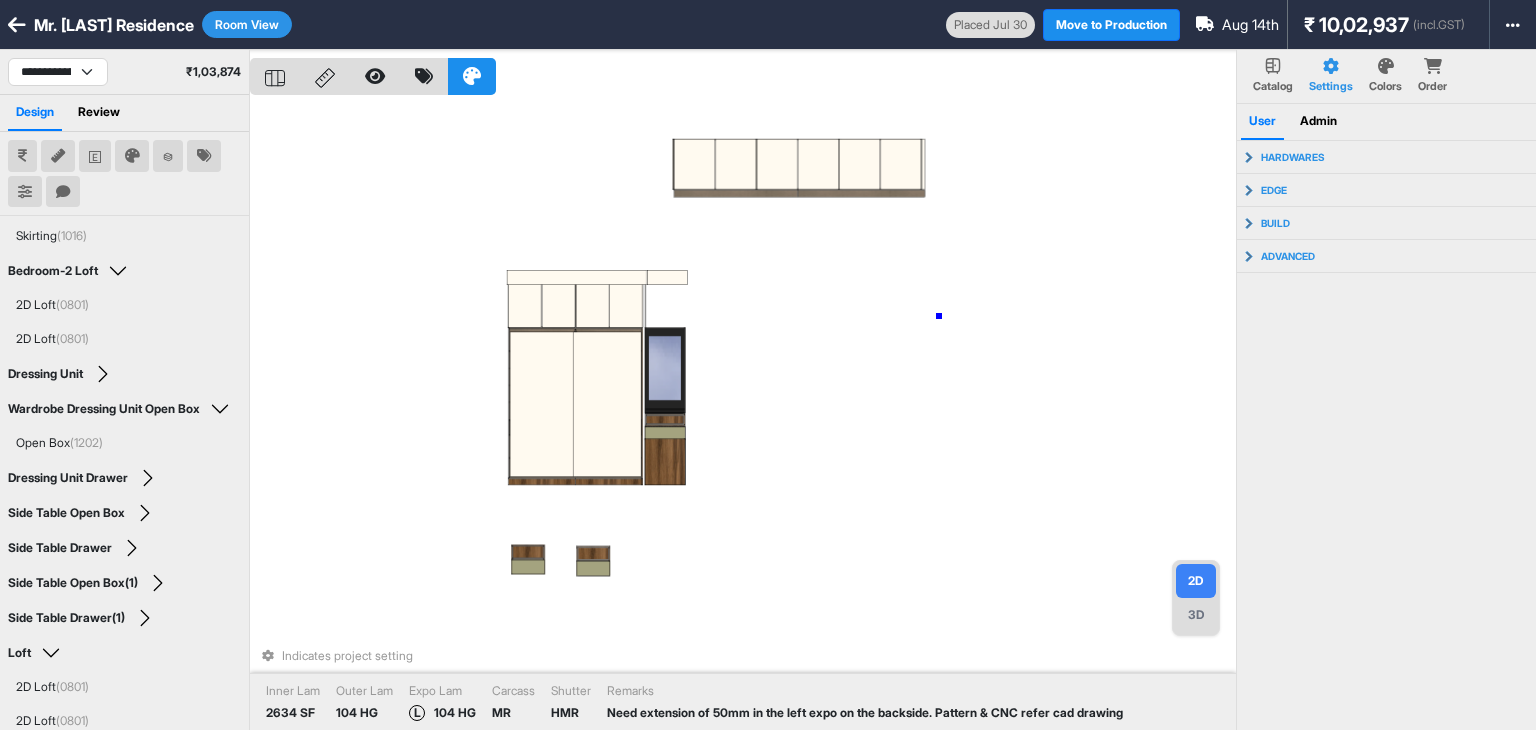 click on "Indicates project setting Inner Lam 2634 SF Outer Lam 104 HG Expo Lam L 104 HG Carcass MR Shutter HMR Remarks Need extension of 50mm in the left expo on the backside. Pattern & CNC refer cad drawing" at bounding box center [743, 415] 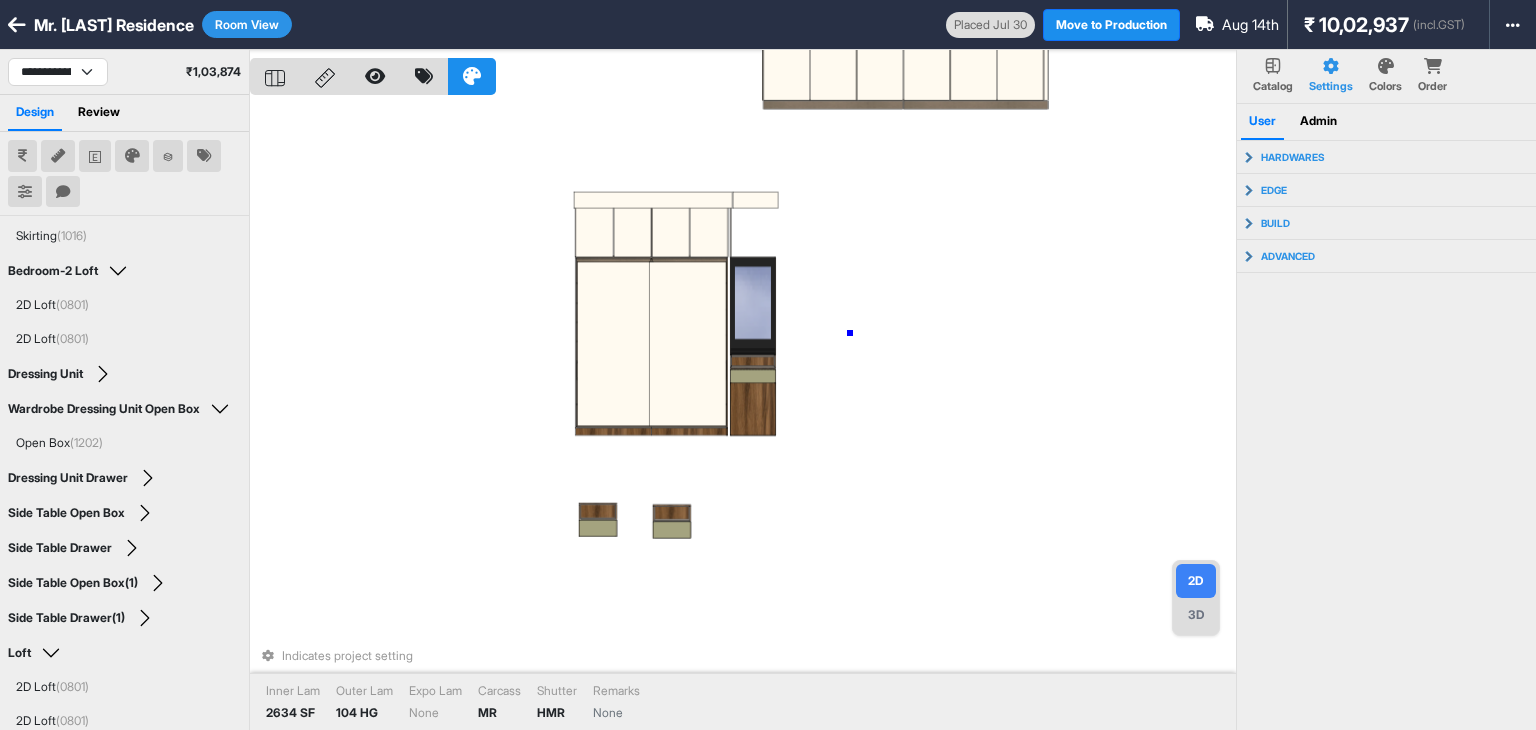 click on "Indicates project setting Inner Lam 2634 SF Outer Lam 104 HG Expo Lam None Carcass MR Shutter HMR Remarks None" at bounding box center (743, 415) 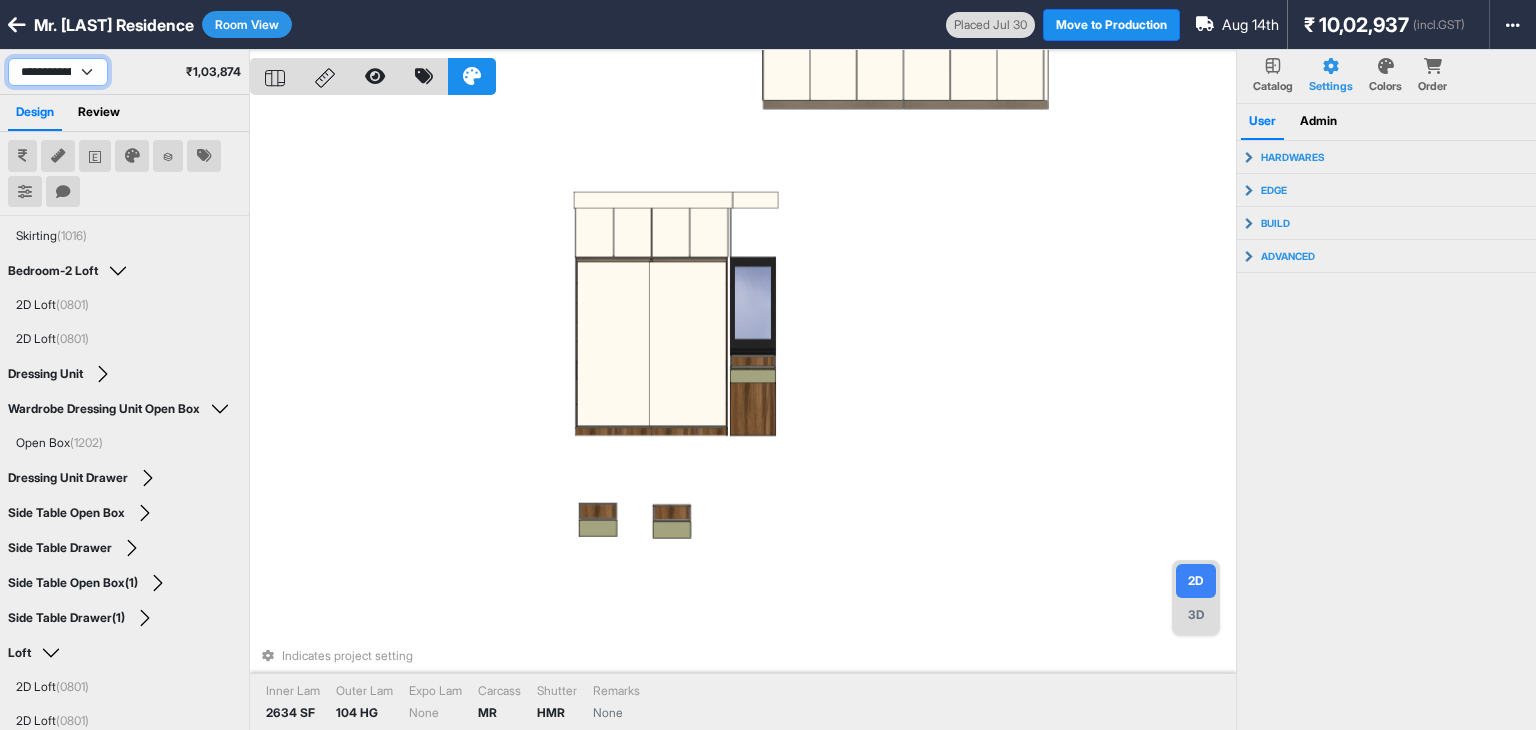 click on "**********" at bounding box center [58, 72] 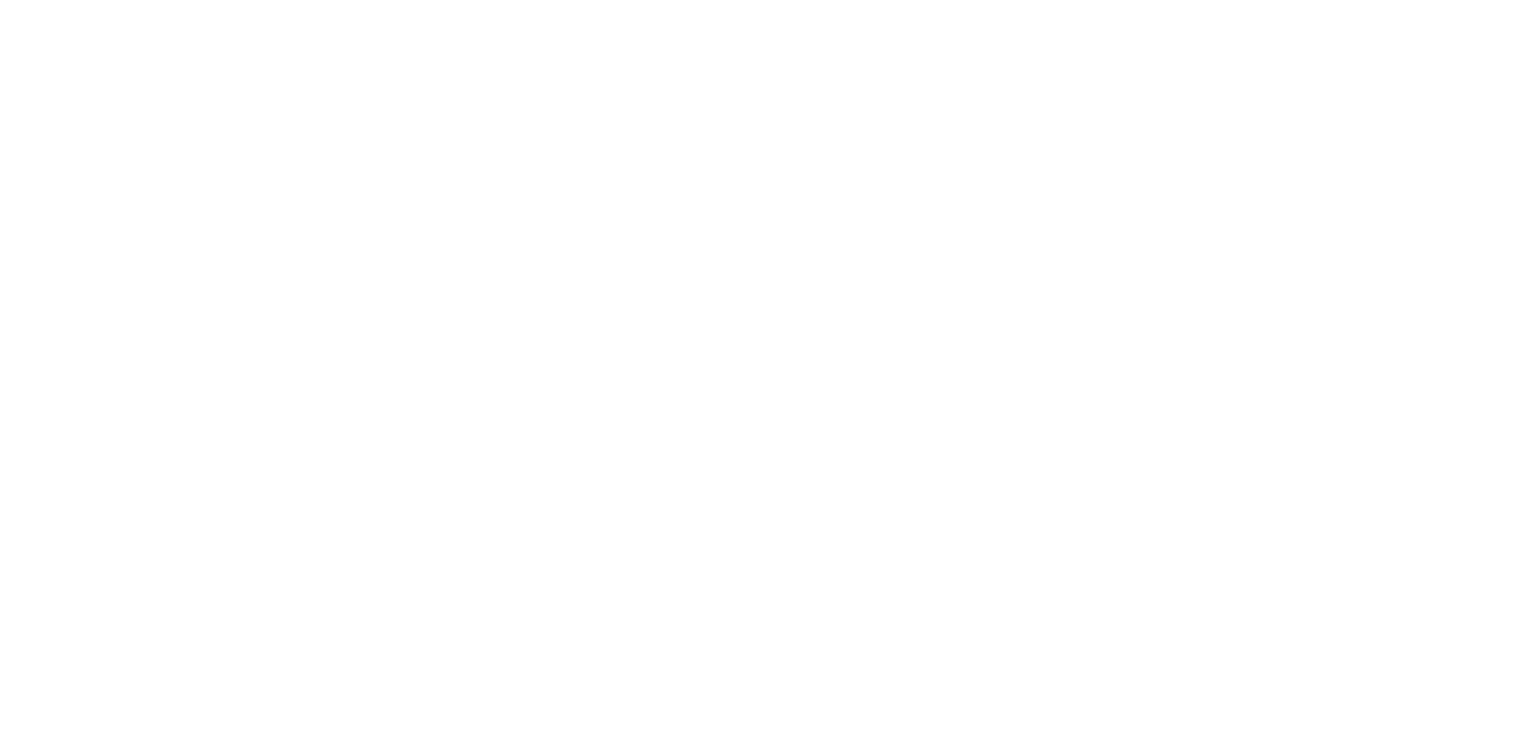 scroll, scrollTop: 0, scrollLeft: 0, axis: both 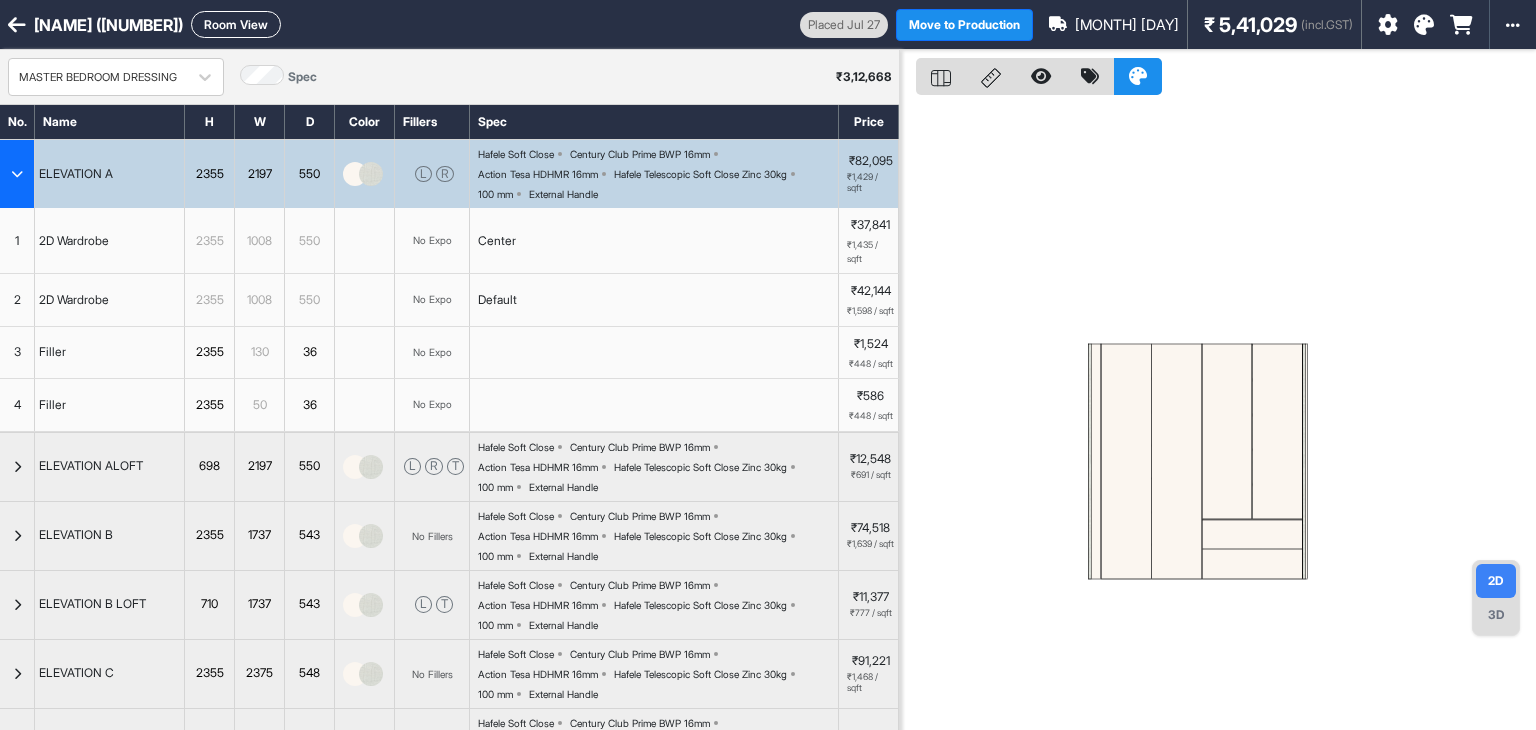 click on "Room View" at bounding box center [236, 24] 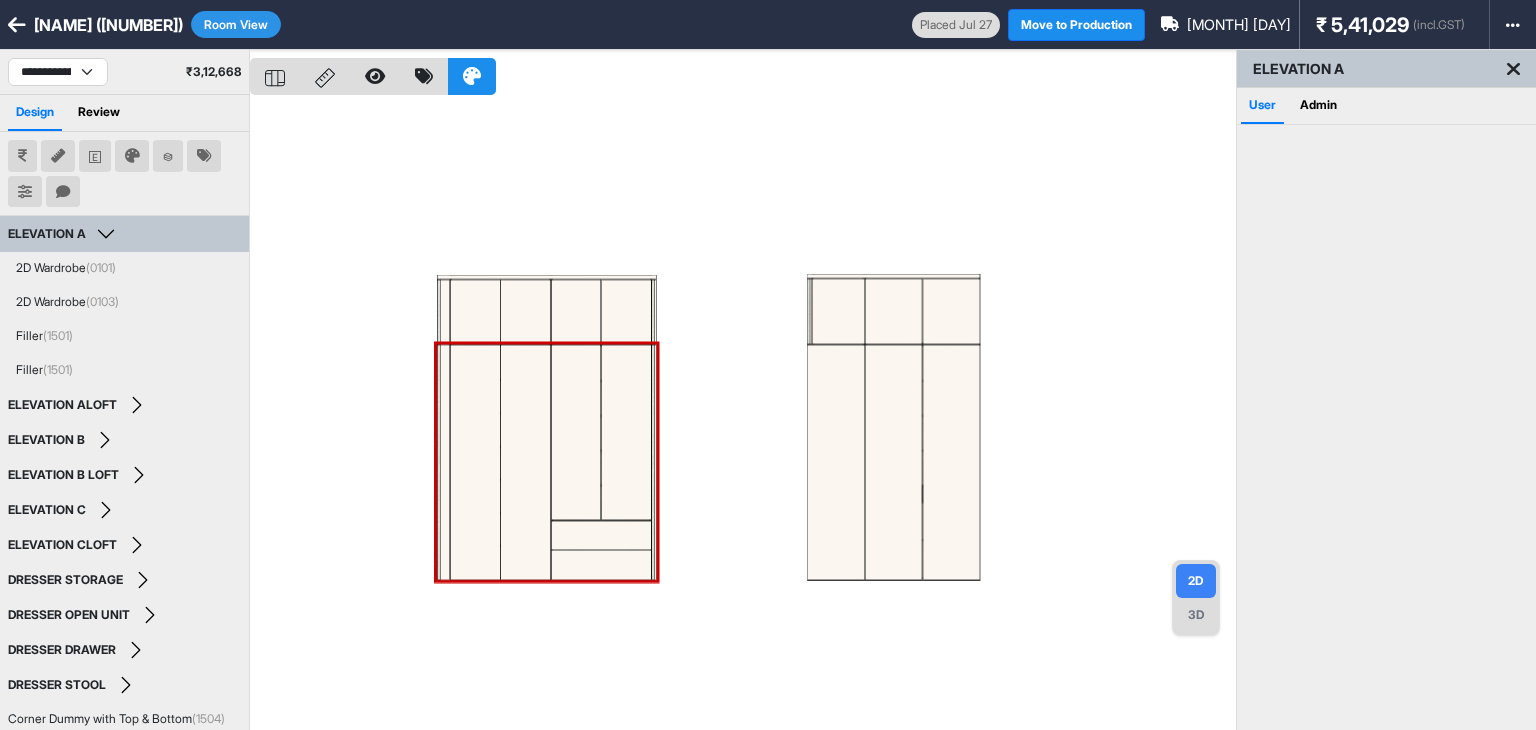 type 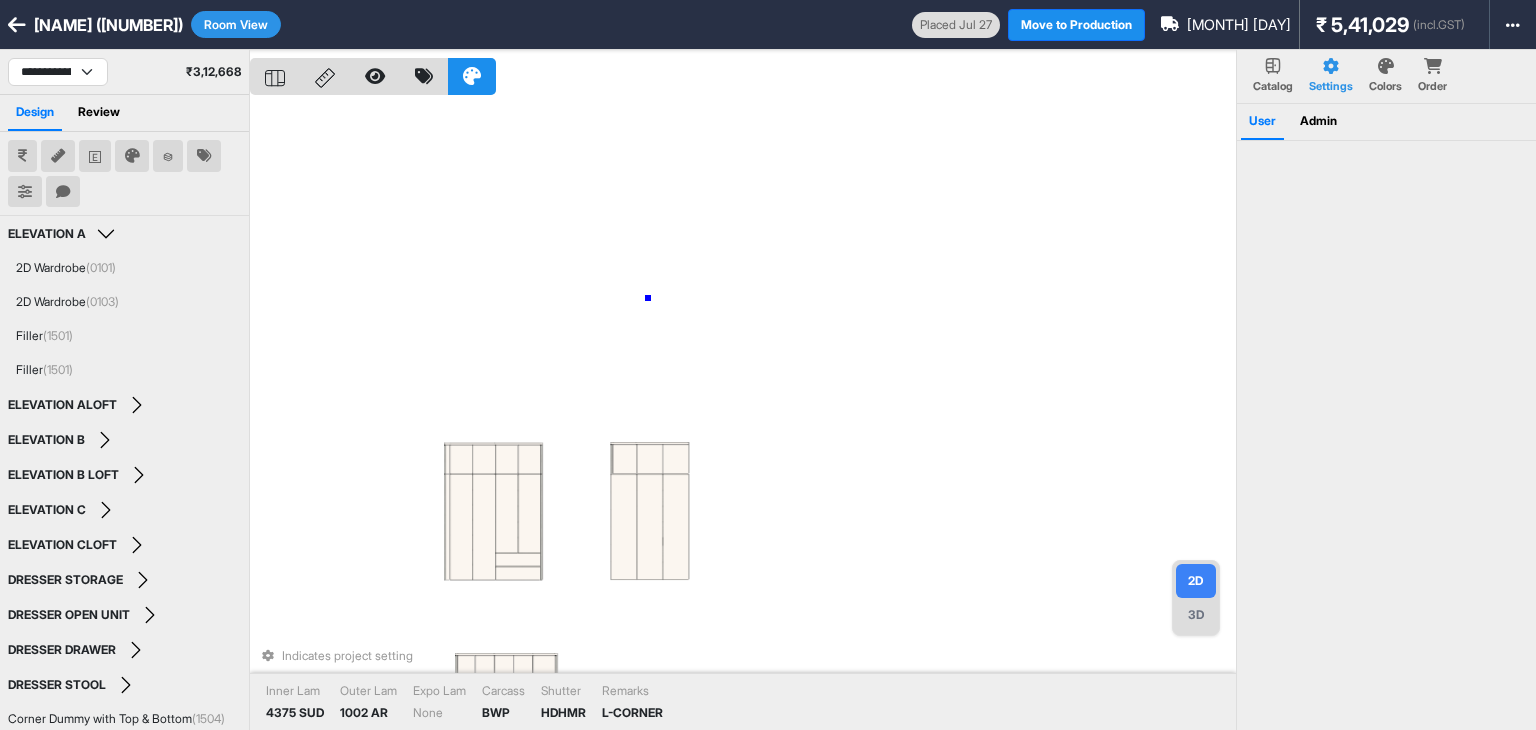 click on "Indicates project setting Inner Lam 4375 SUD Outer Lam 1002 AR Expo Lam None Carcass BWP Shutter HDHMR Remarks L-CORNER" at bounding box center (743, 415) 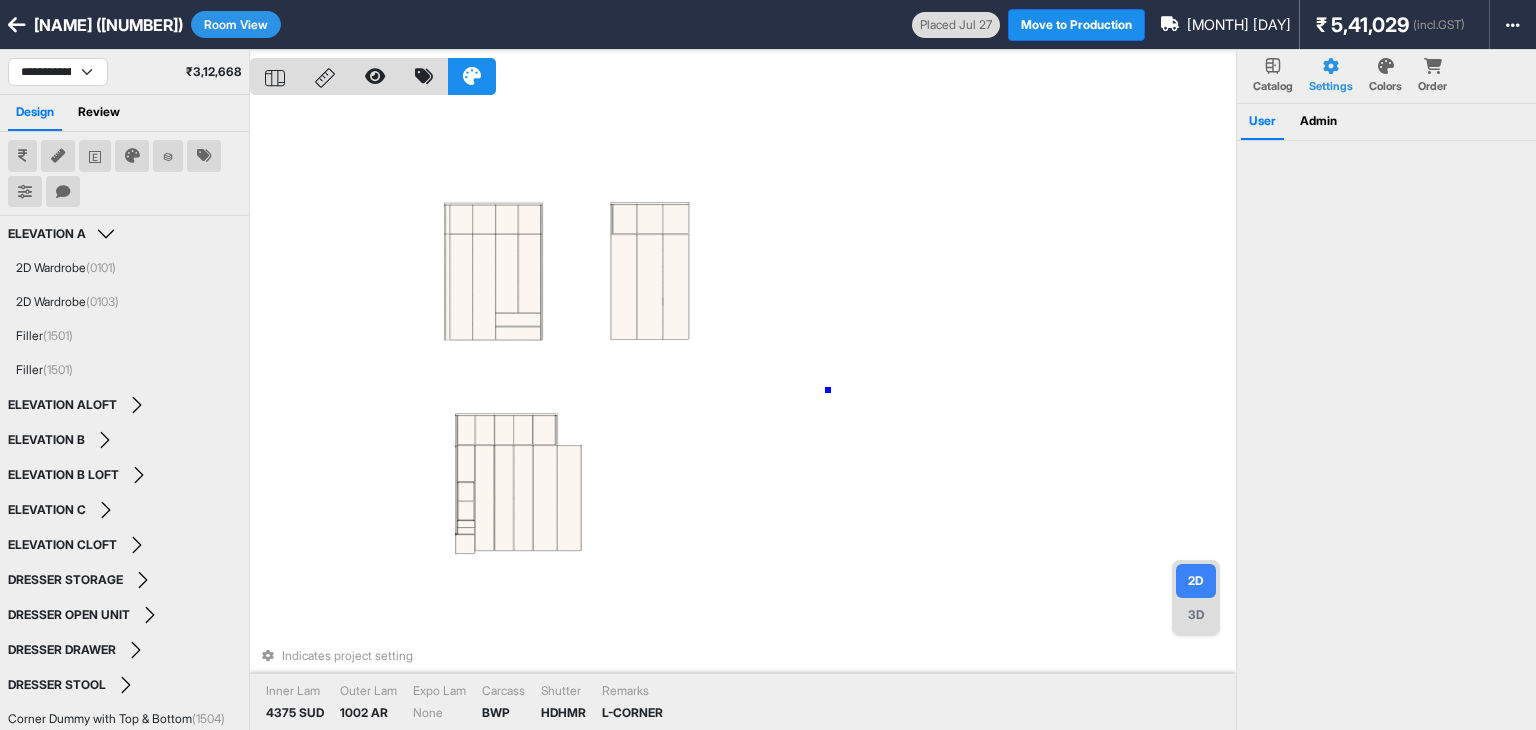 click on "Indicates project setting Inner Lam 4375 SUD Outer Lam 1002 AR Expo Lam None Carcass BWP Shutter HDHMR Remarks L-CORNER" at bounding box center (743, 415) 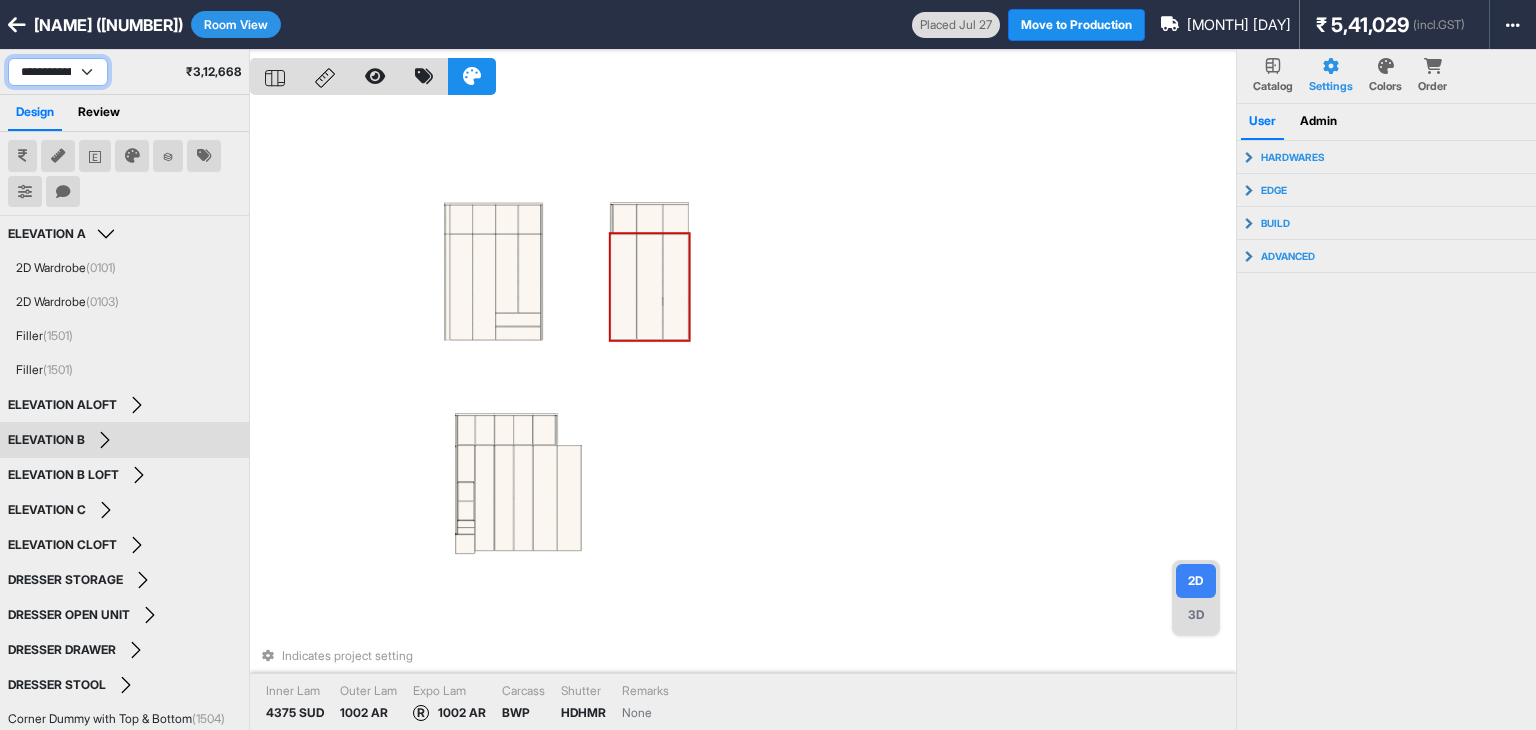 click on "**********" at bounding box center (58, 72) 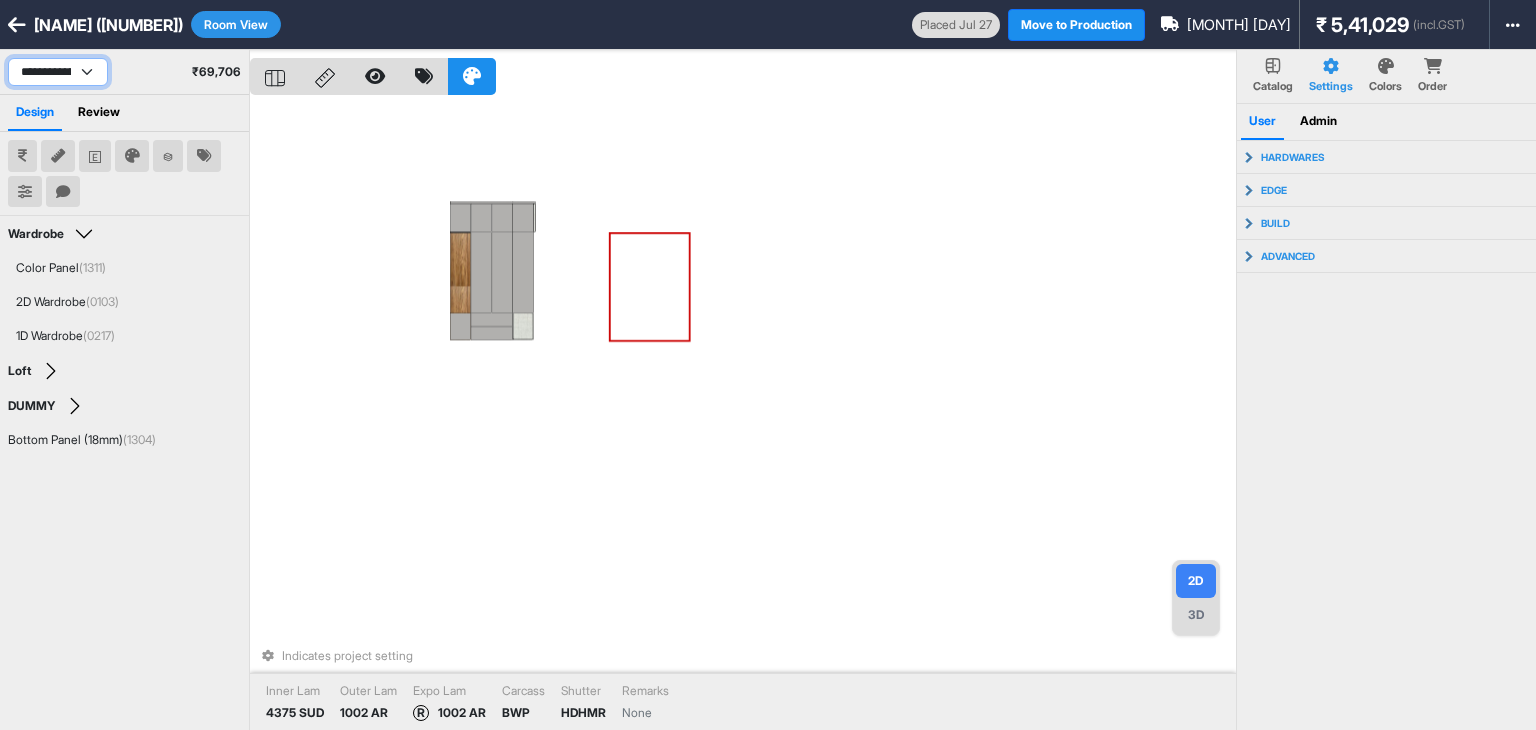 click on "**********" at bounding box center (58, 72) 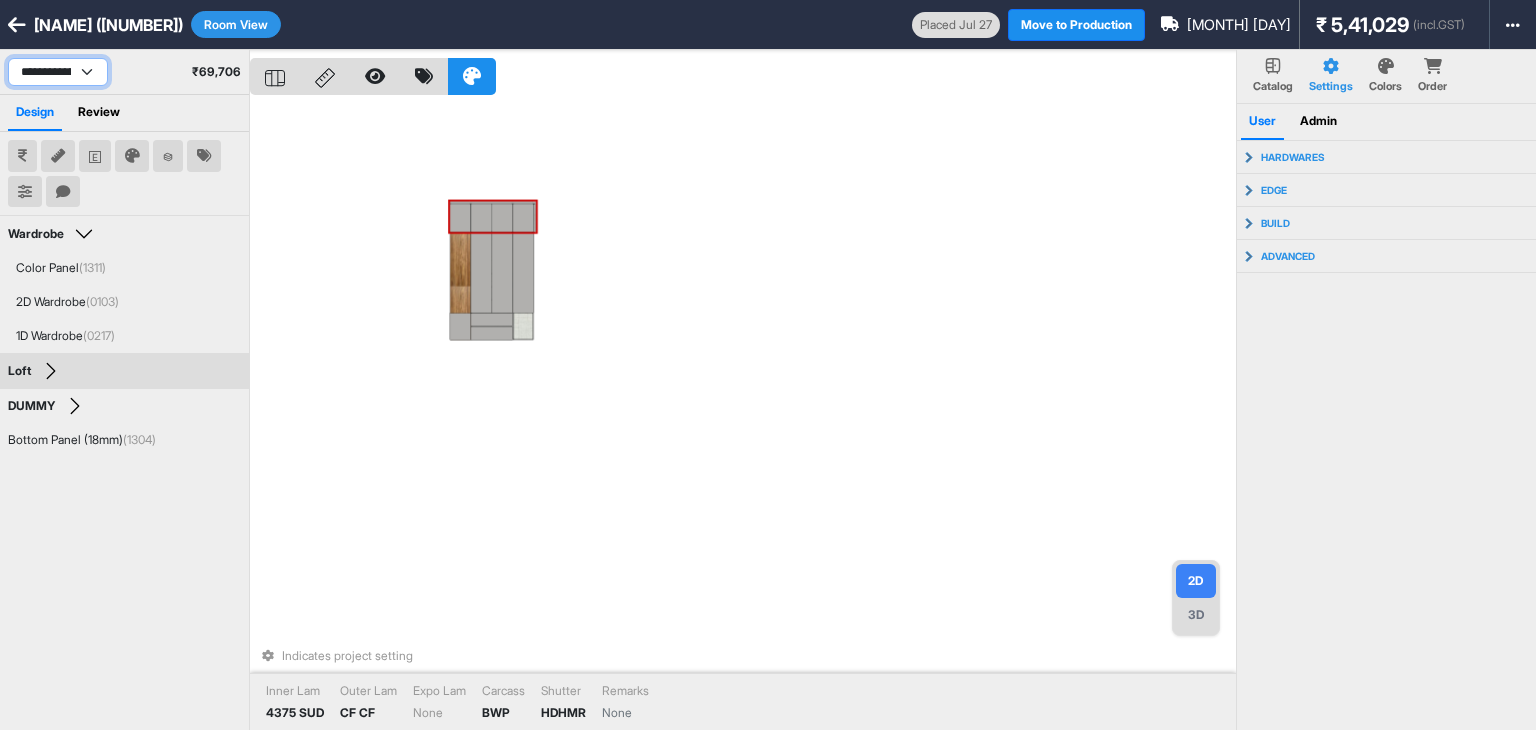 select on "****" 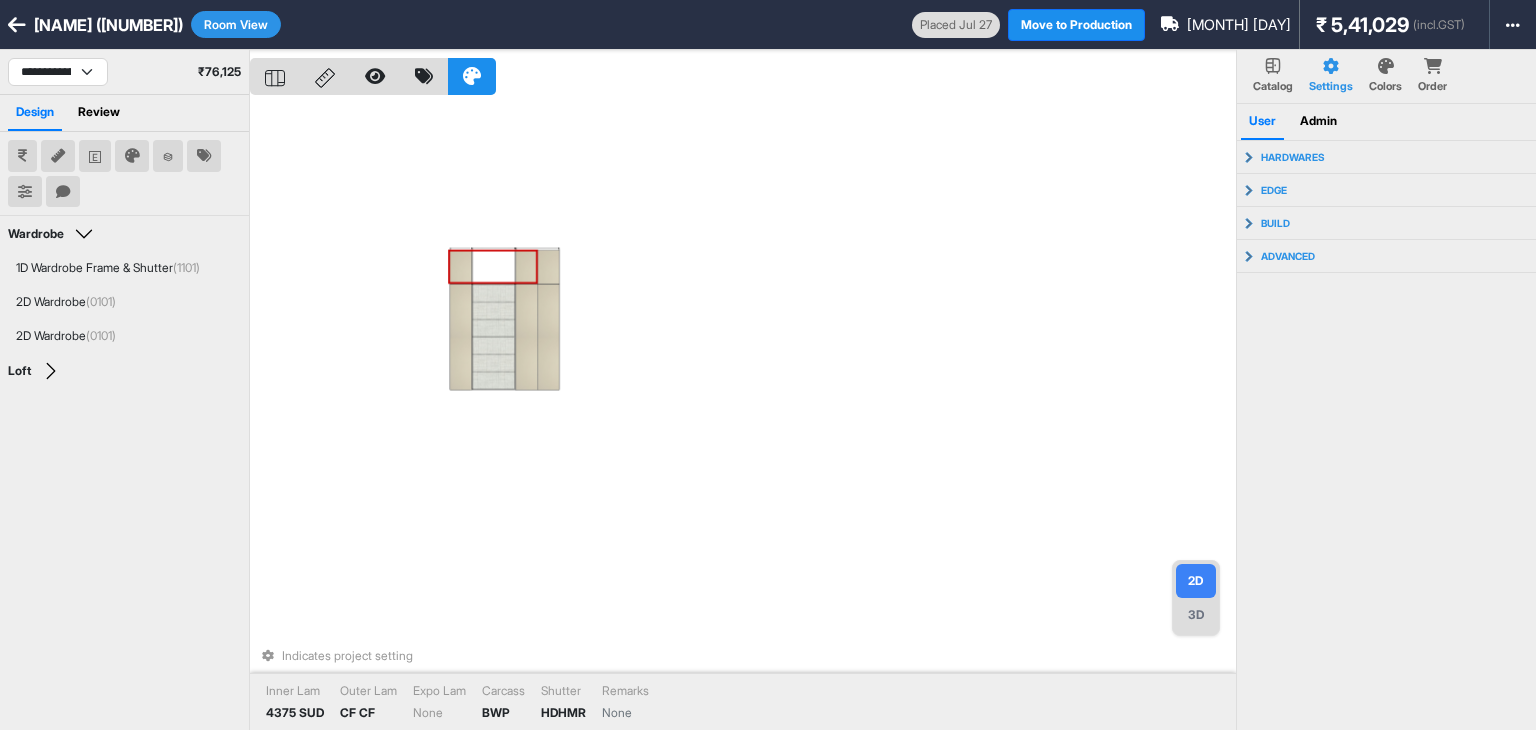 click on "Indicates project setting Inner Lam 4375 SUD Outer Lam CF CF Expo Lam None Carcass BWP Shutter HDHMR Remarks None" at bounding box center [743, 415] 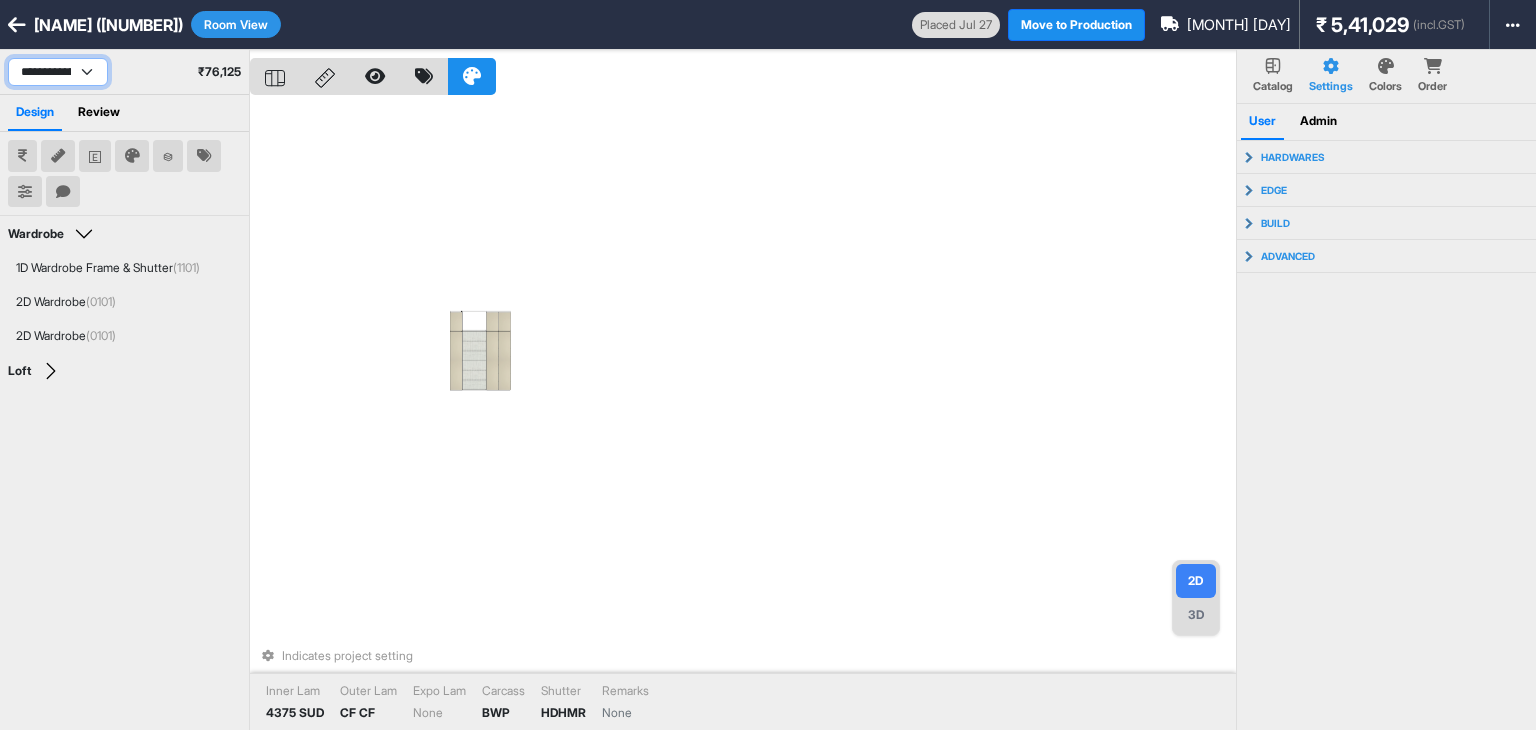 click on "**********" at bounding box center [58, 72] 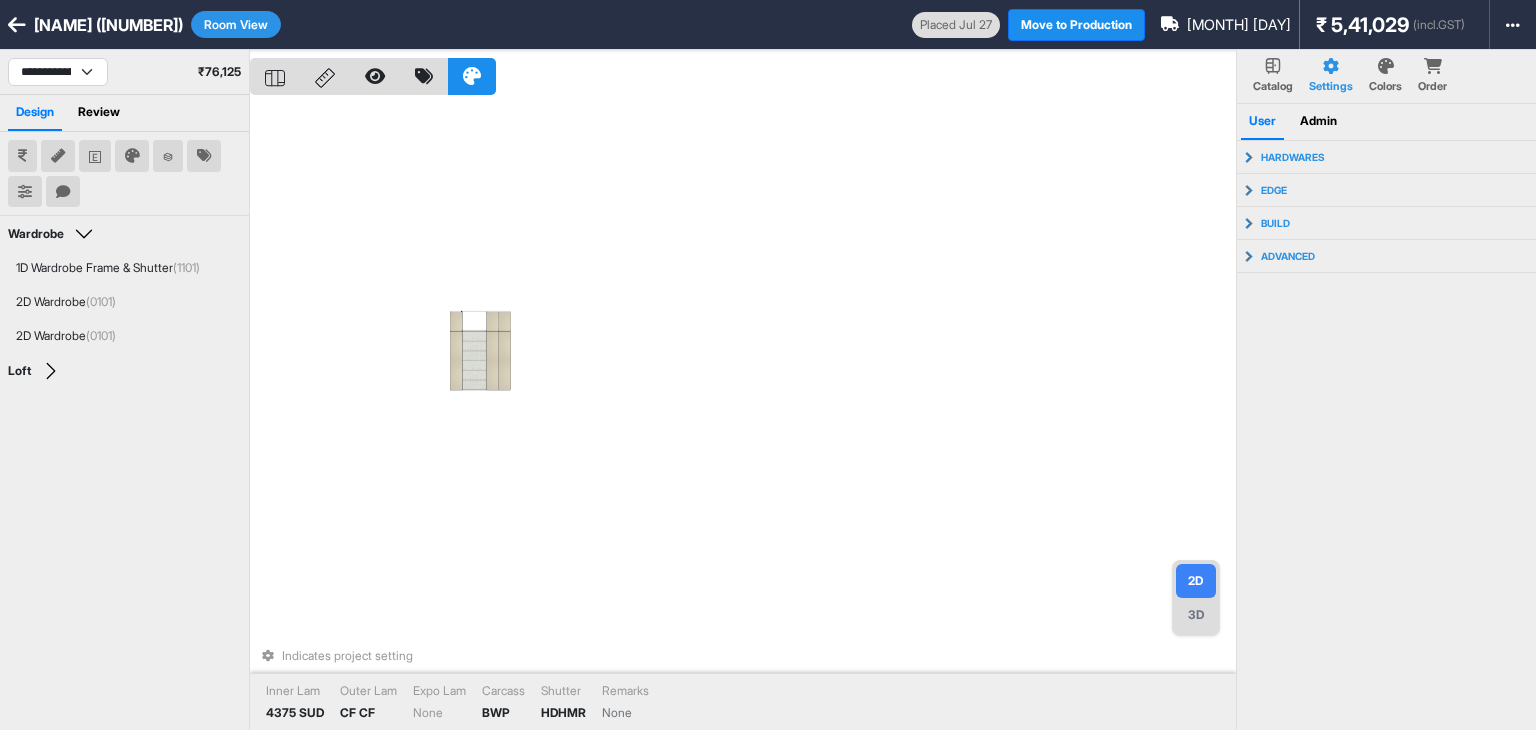 drag, startPoint x: 454, startPoint y: 201, endPoint x: 524, endPoint y: 173, distance: 75.39231 